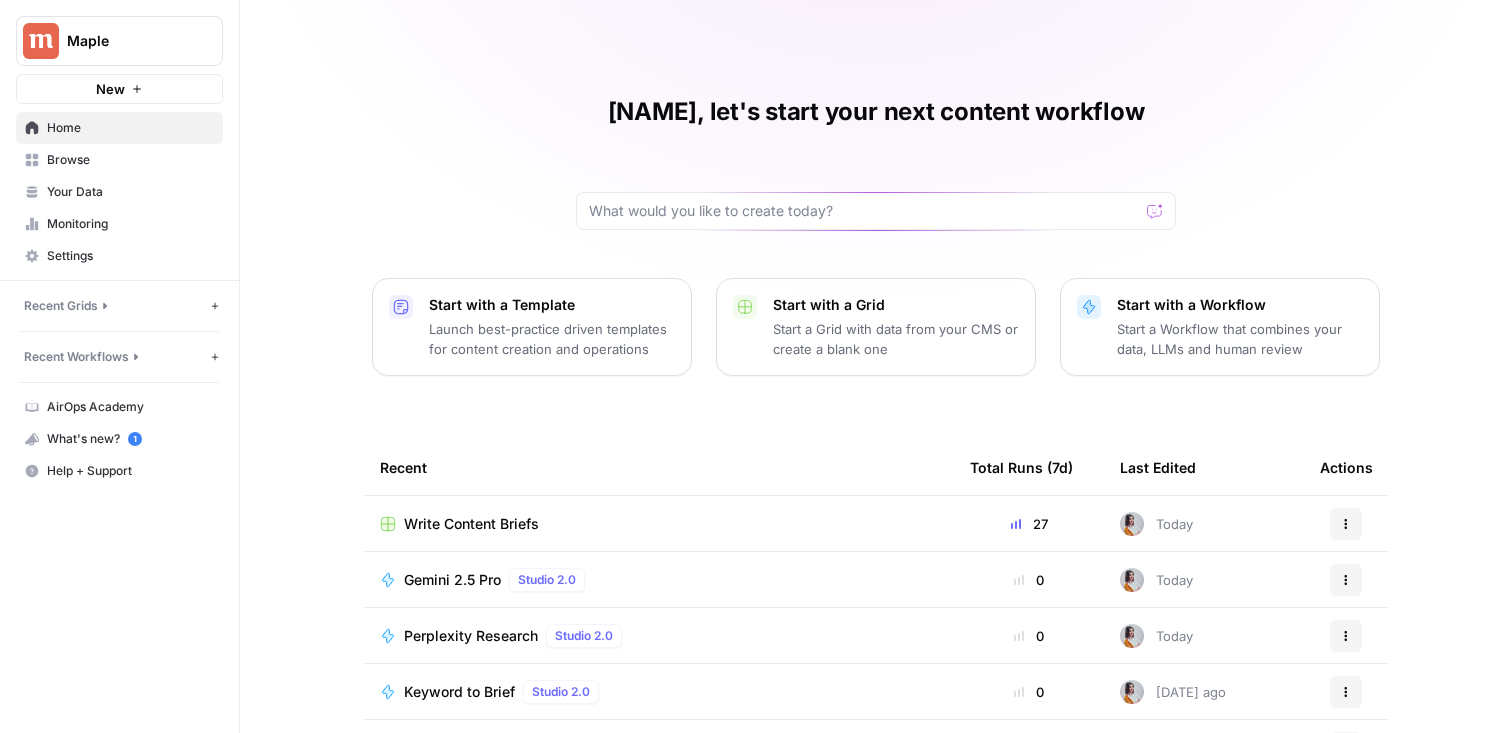 scroll, scrollTop: 0, scrollLeft: 0, axis: both 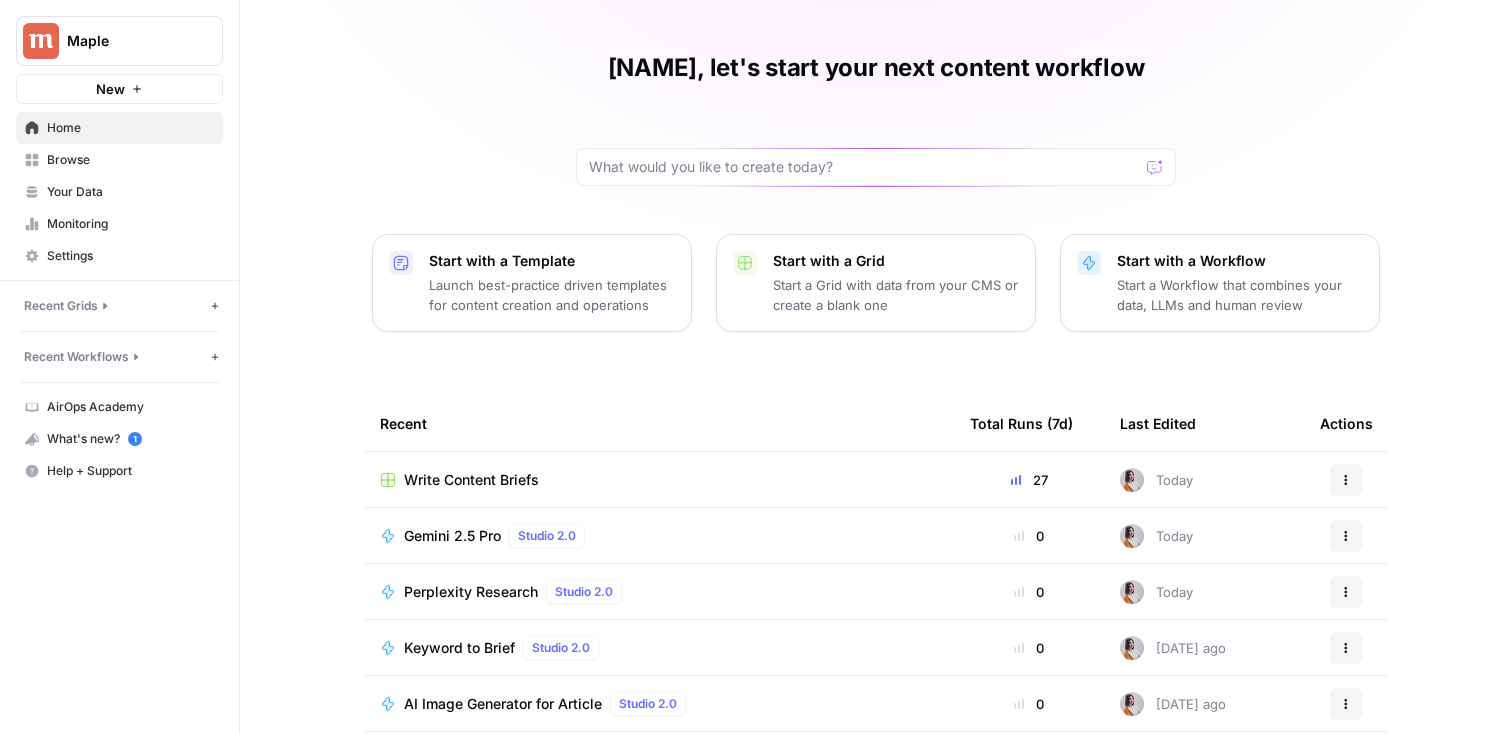 click on "Write Content Briefs" at bounding box center (471, 480) 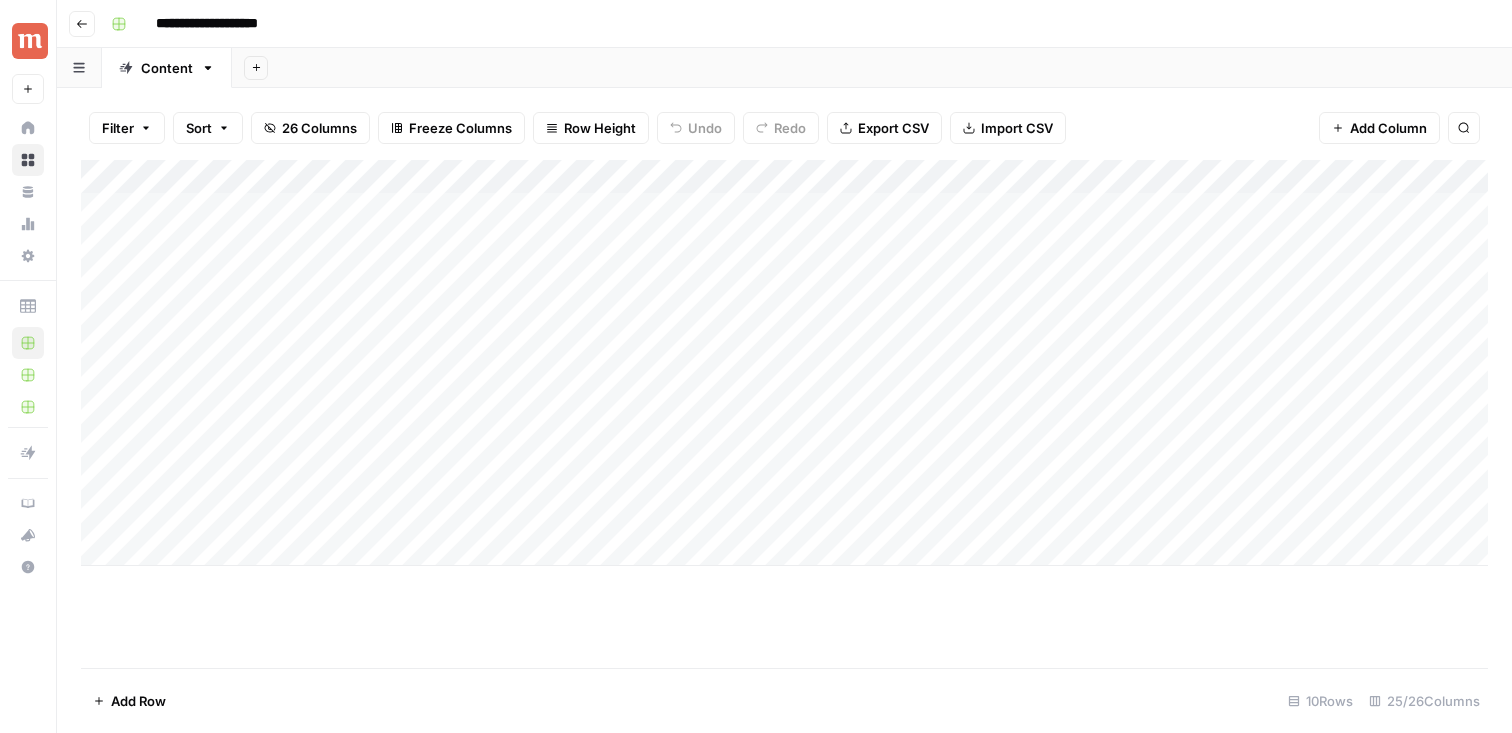 scroll, scrollTop: 0, scrollLeft: 0, axis: both 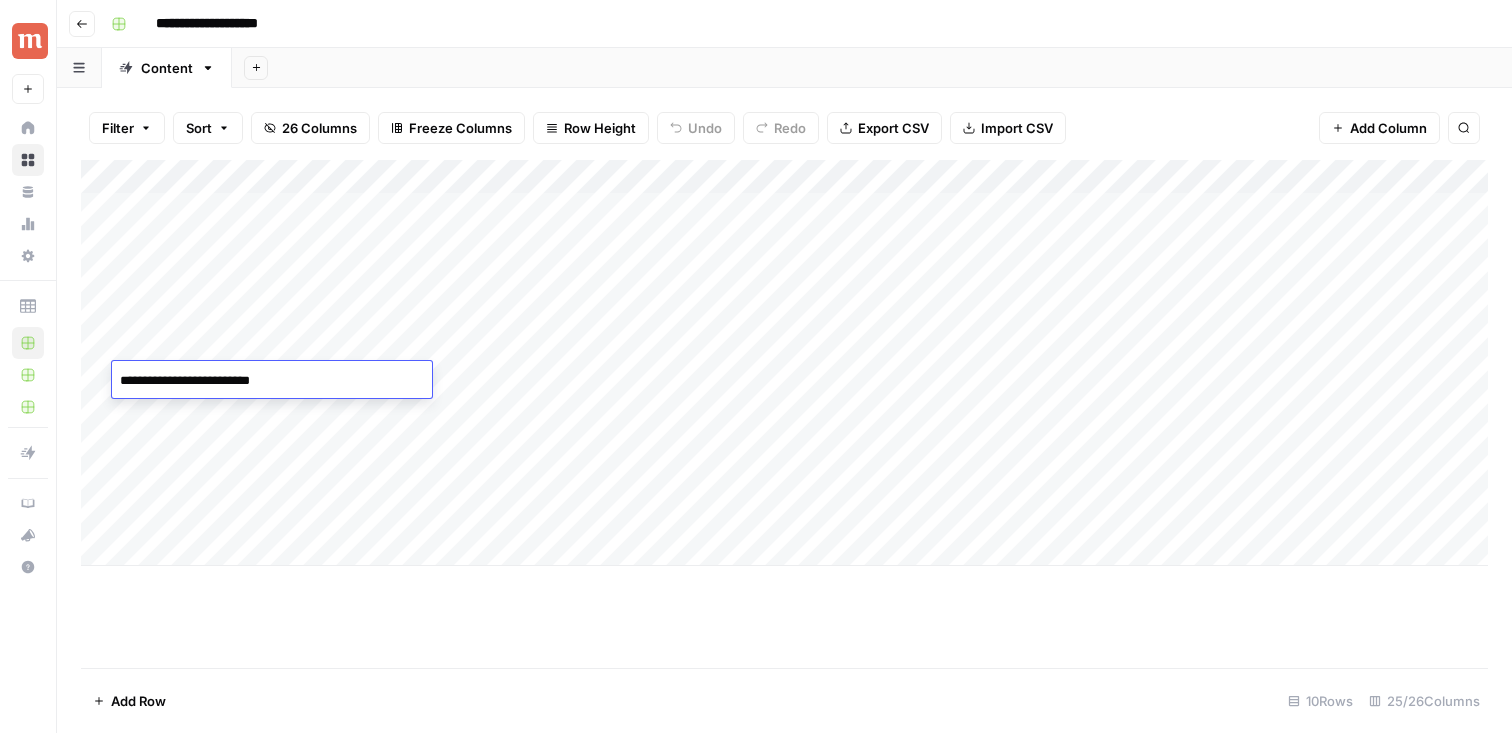 click on "**********" at bounding box center [272, 381] 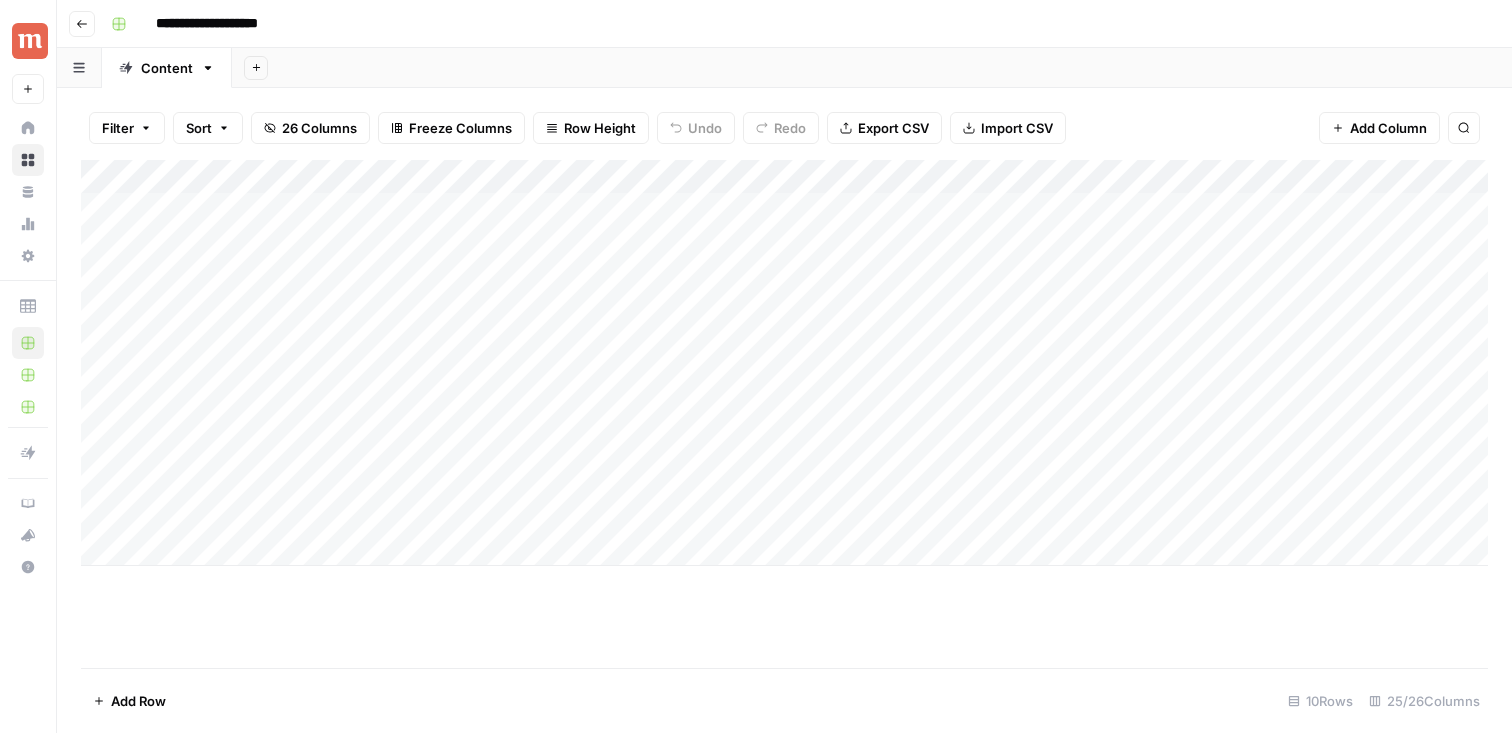 click on "Add Column" at bounding box center (784, 363) 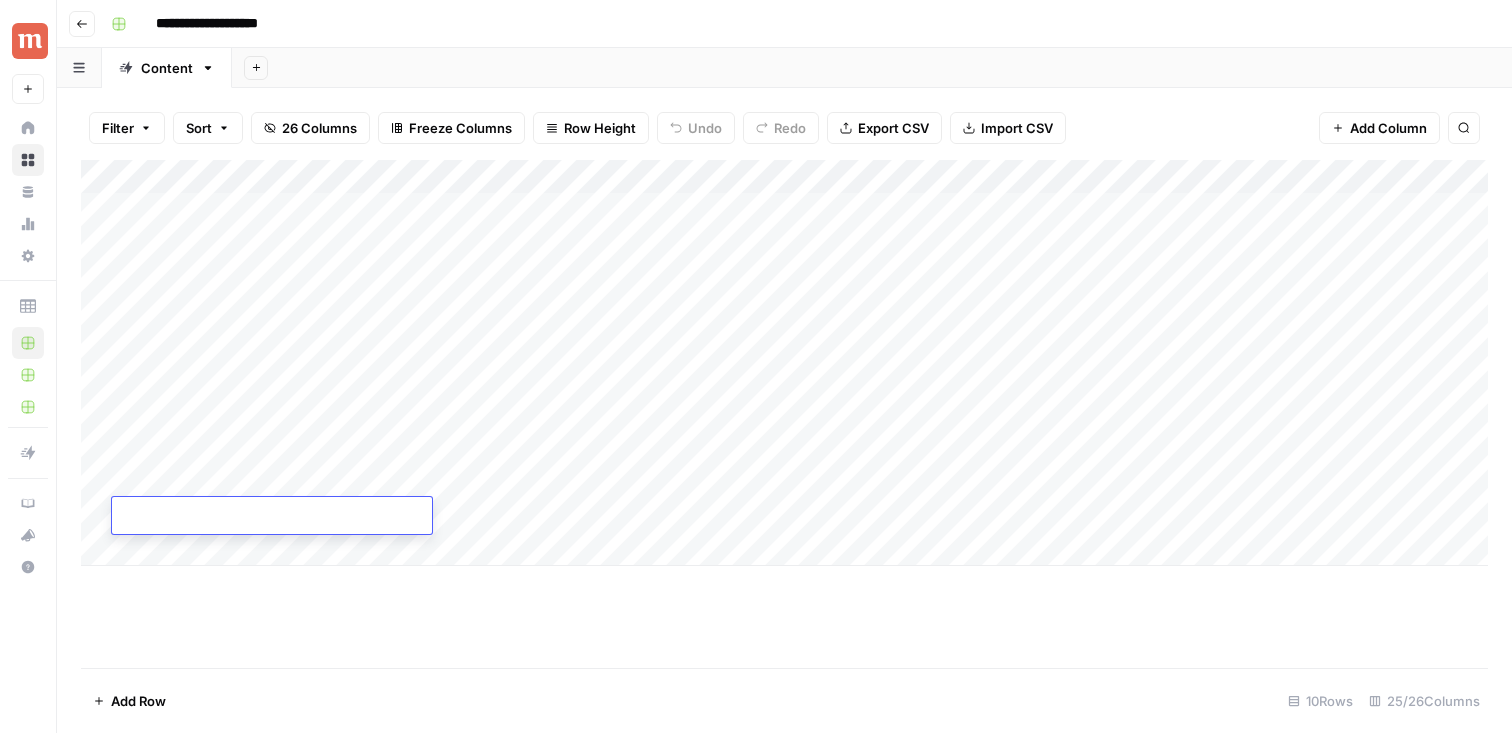 type on "**********" 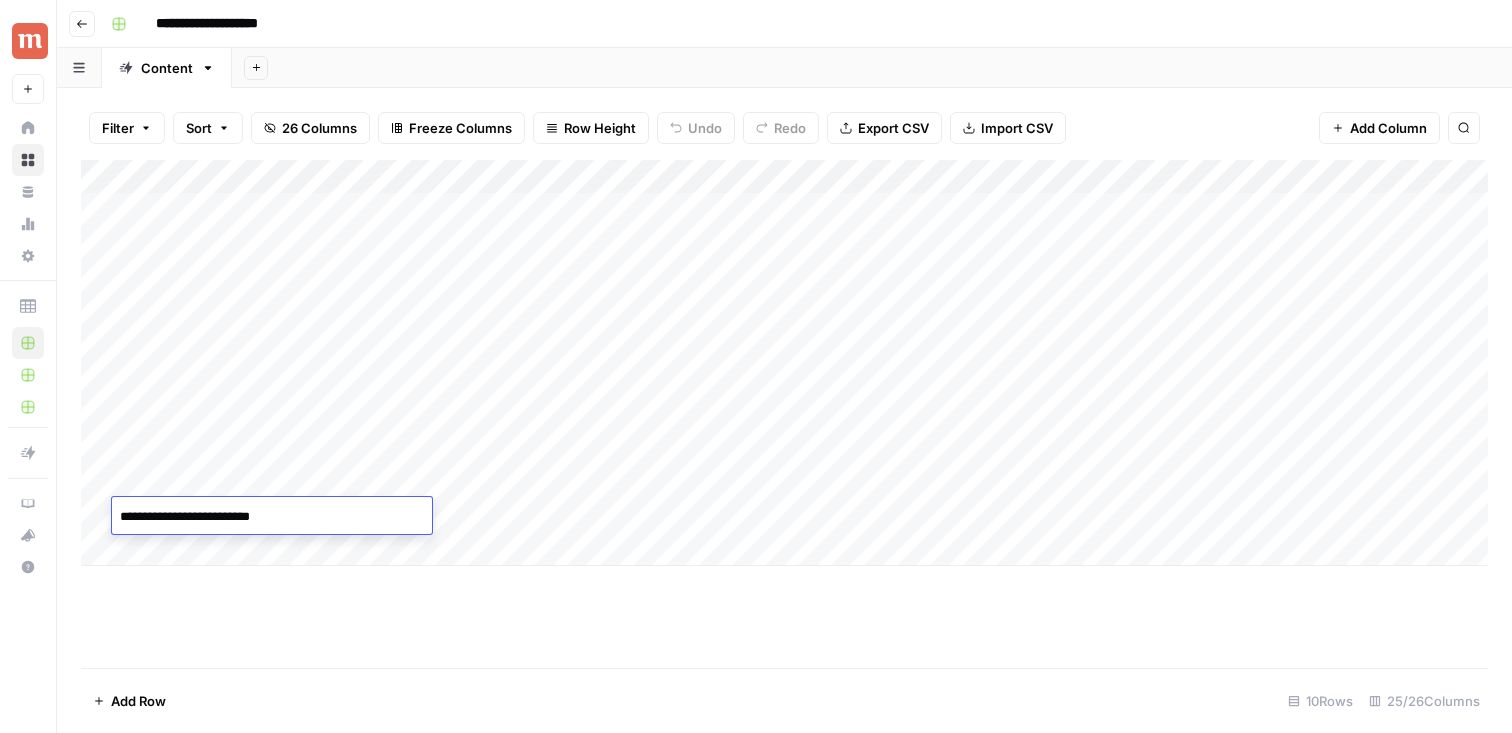 click on "Add Column" at bounding box center [784, 414] 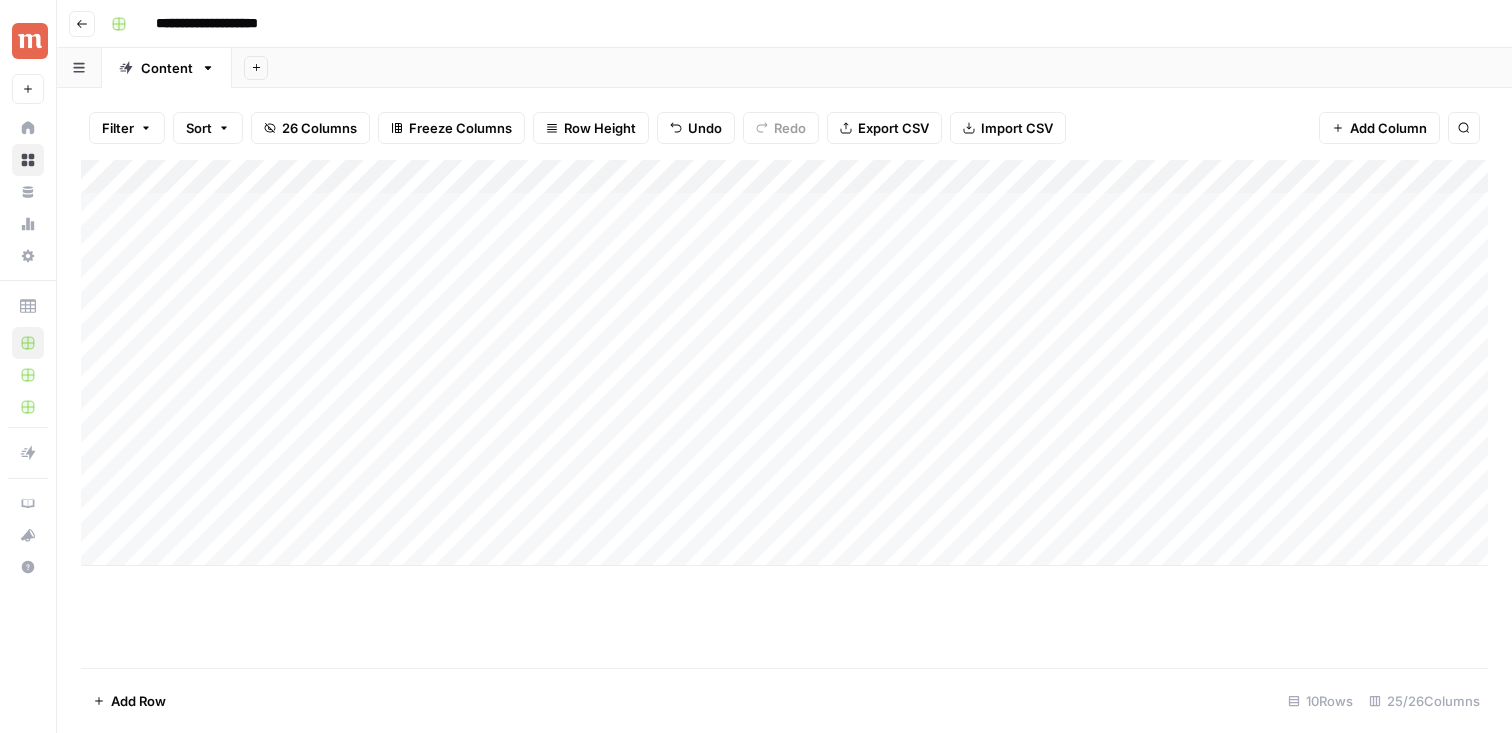 click on "Add Column" at bounding box center (784, 363) 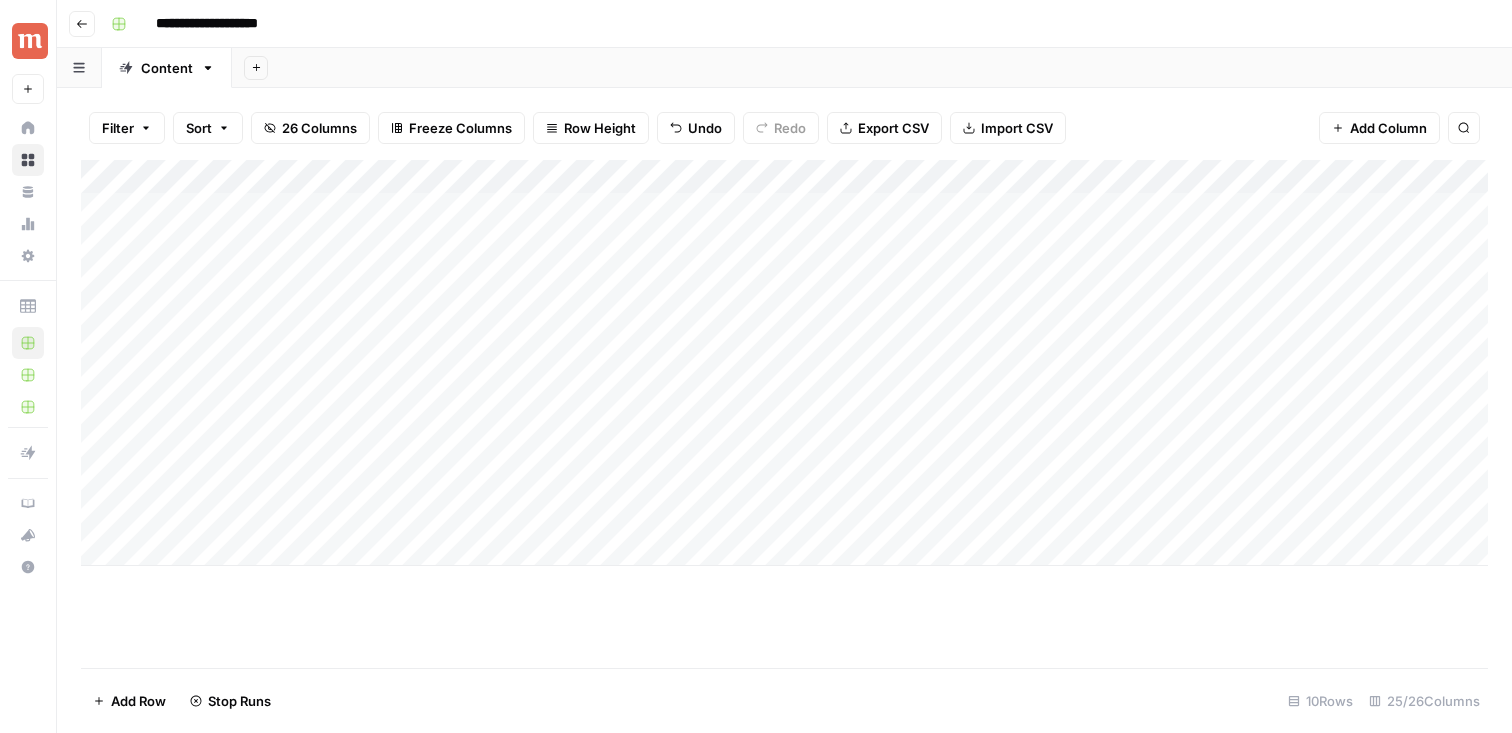 click on "Add Column" at bounding box center (784, 363) 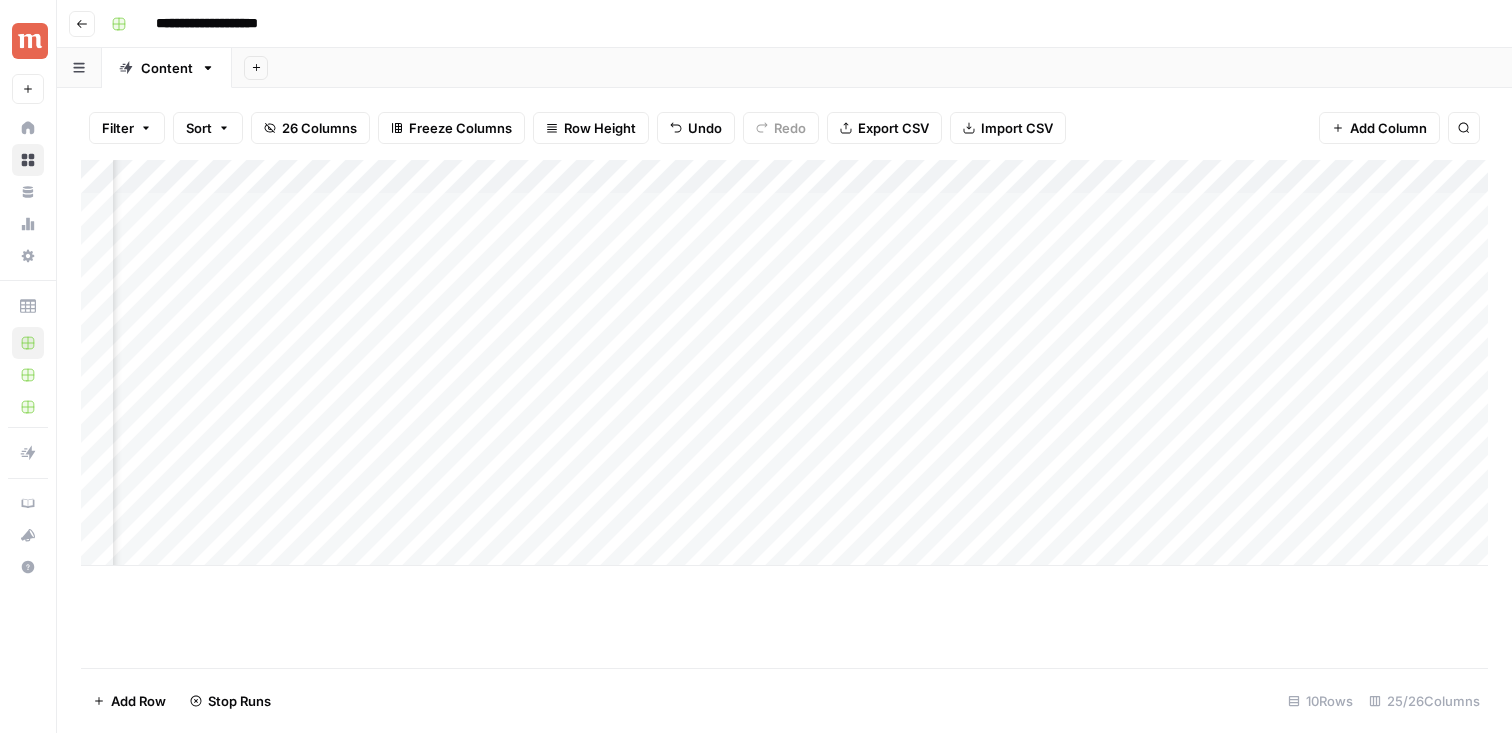 scroll, scrollTop: 0, scrollLeft: 280, axis: horizontal 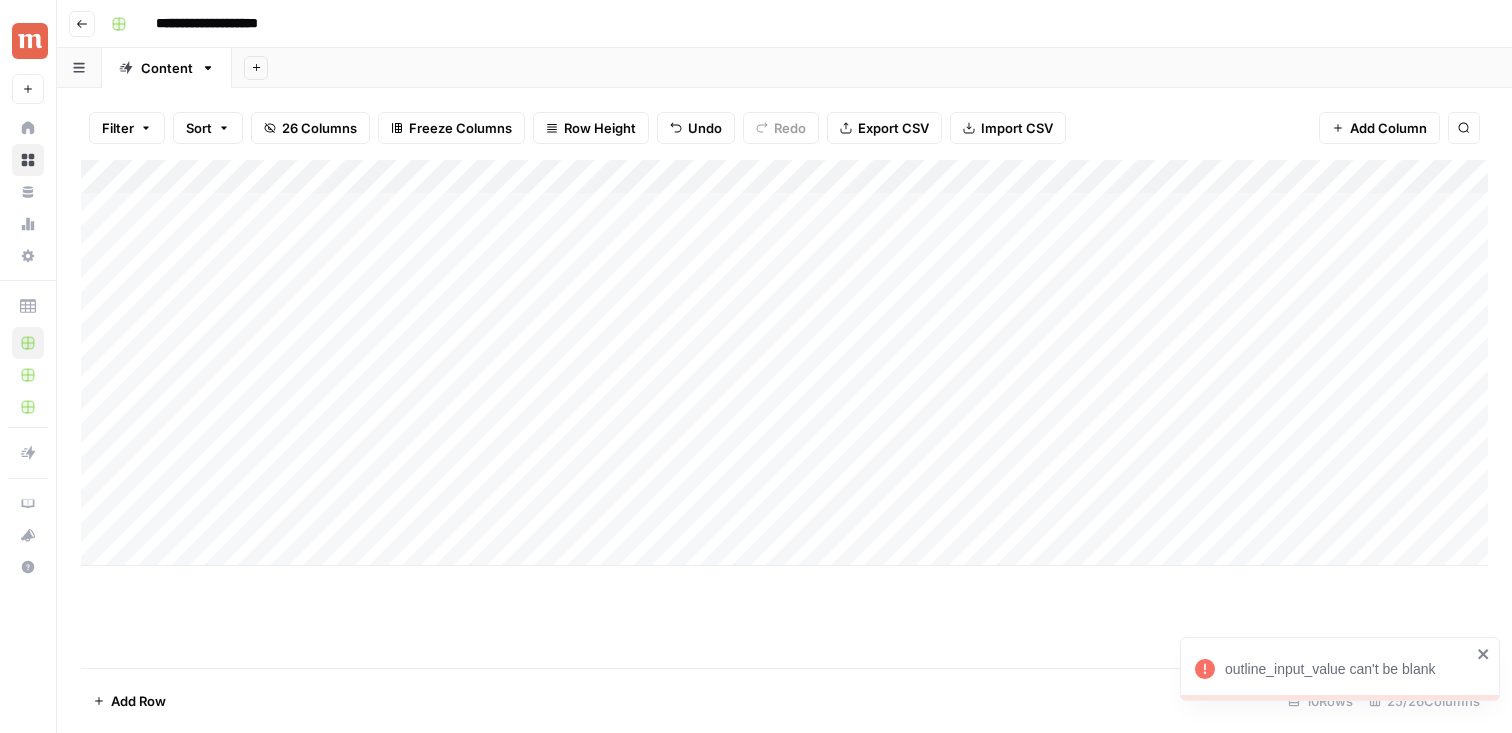 click on "Add Column" at bounding box center [784, 363] 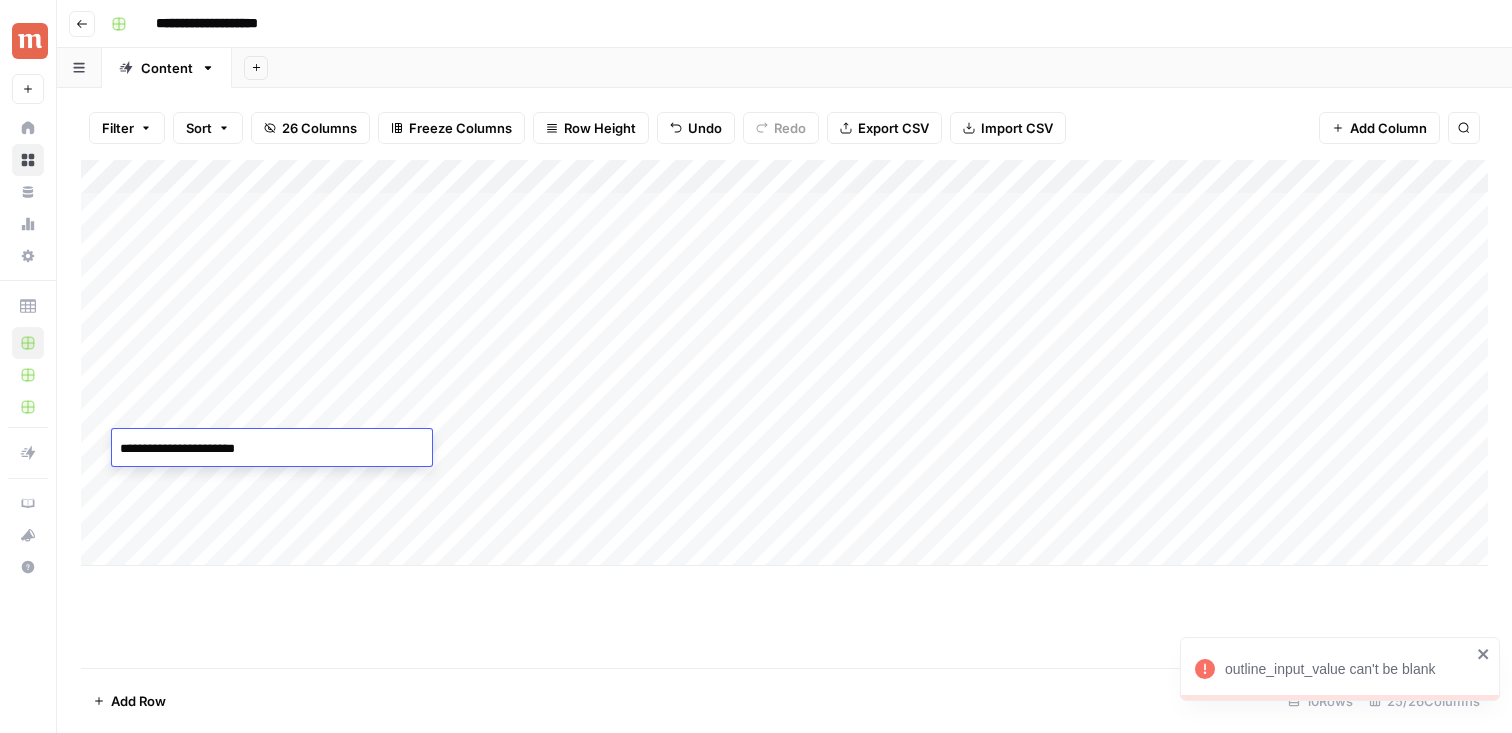 click on "**********" at bounding box center [272, 449] 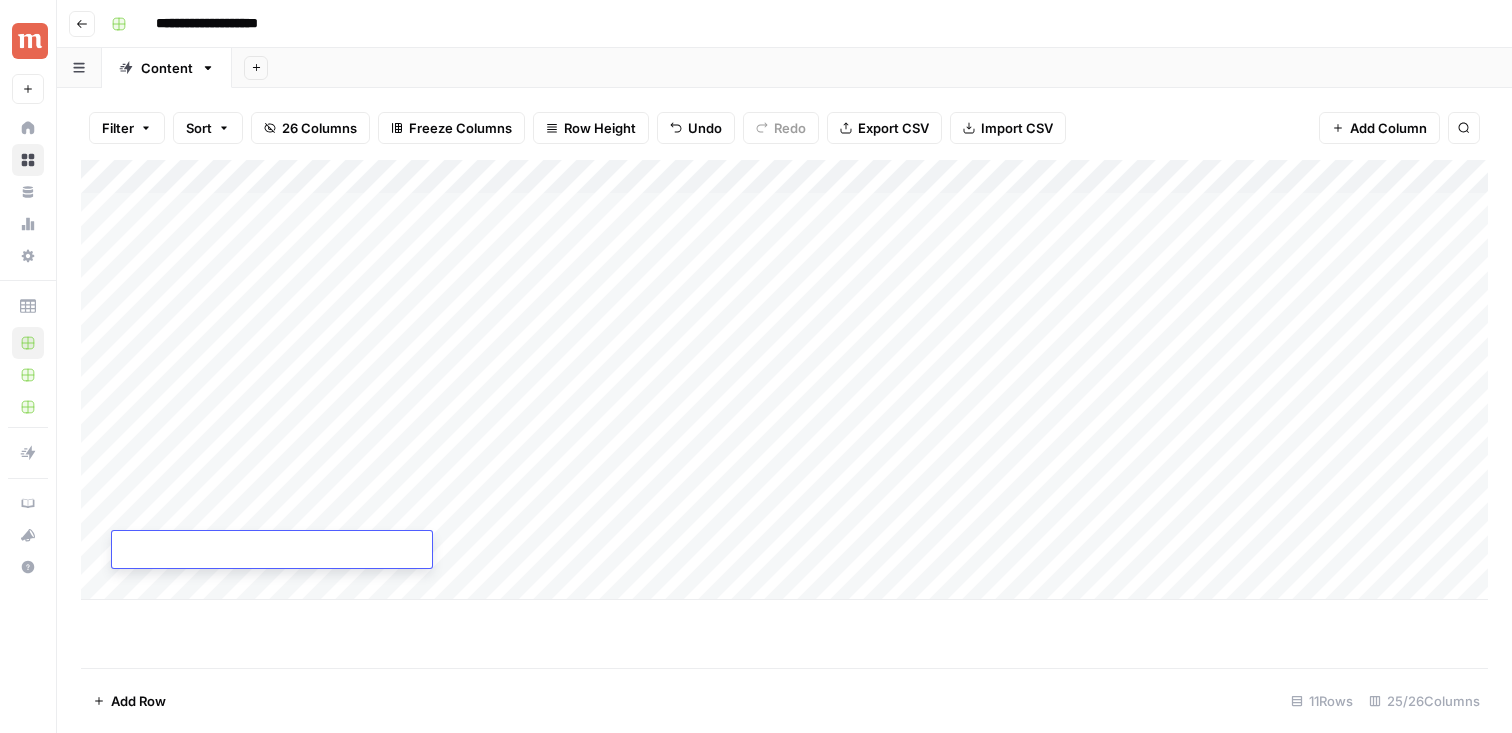 click at bounding box center (272, 551) 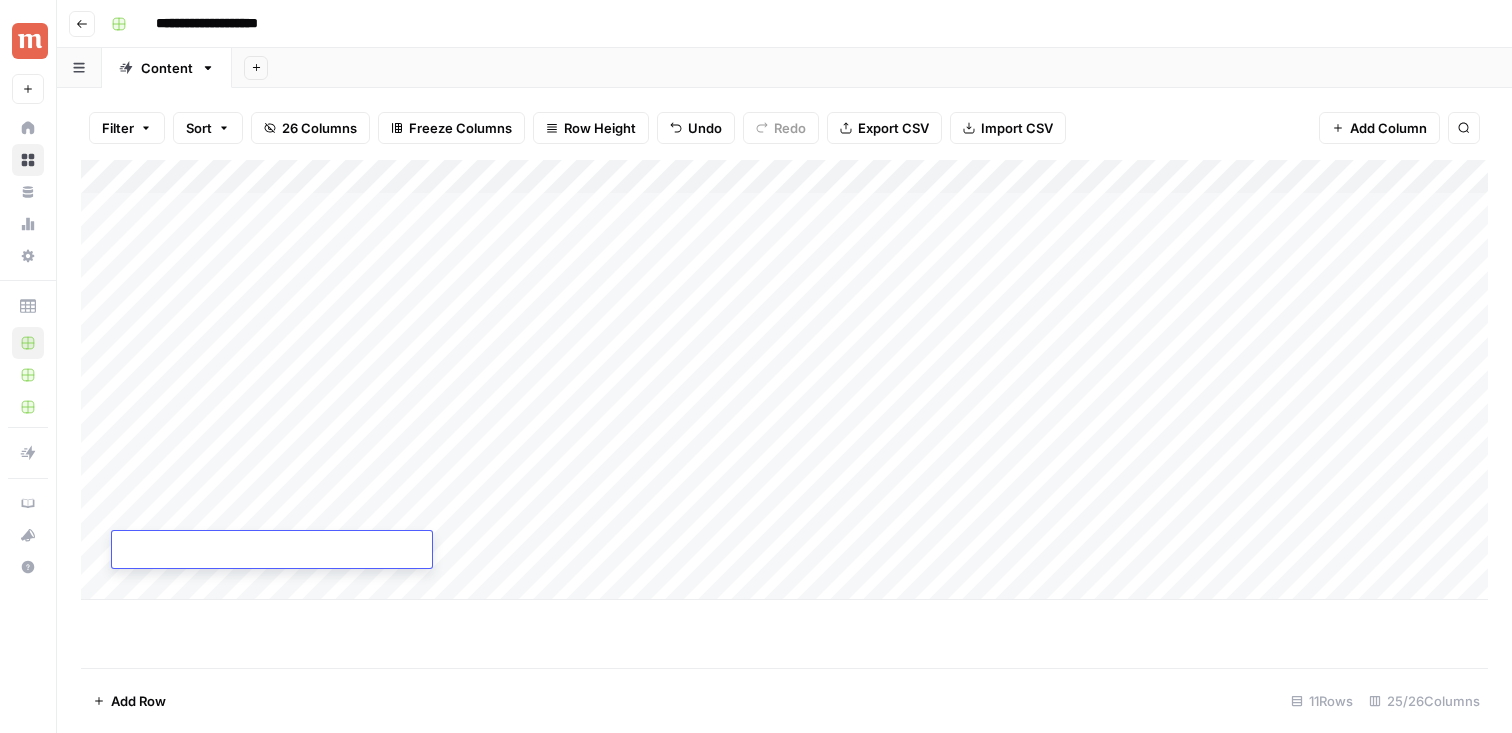 type on "**********" 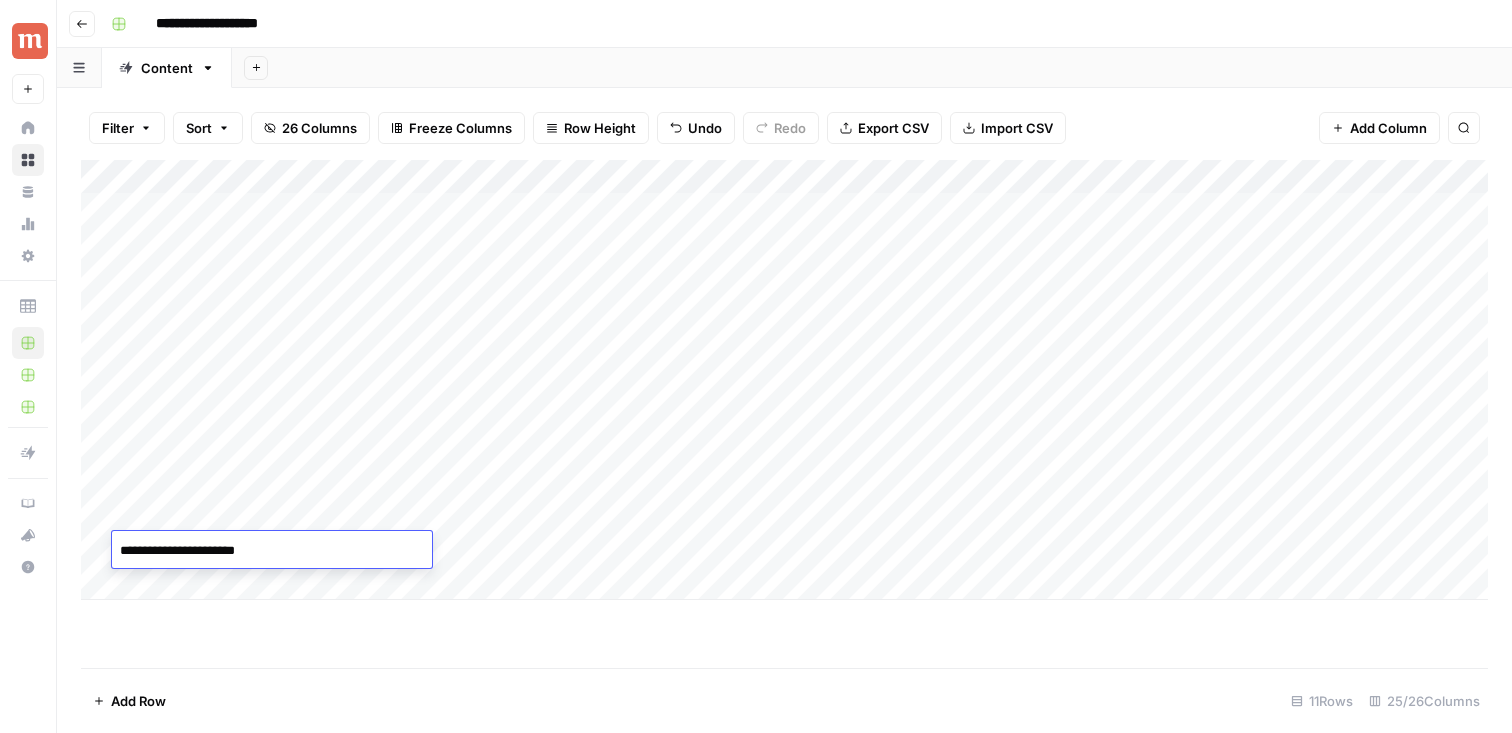 click on "Add Column" at bounding box center [784, 414] 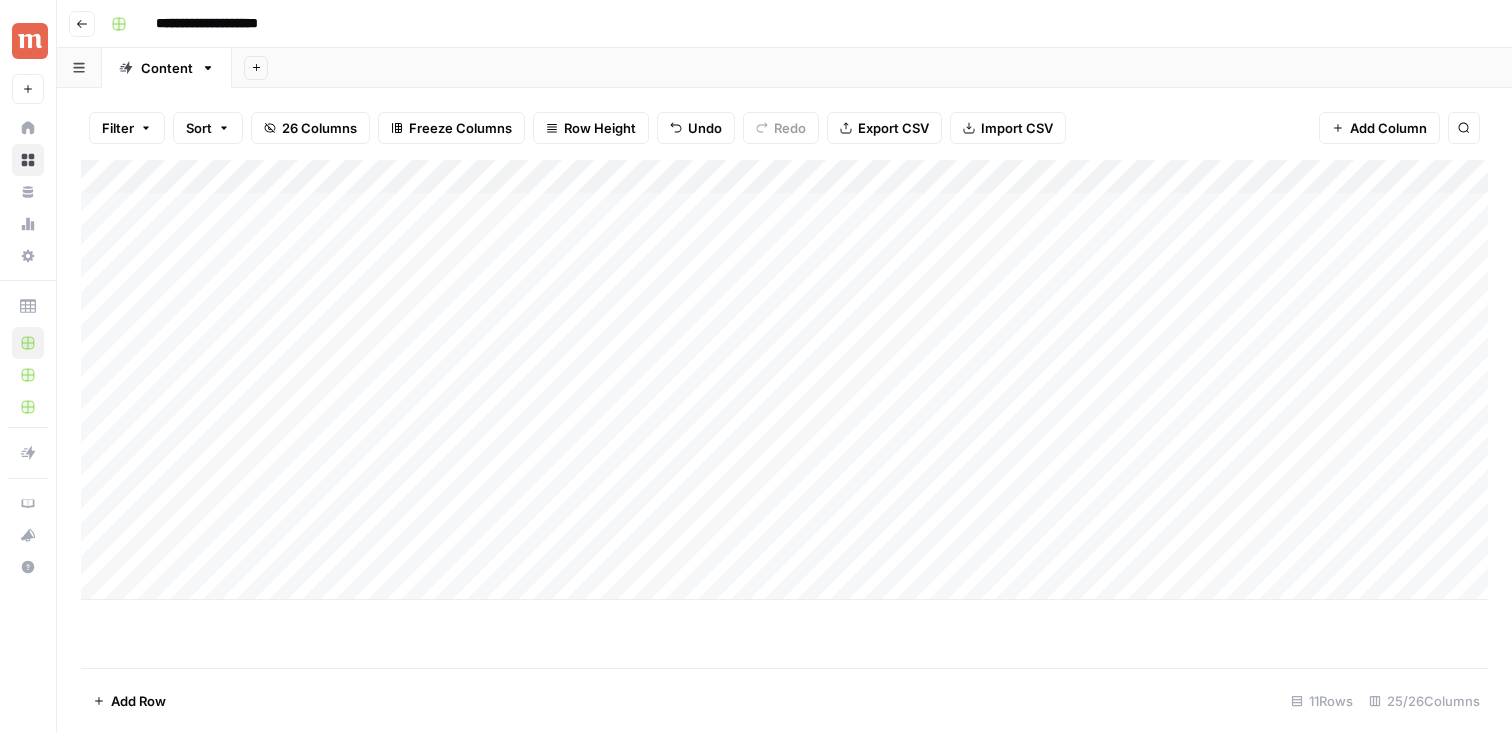 click on "Add Column" at bounding box center [784, 380] 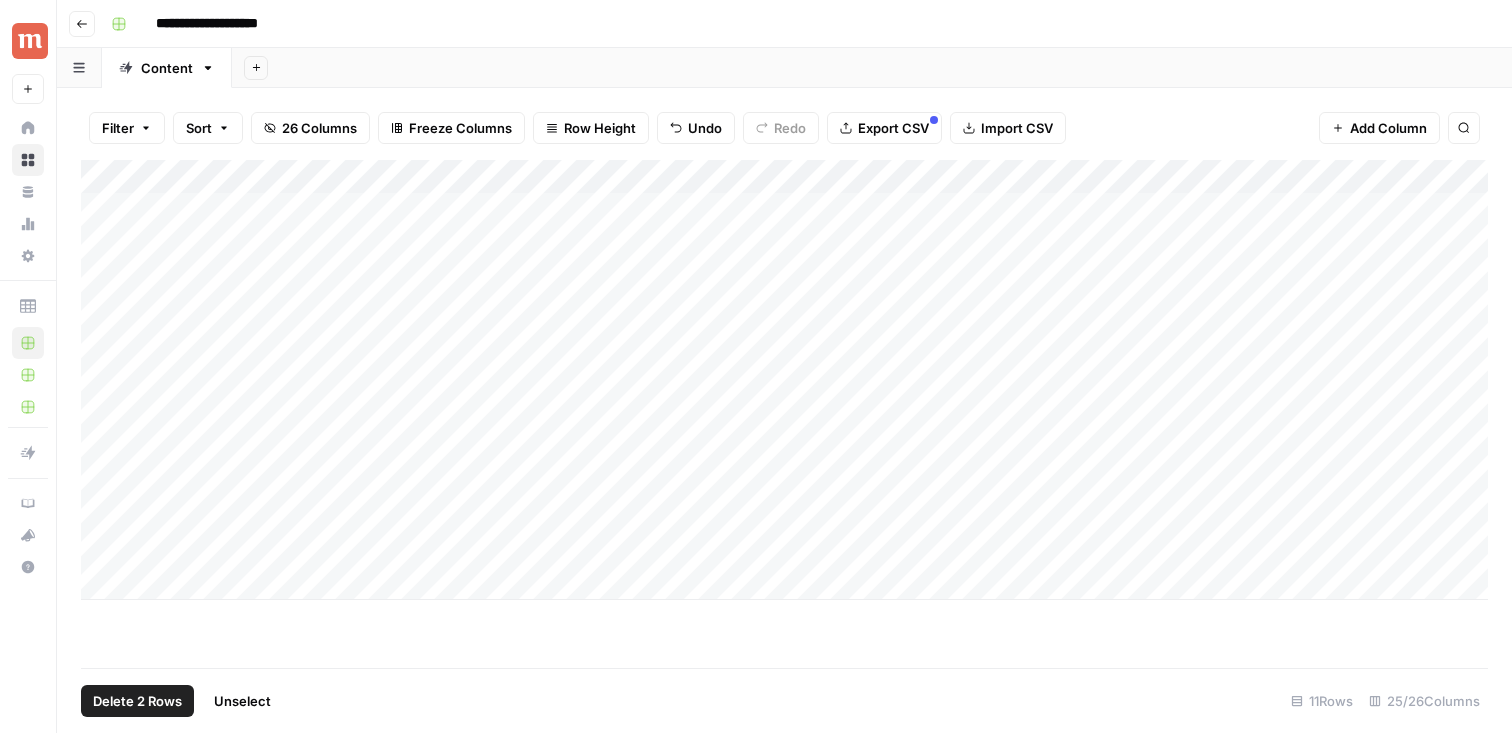 click on "Add Column" at bounding box center [784, 380] 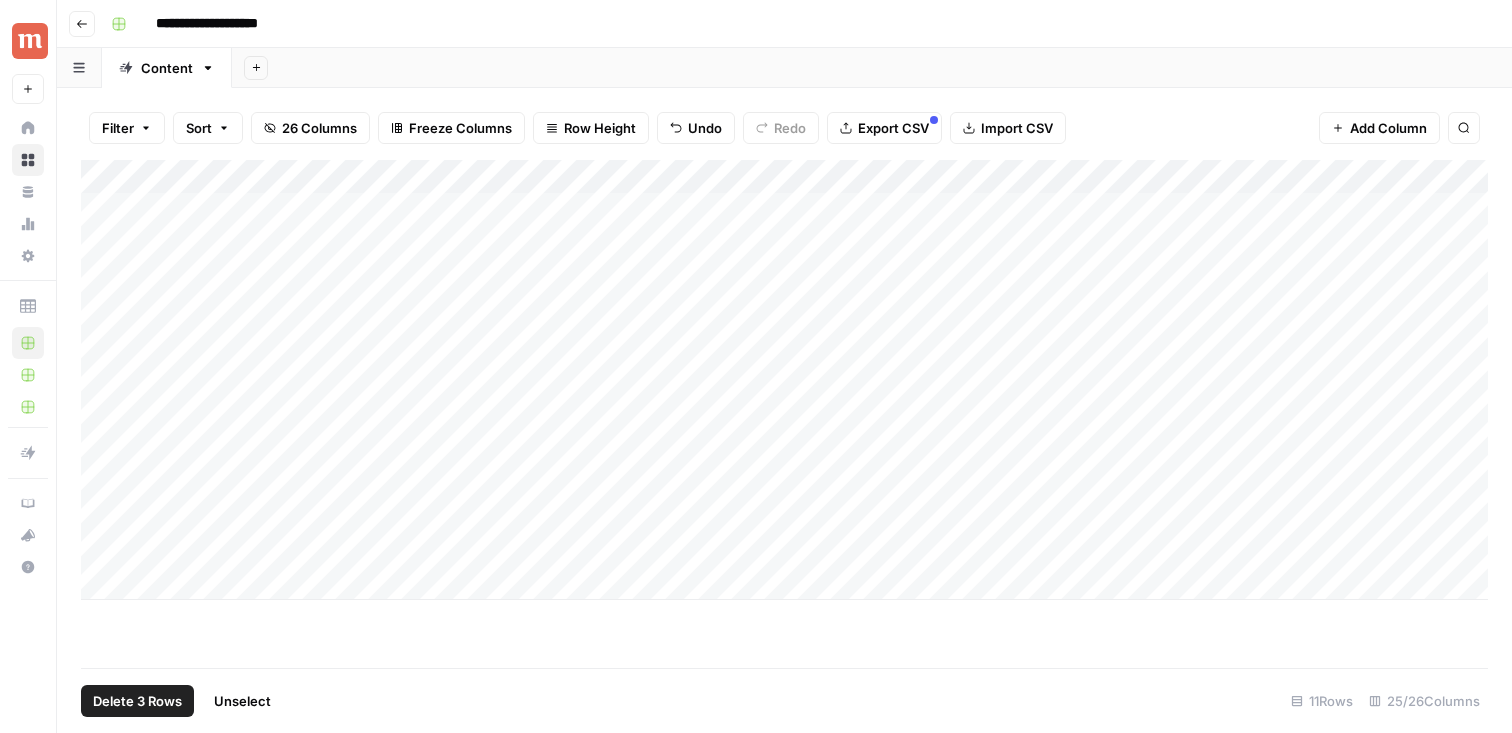 click on "Delete 3 Rows" at bounding box center [137, 701] 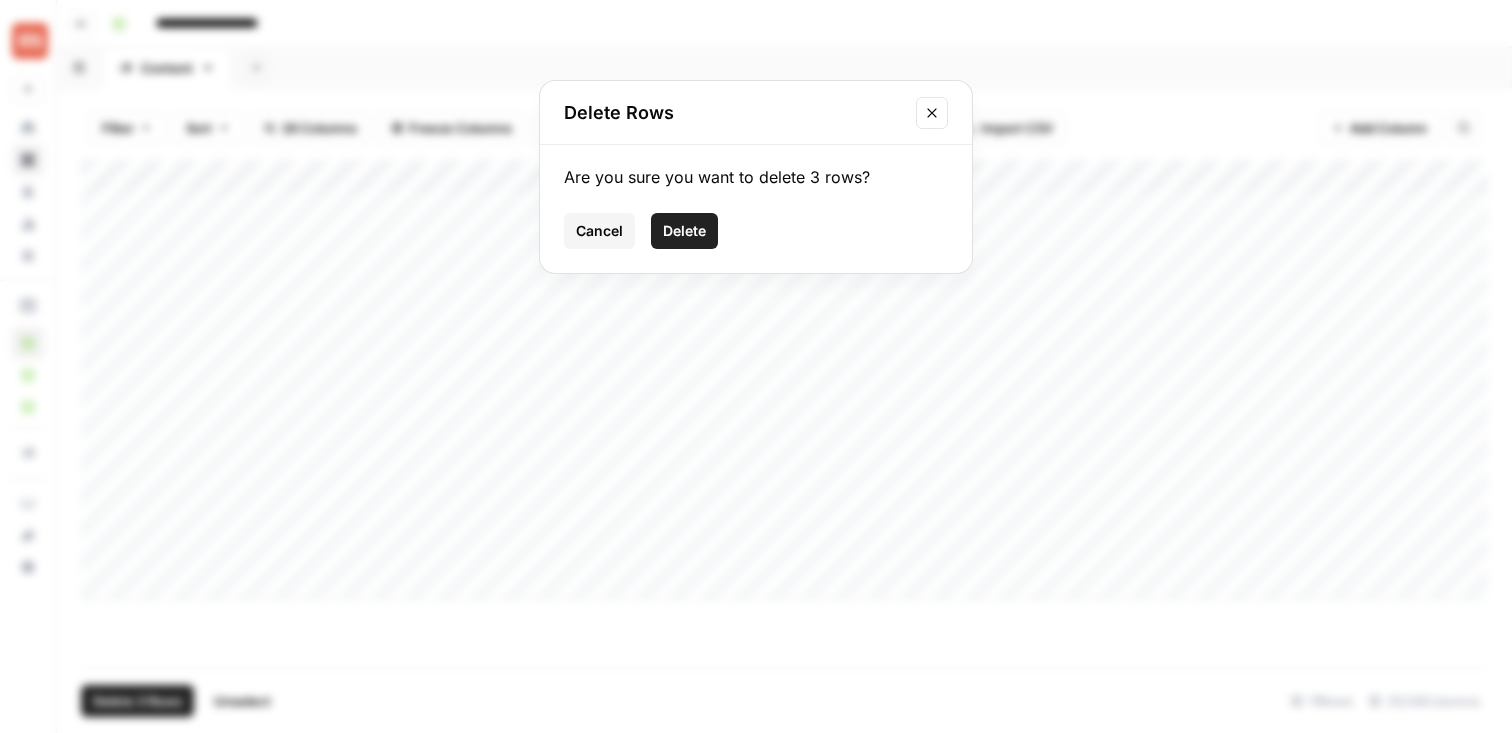 click on "Delete" at bounding box center [684, 231] 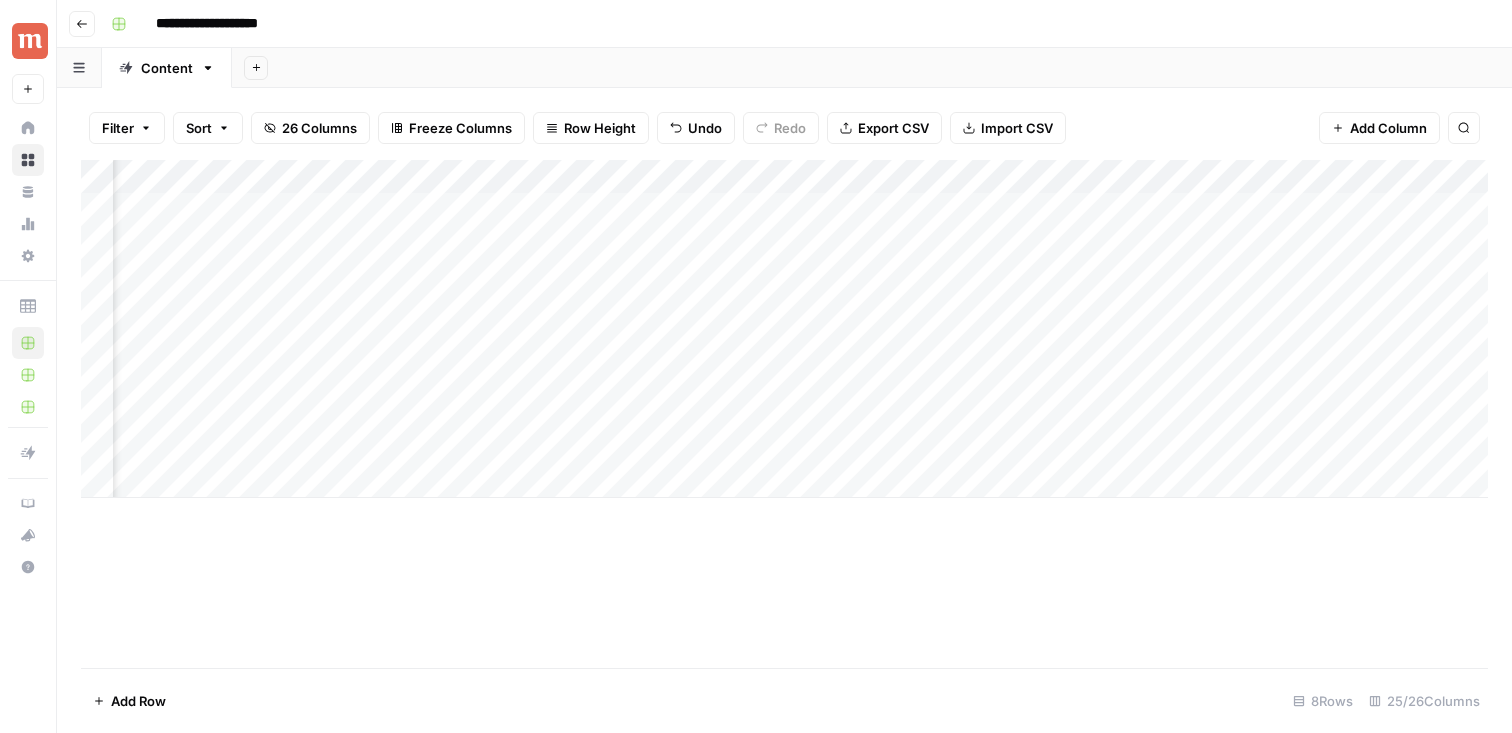 scroll, scrollTop: 0, scrollLeft: 148, axis: horizontal 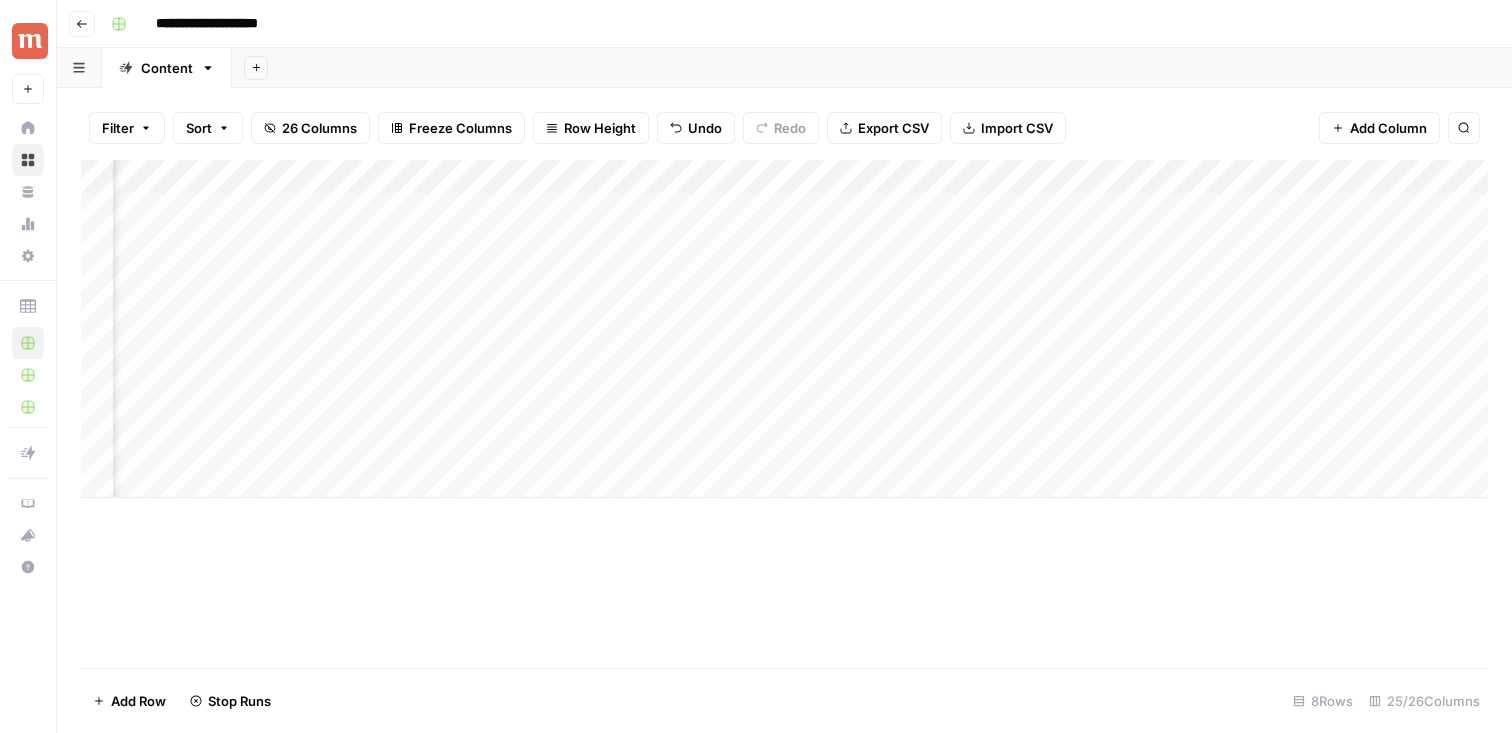 click on "Add Column" at bounding box center [784, 329] 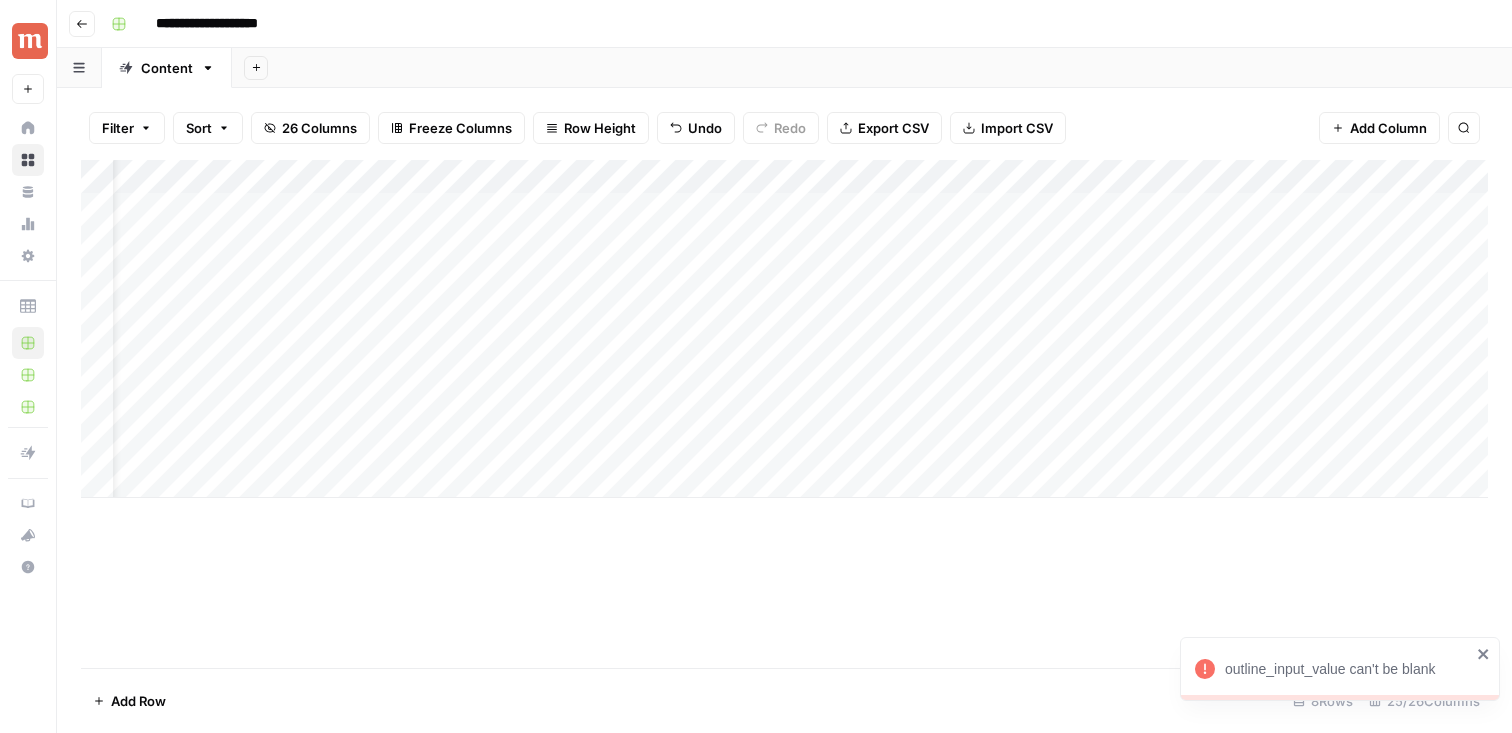 scroll, scrollTop: 0, scrollLeft: 0, axis: both 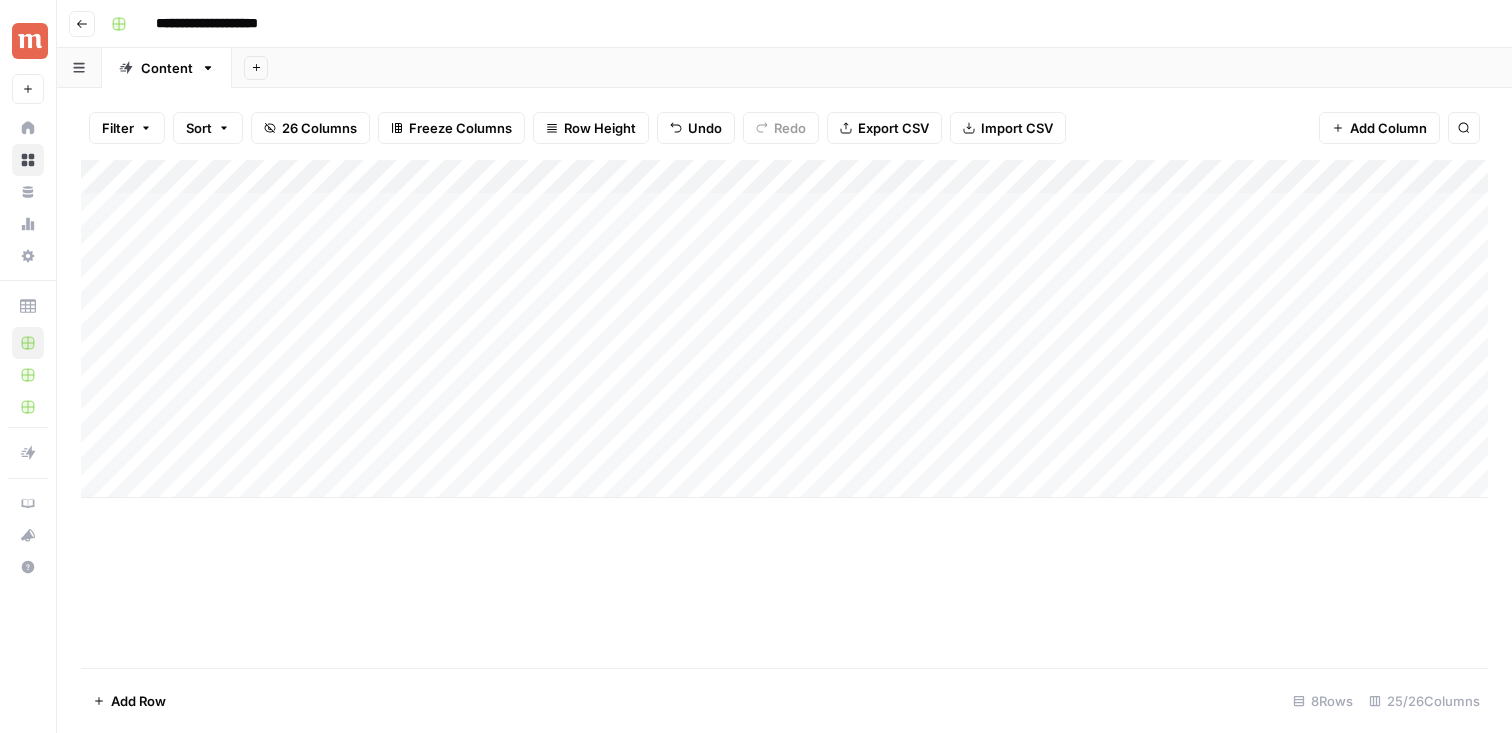 click on "Add Column" at bounding box center (784, 329) 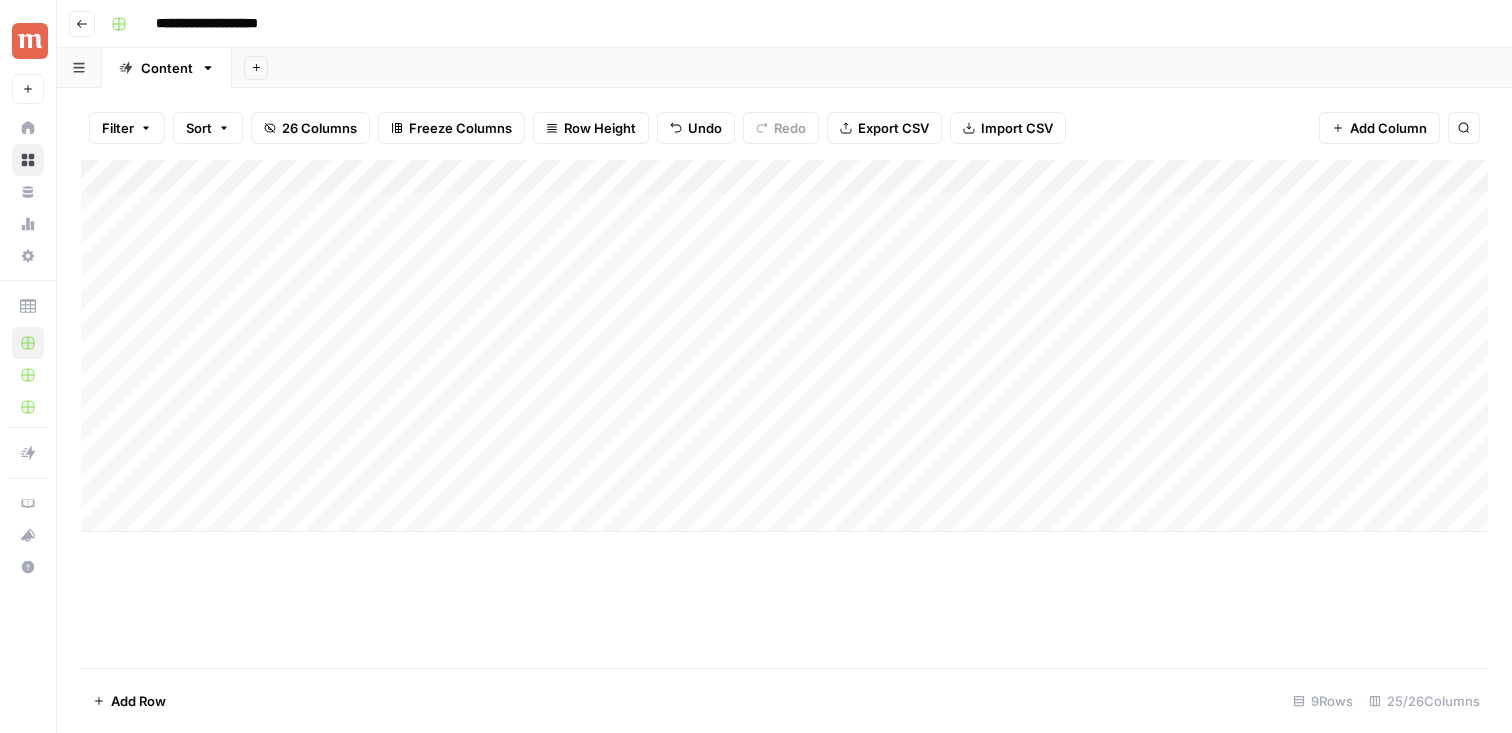 drag, startPoint x: 85, startPoint y: 477, endPoint x: 87, endPoint y: 378, distance: 99.0202 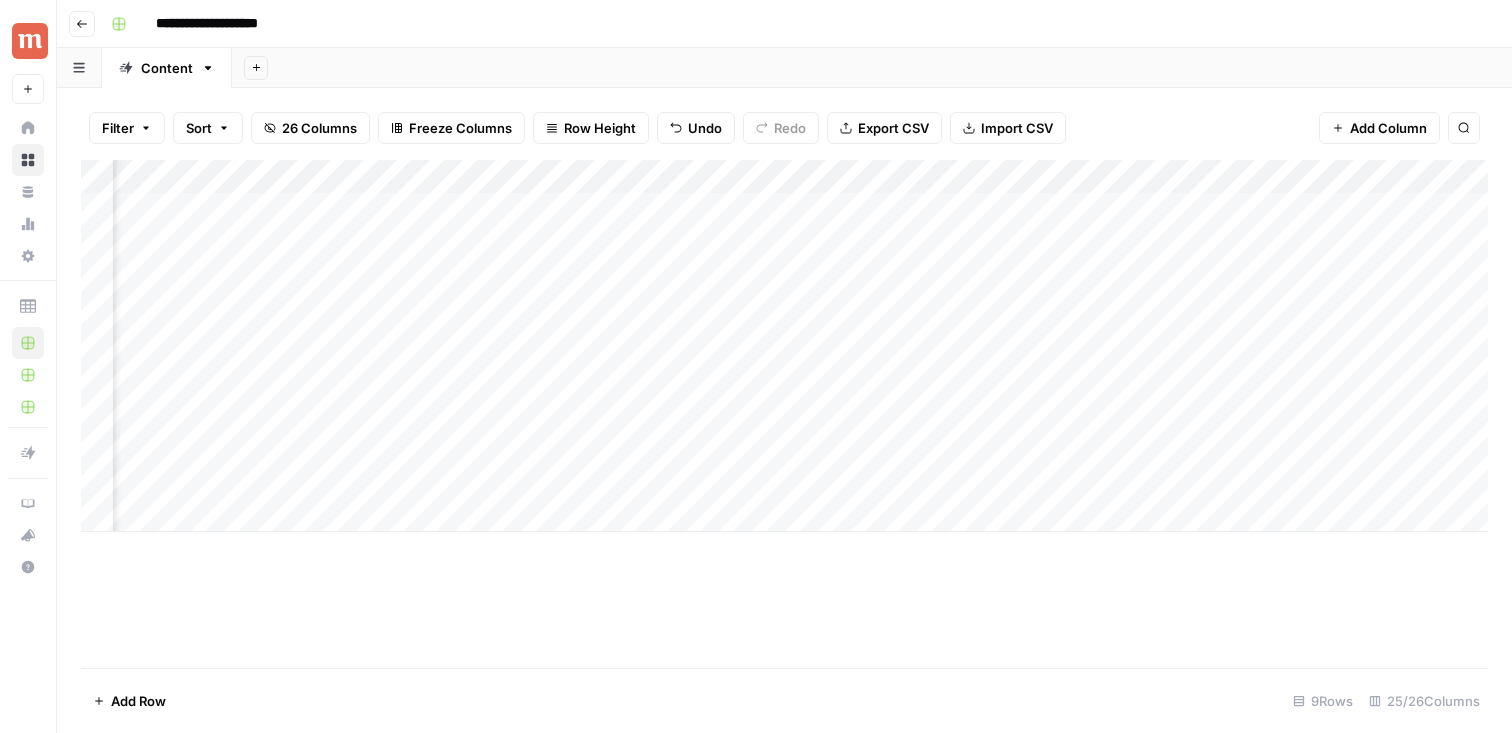 scroll, scrollTop: 0, scrollLeft: 482, axis: horizontal 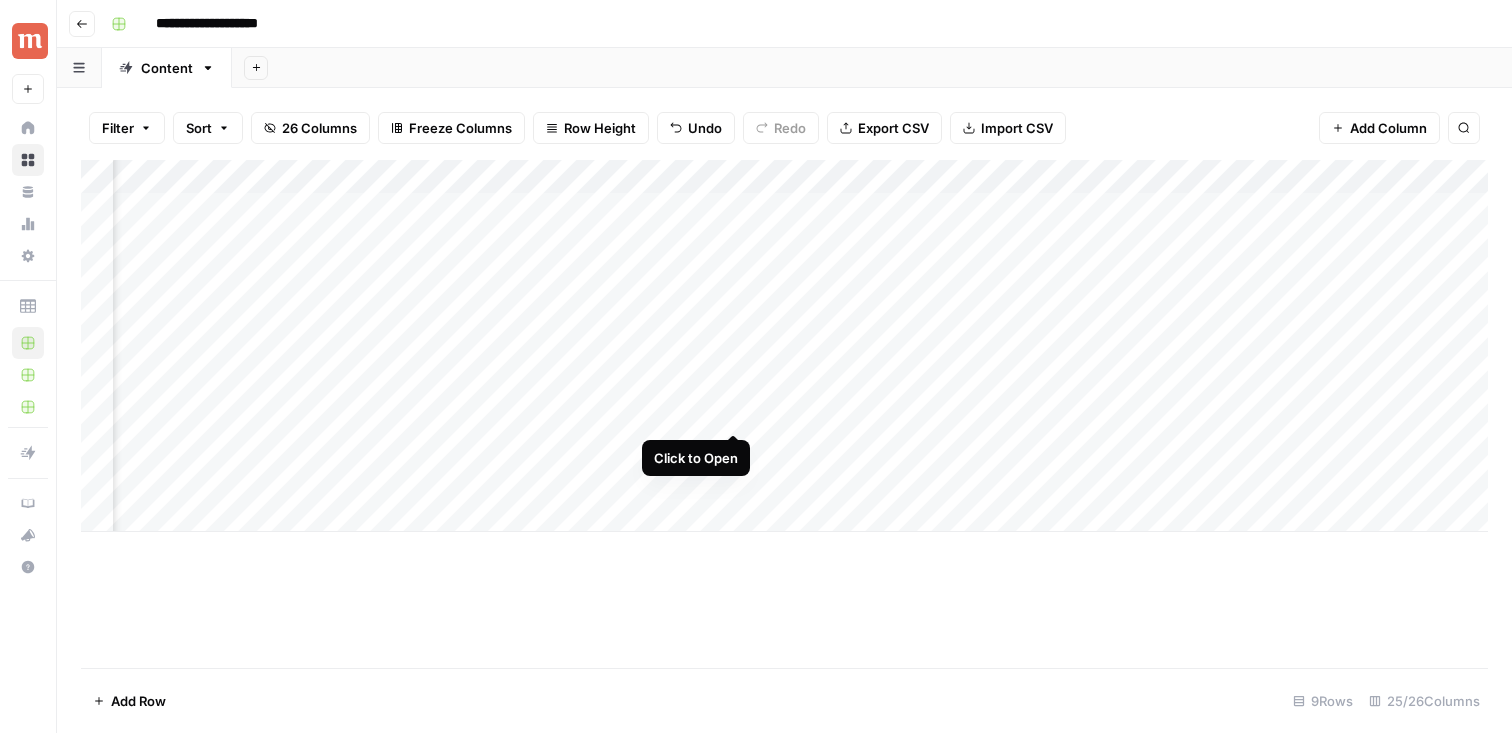 click on "Add Column" at bounding box center (784, 346) 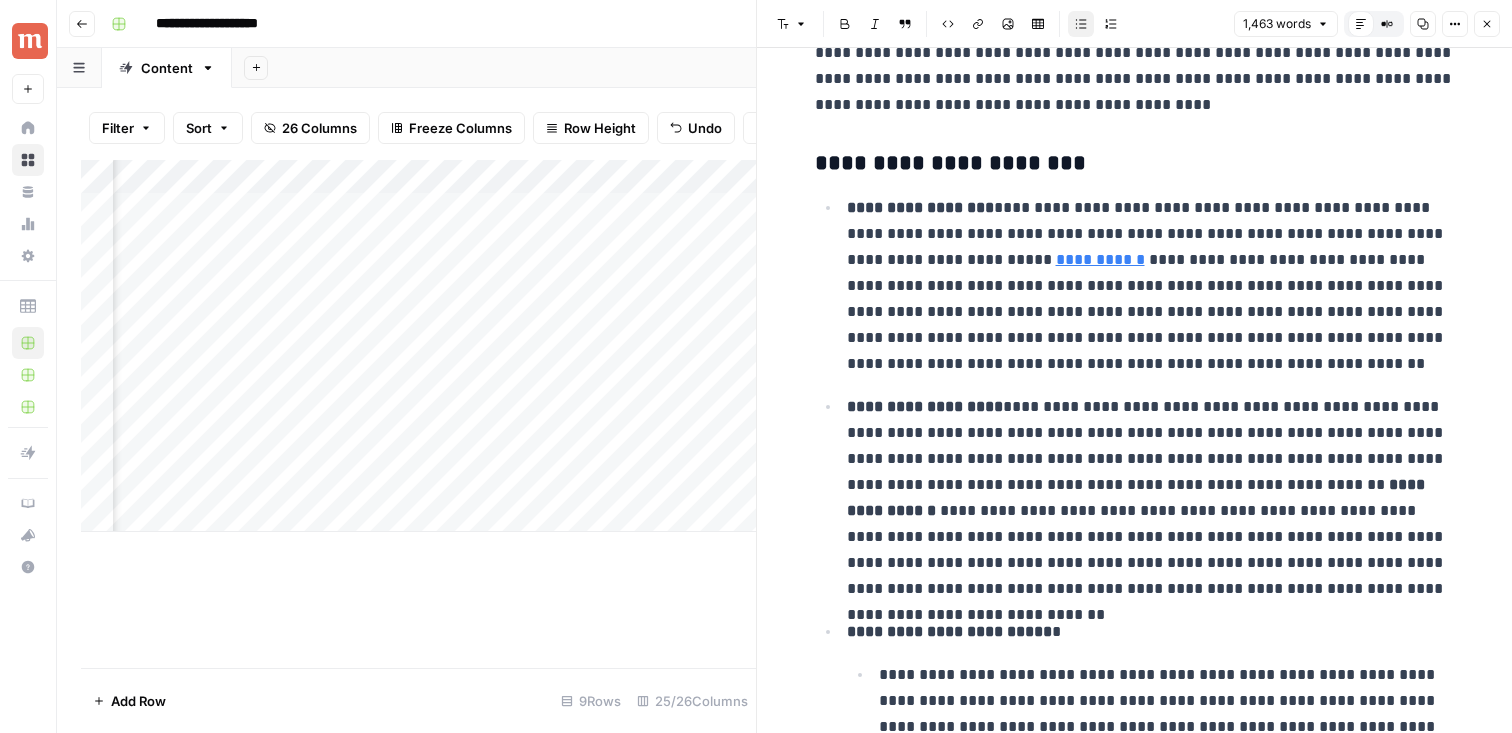 scroll, scrollTop: 72, scrollLeft: 0, axis: vertical 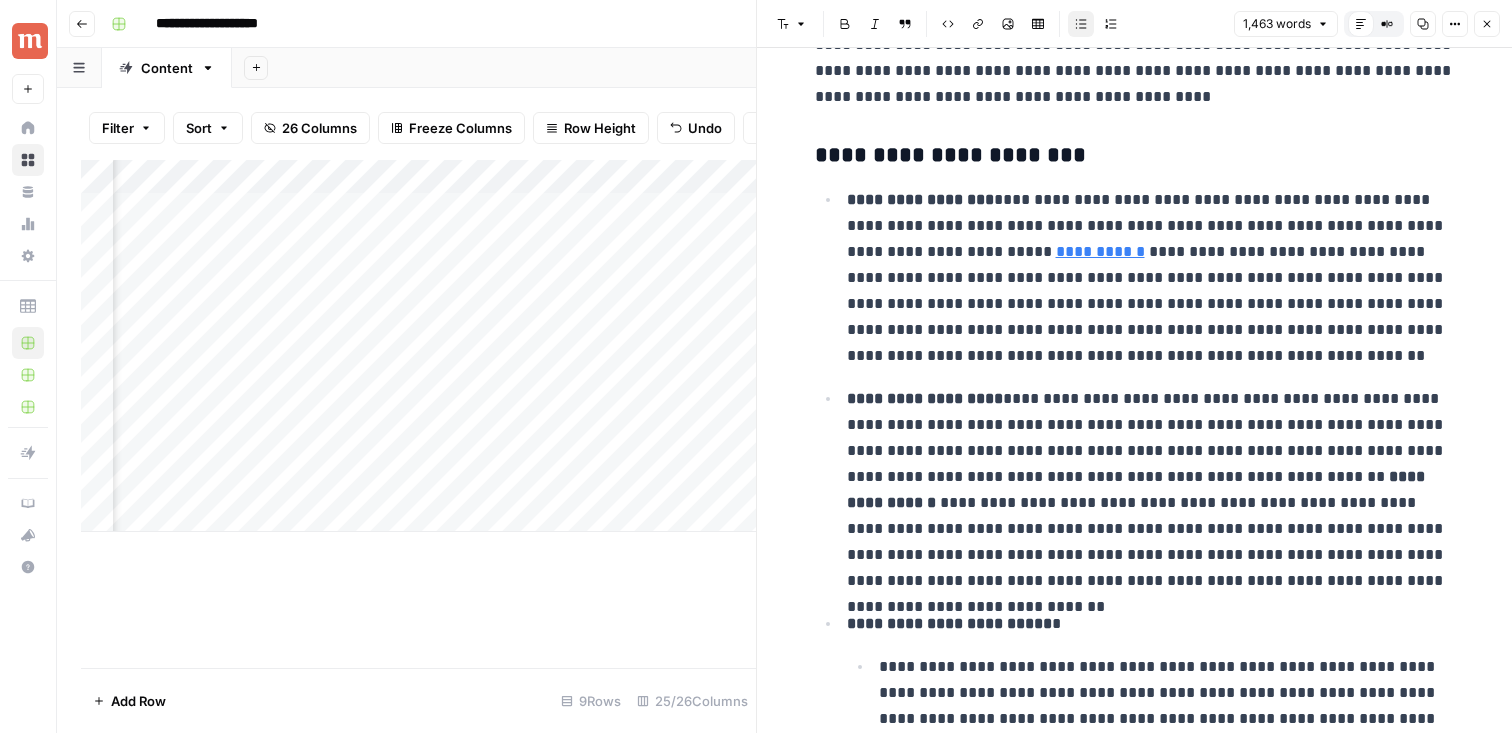 drag, startPoint x: 992, startPoint y: 201, endPoint x: 1324, endPoint y: 313, distance: 350.38266 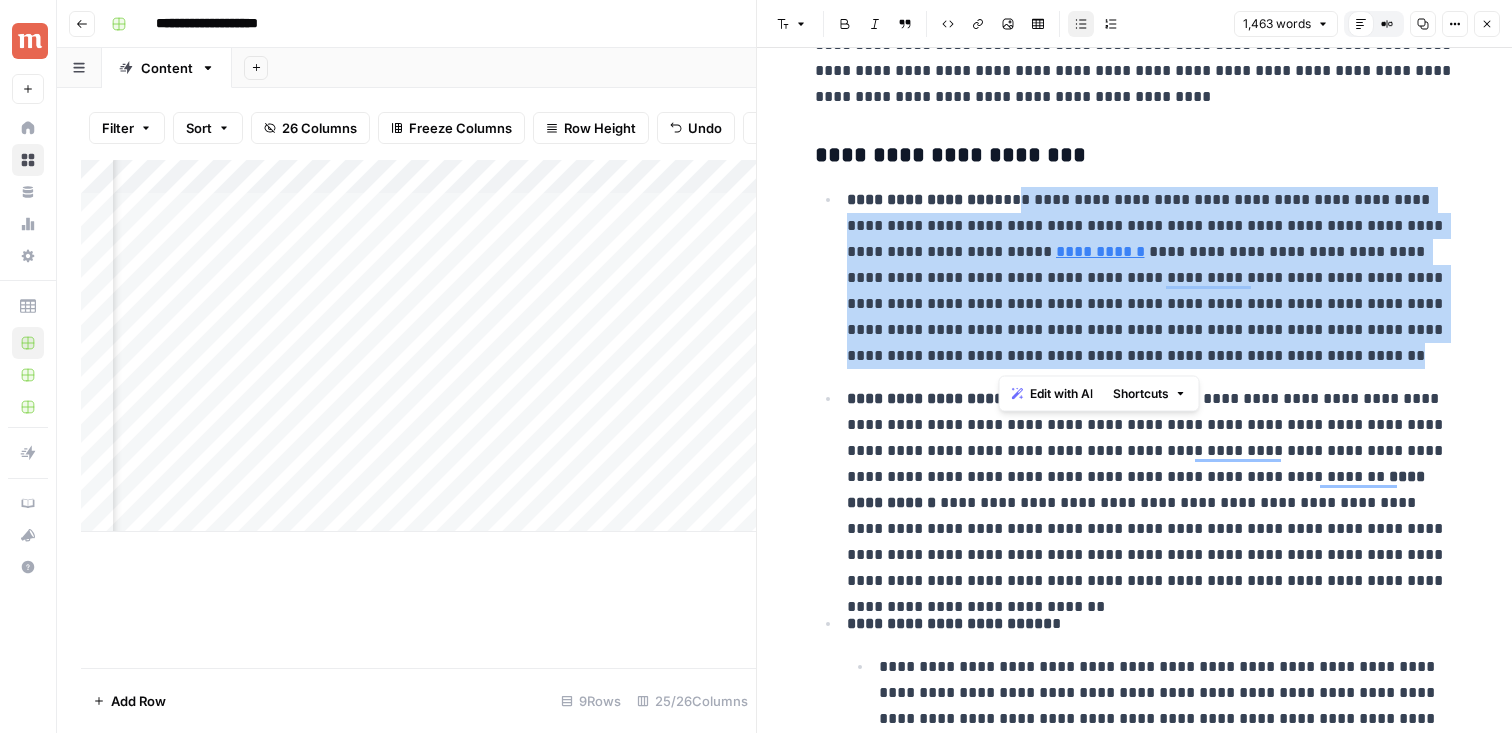 drag, startPoint x: 1346, startPoint y: 344, endPoint x: 999, endPoint y: 204, distance: 374.17776 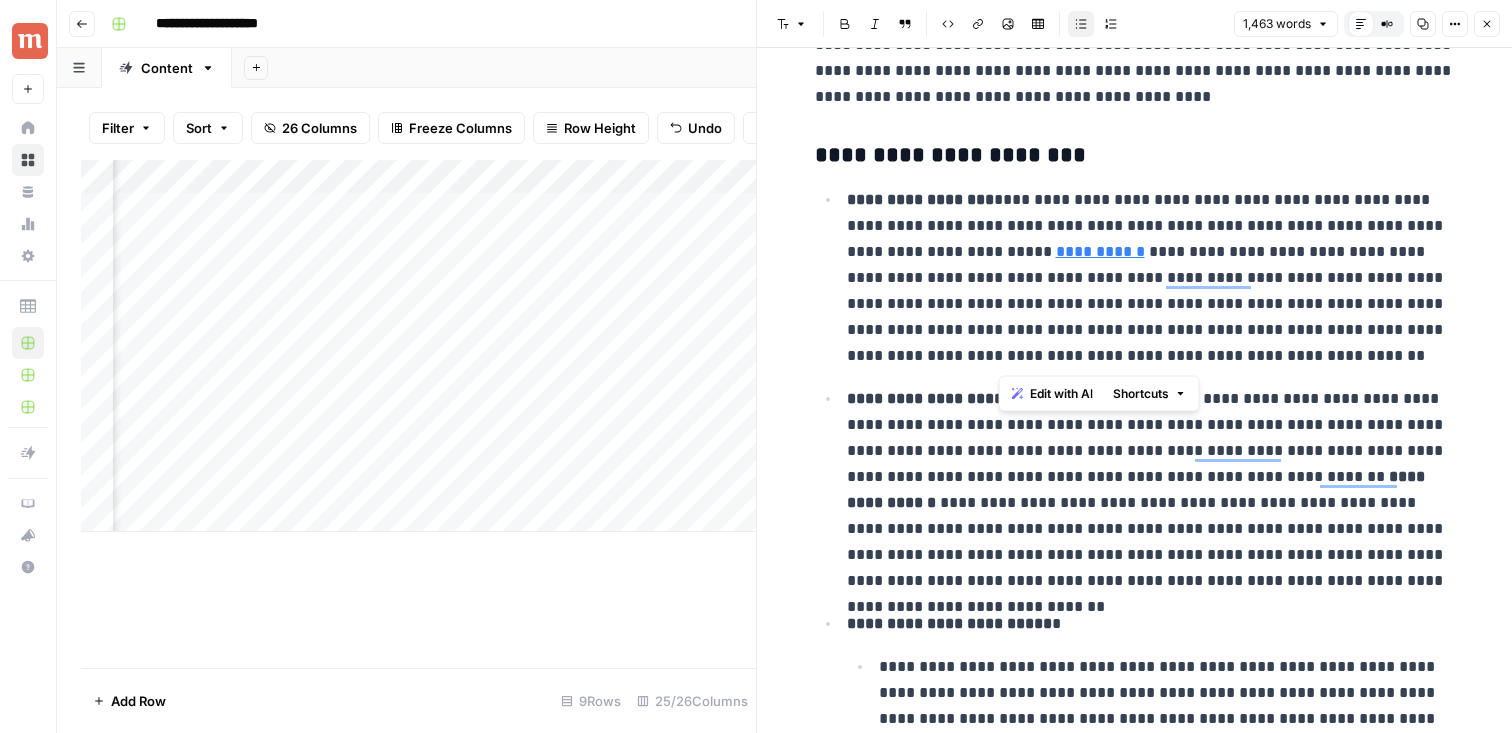 click on "**********" at bounding box center (1151, 490) 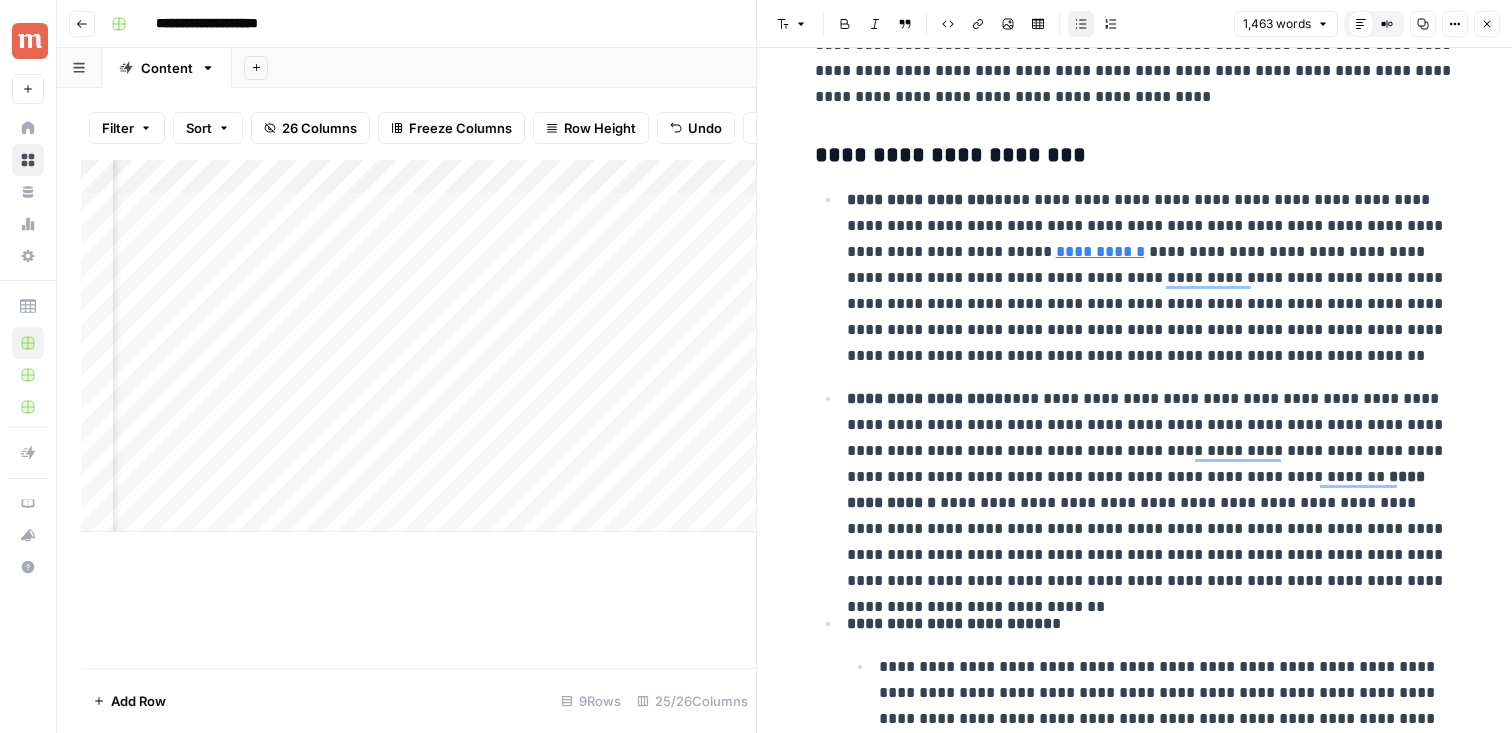 scroll, scrollTop: 0, scrollLeft: 0, axis: both 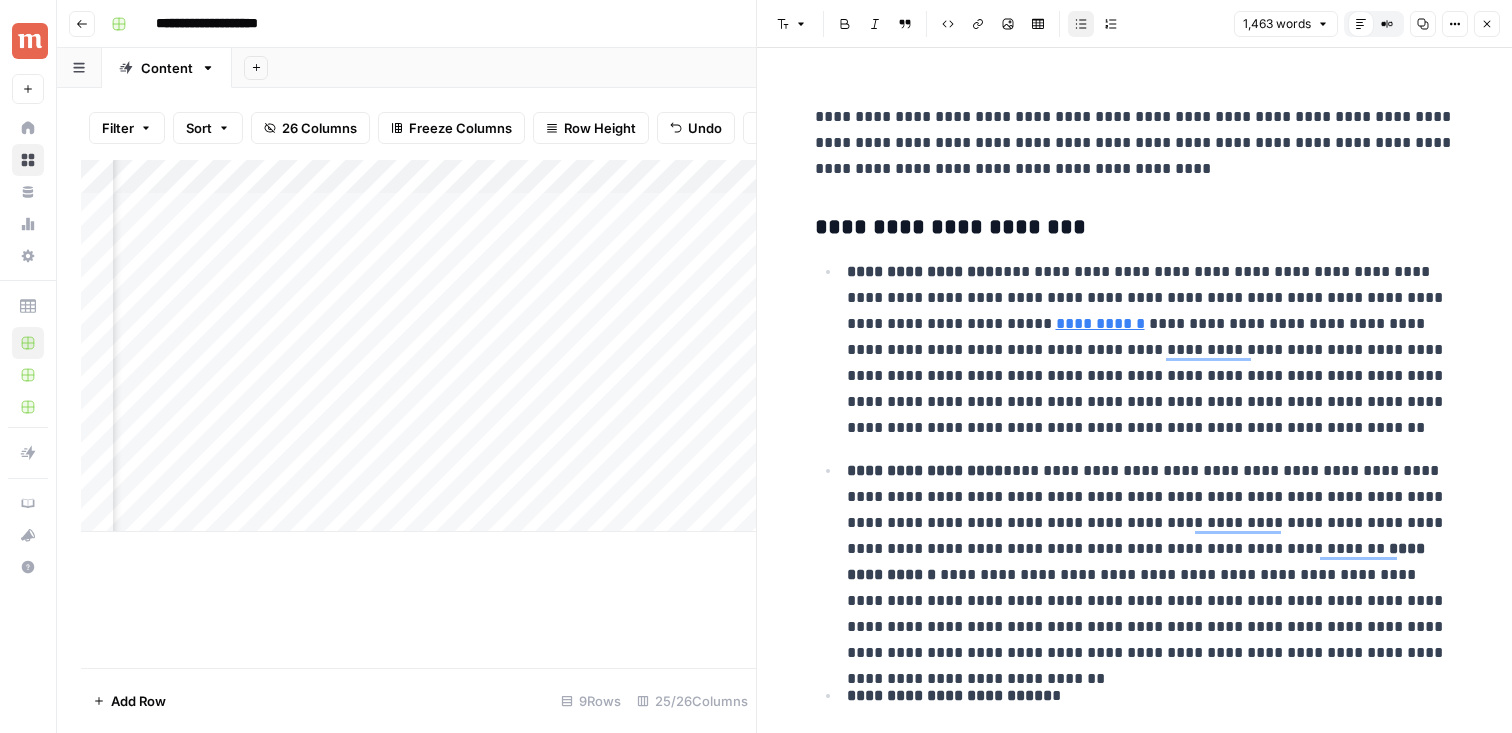 click on "Close" at bounding box center [1487, 24] 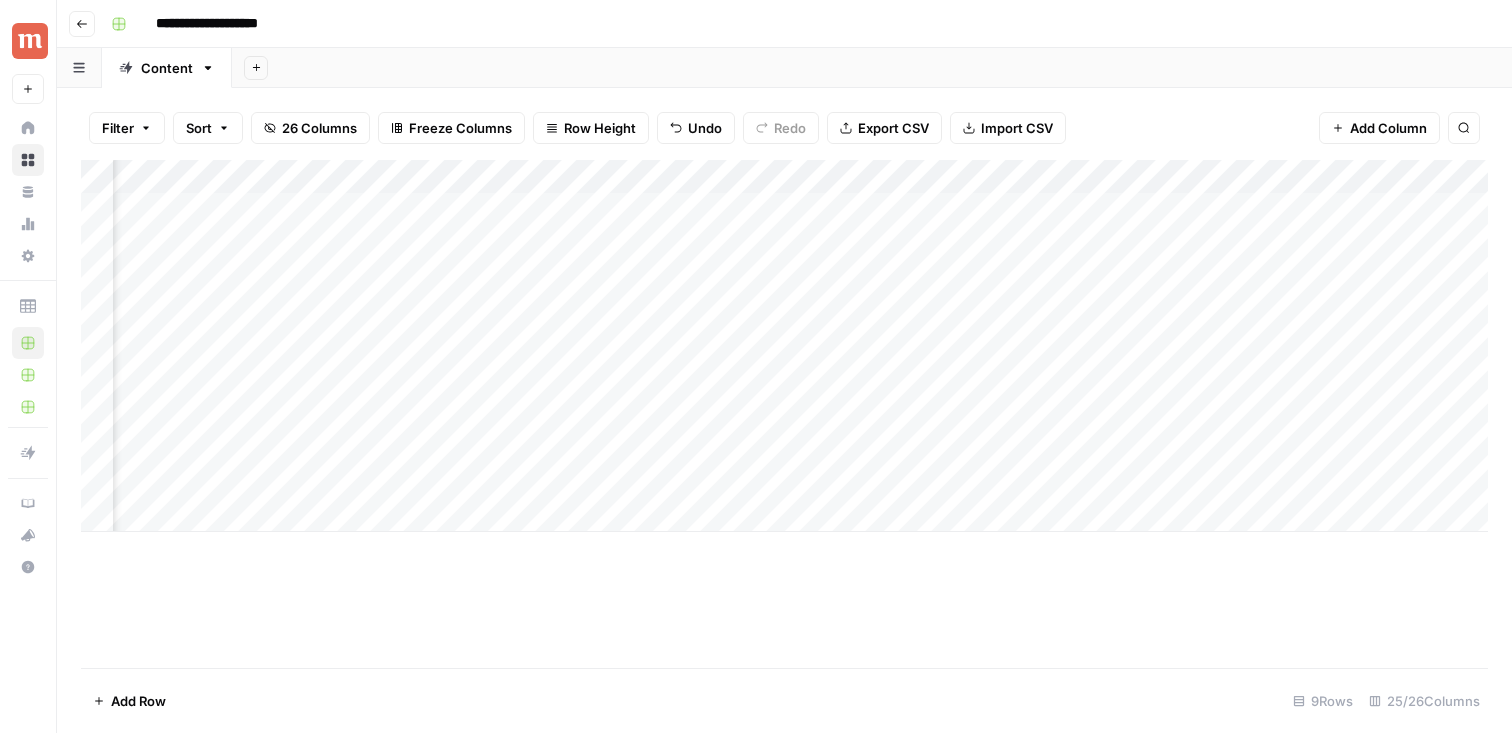 scroll, scrollTop: 0, scrollLeft: 930, axis: horizontal 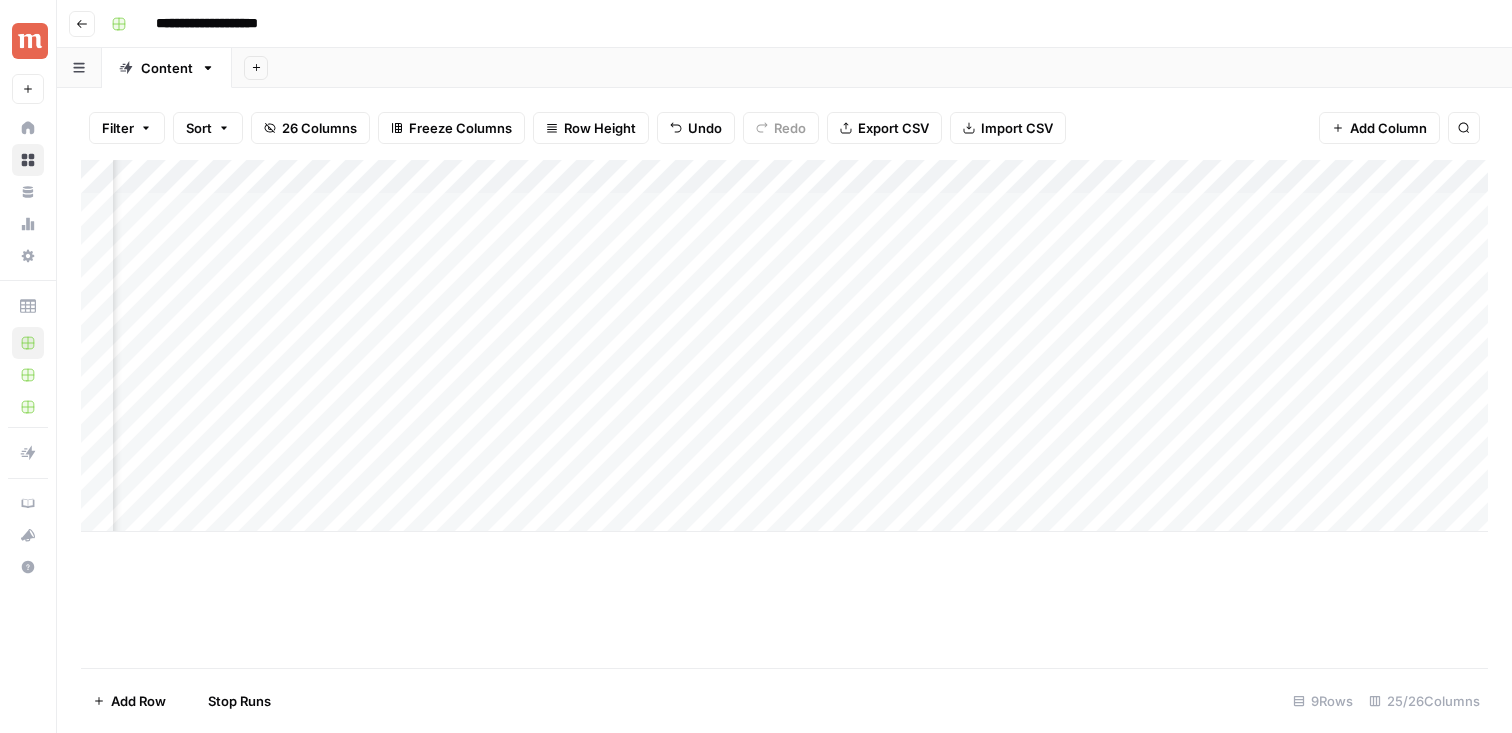 click on "Add Column" at bounding box center (784, 346) 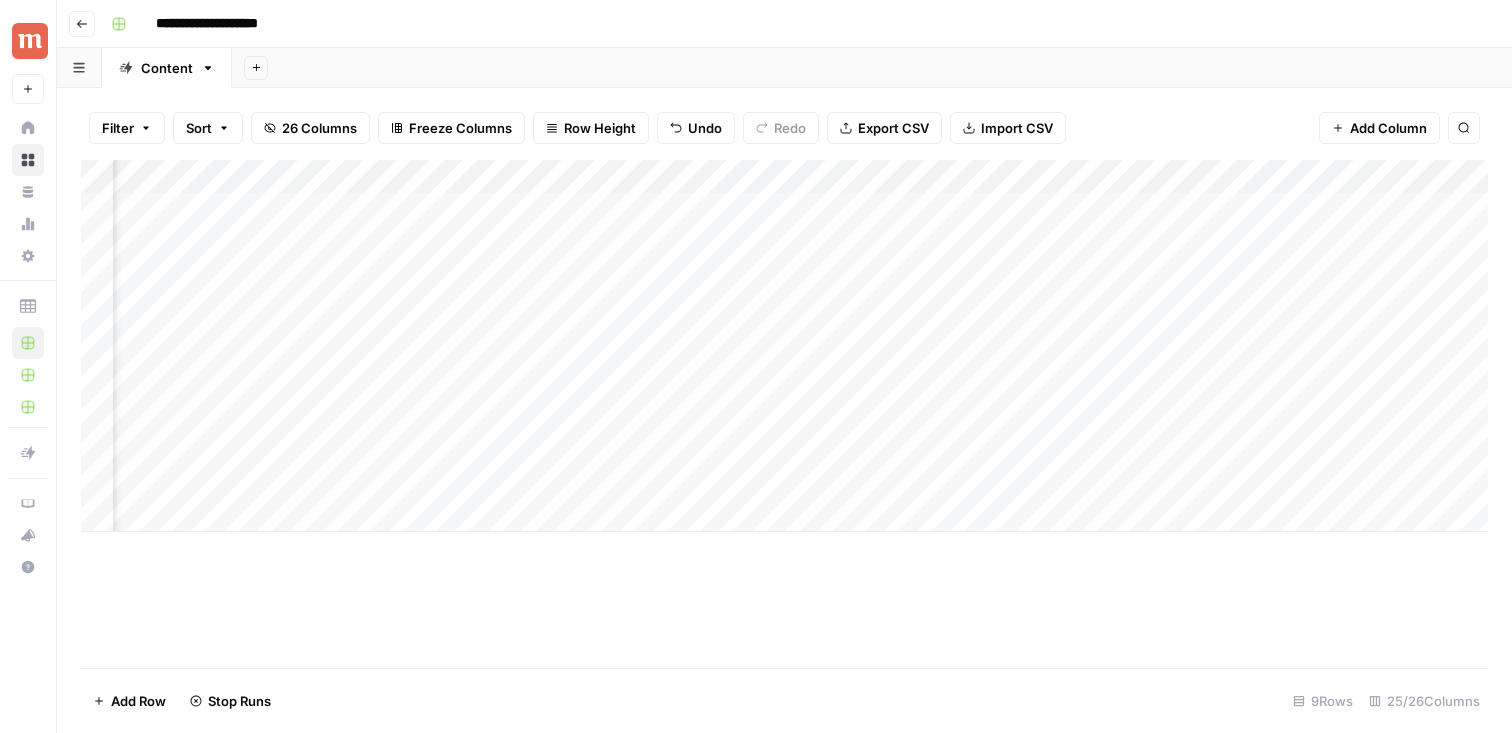 click on "Add Column" at bounding box center (784, 346) 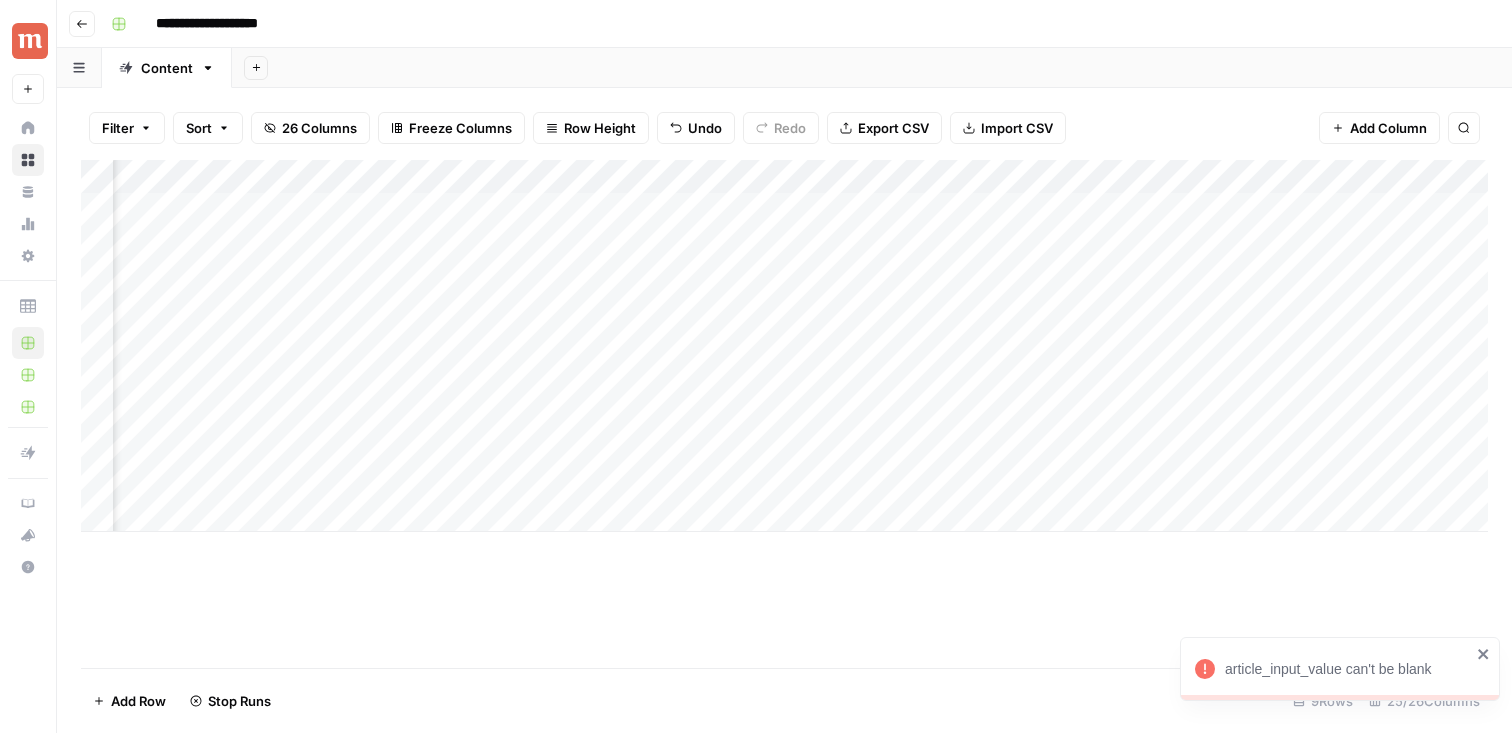 click on "Add Column" at bounding box center [784, 346] 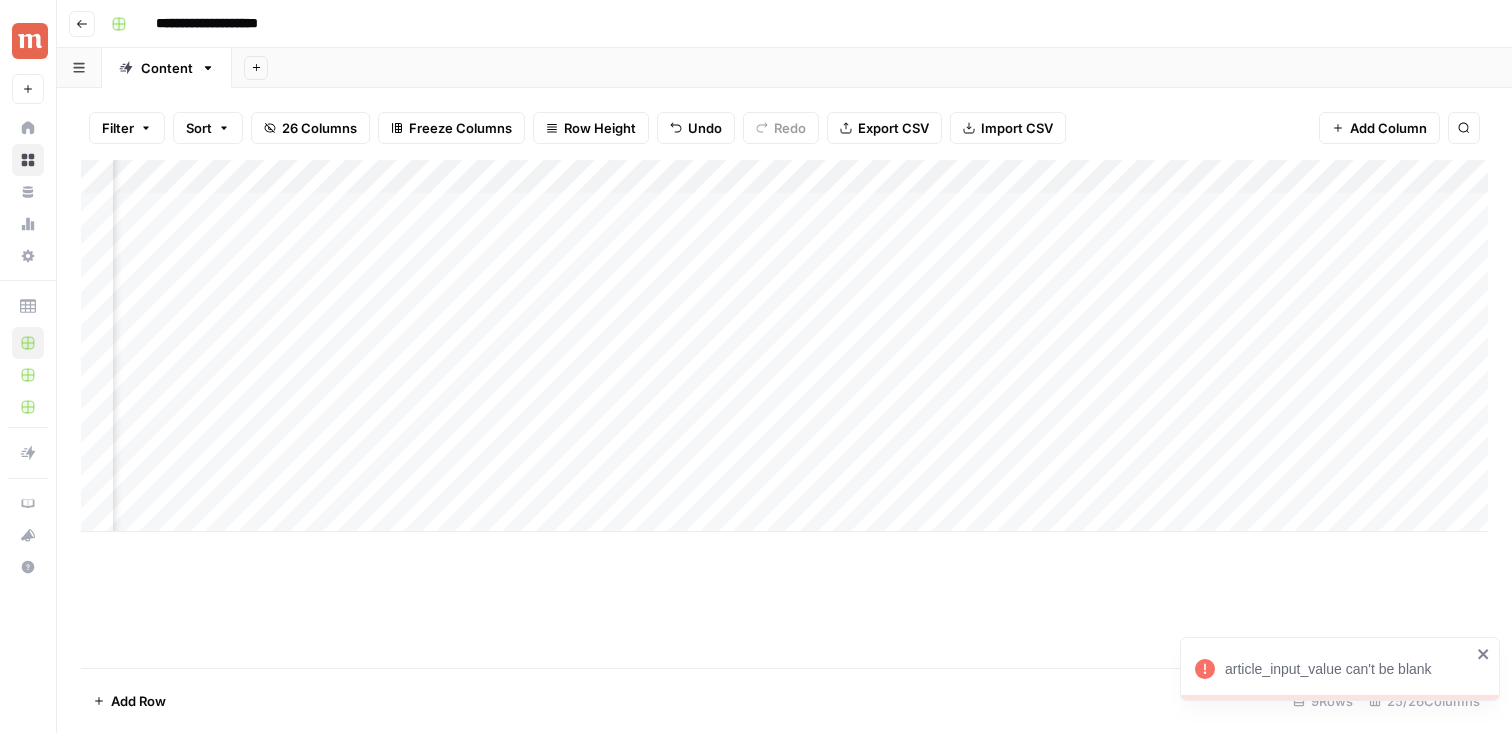 scroll, scrollTop: 0, scrollLeft: 1525, axis: horizontal 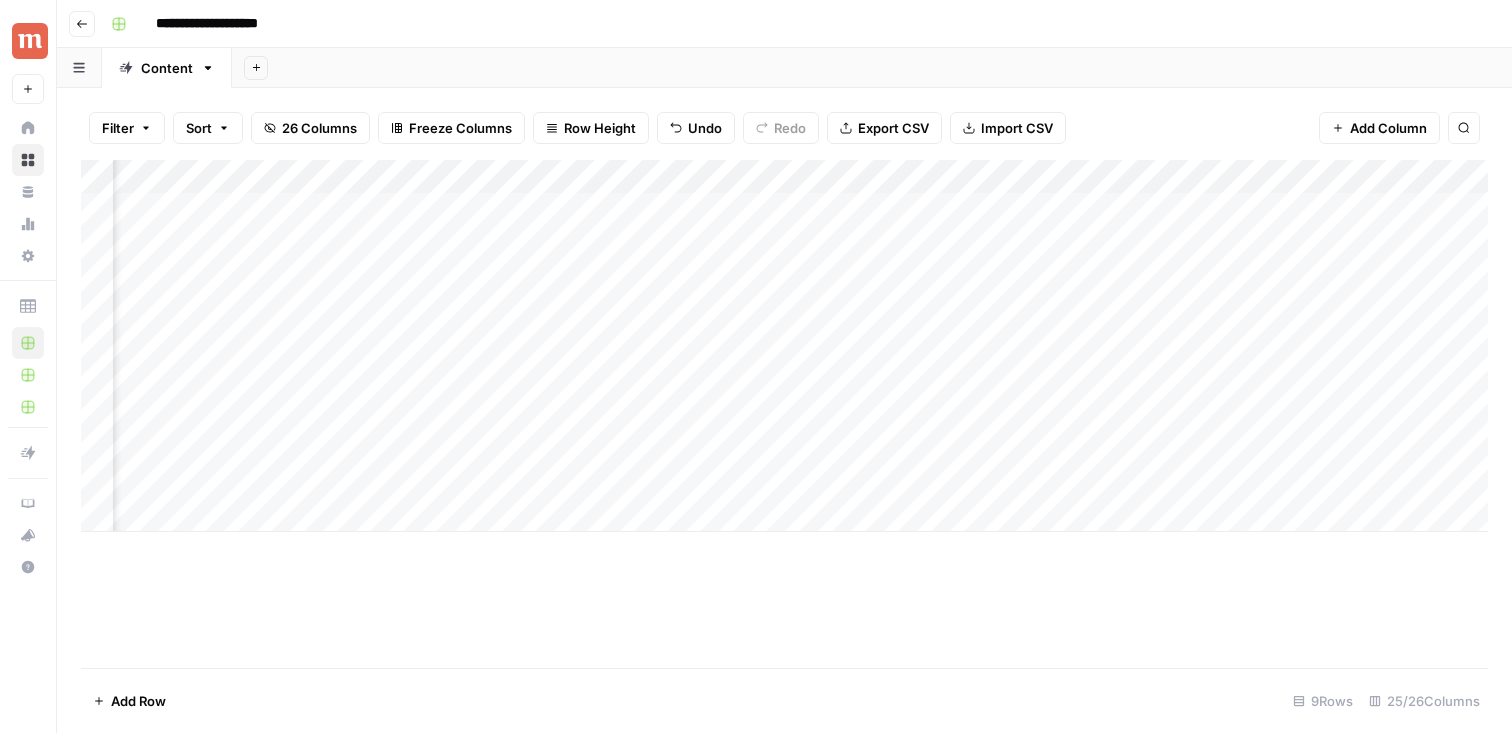 click on "Add Column" at bounding box center [784, 414] 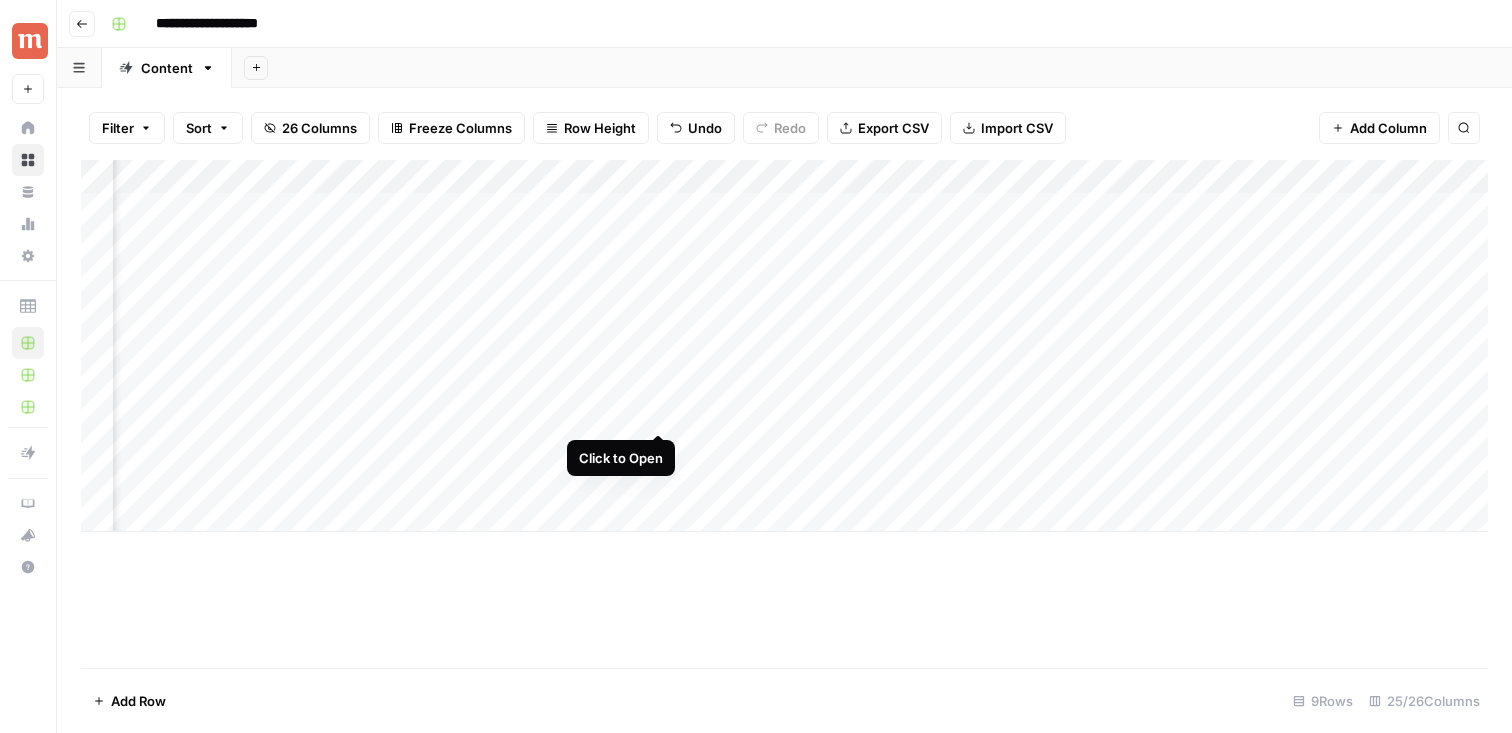 click on "Add Column" at bounding box center [784, 346] 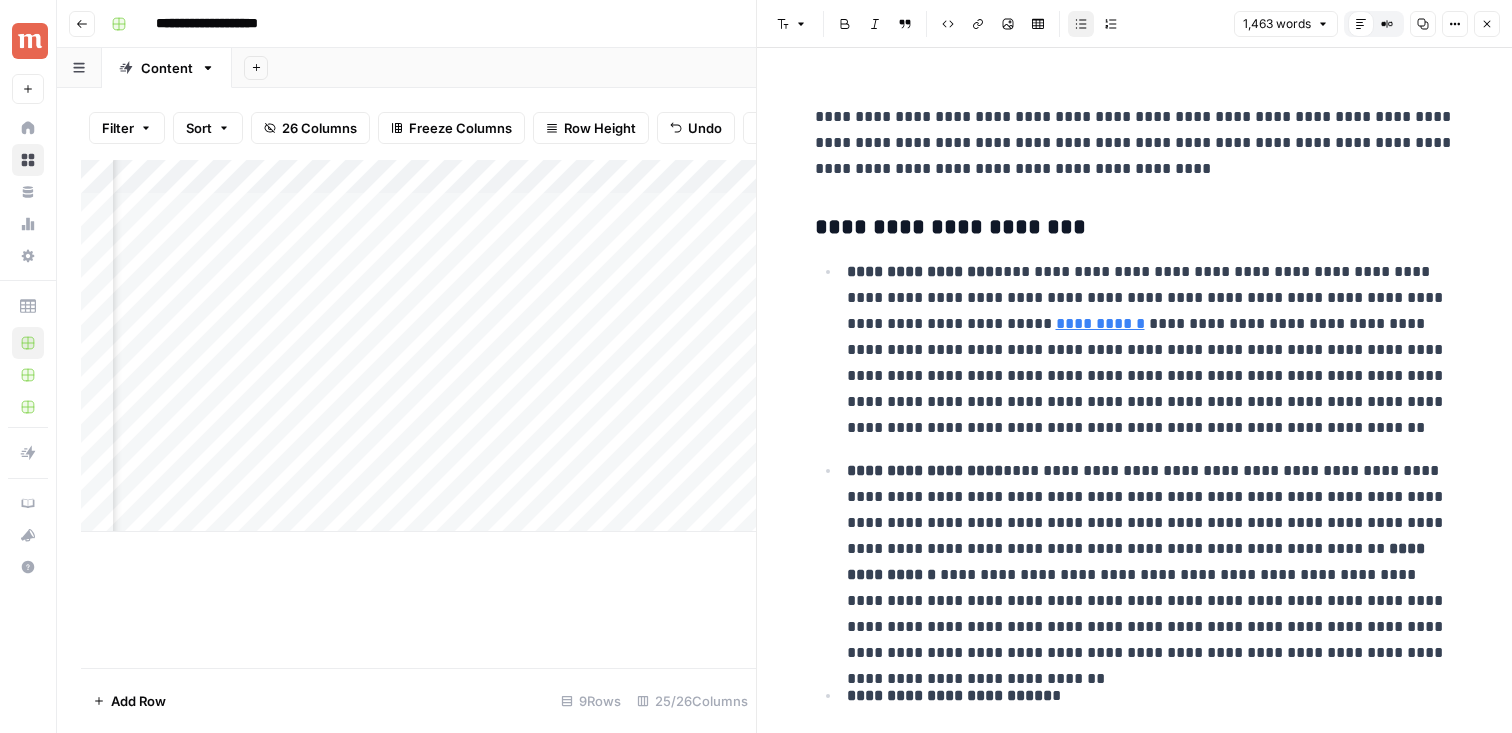 scroll, scrollTop: 0, scrollLeft: 0, axis: both 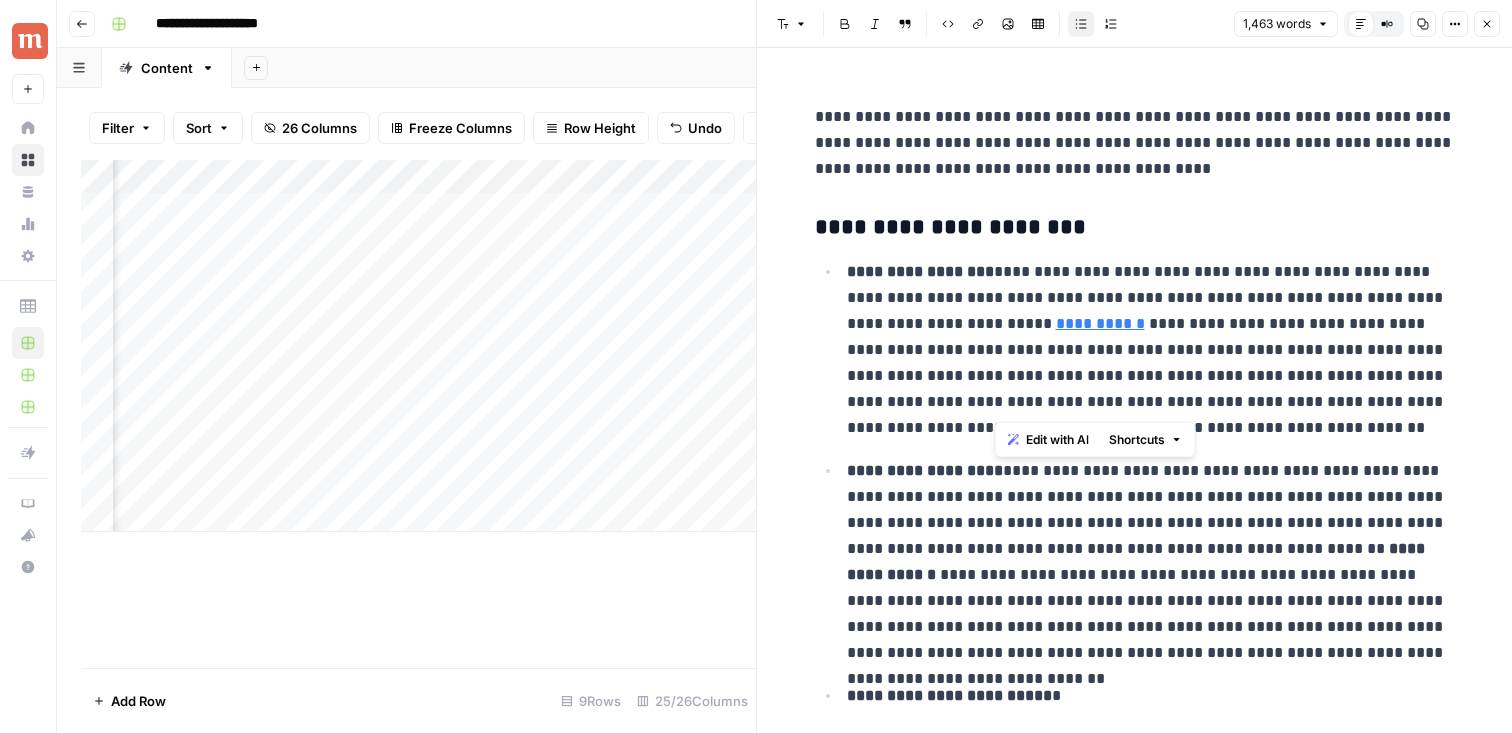 drag, startPoint x: 994, startPoint y: 275, endPoint x: 1340, endPoint y: 415, distance: 373.25058 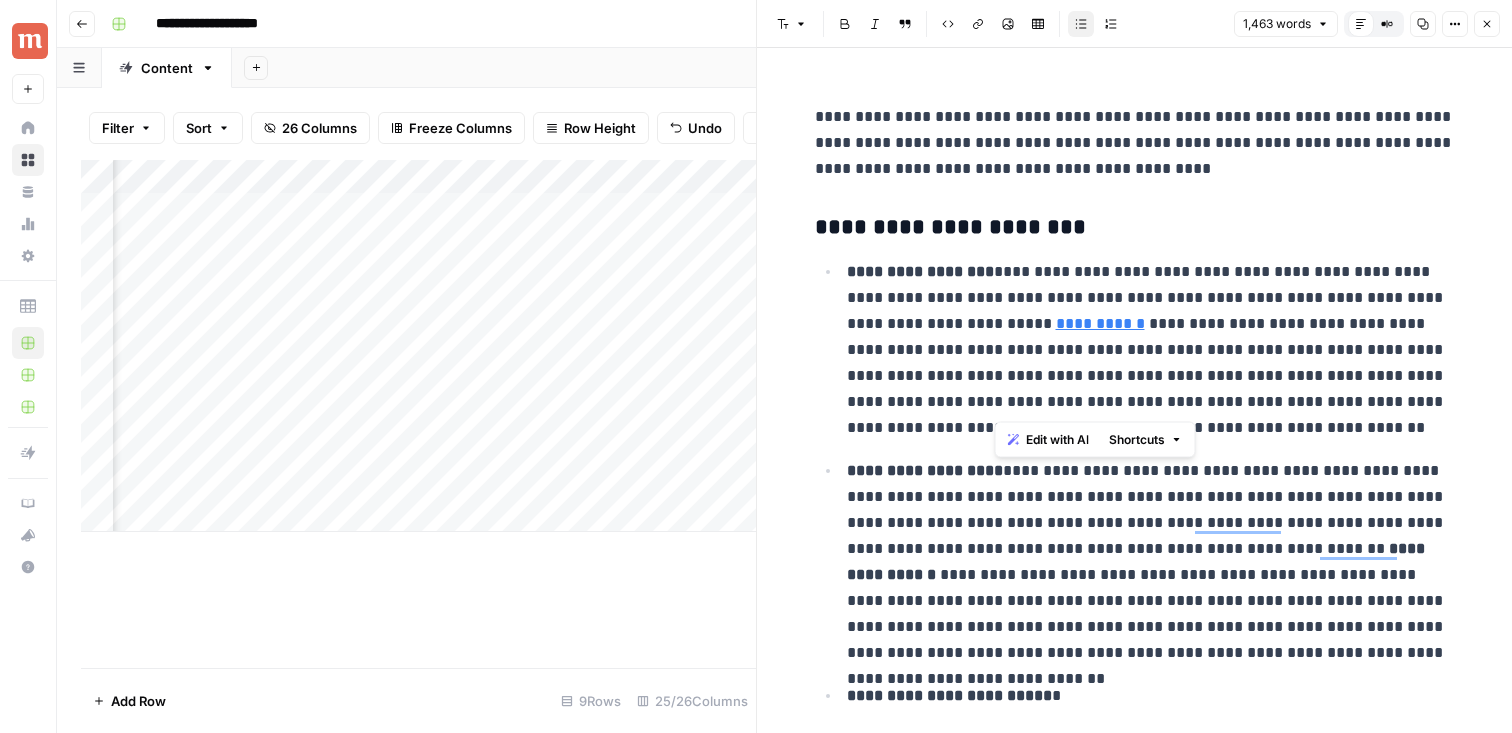 copy on "**********" 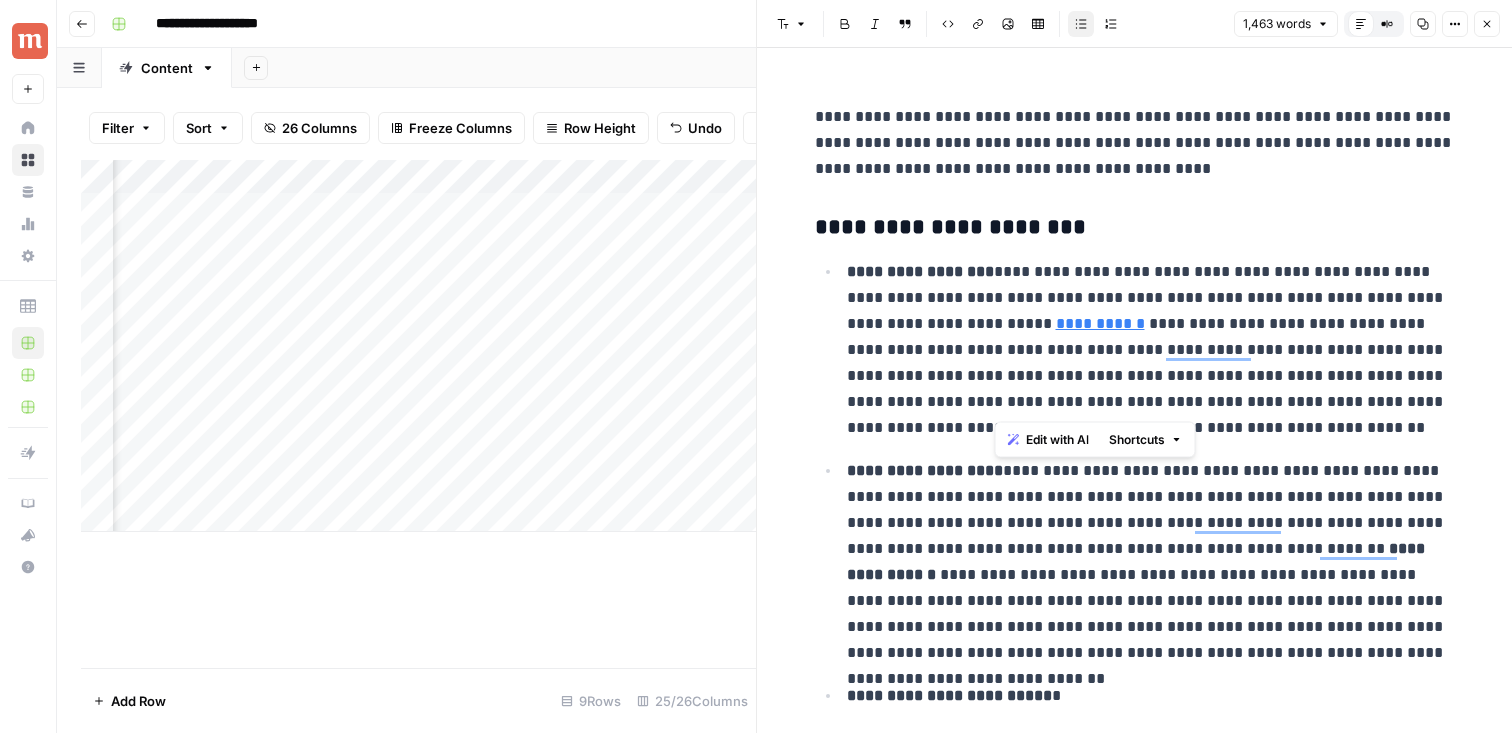 click on "**********" at bounding box center (1151, 350) 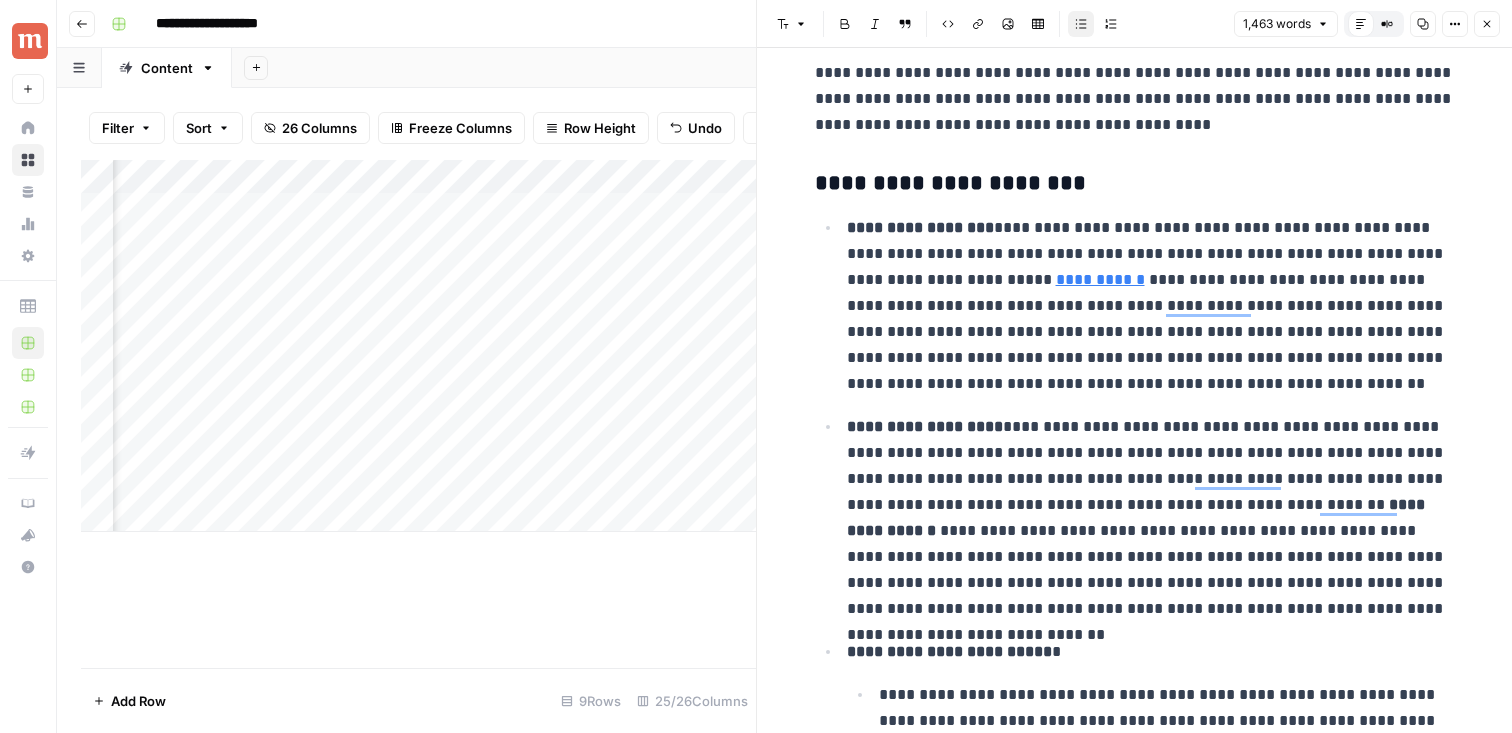 scroll, scrollTop: 46, scrollLeft: 0, axis: vertical 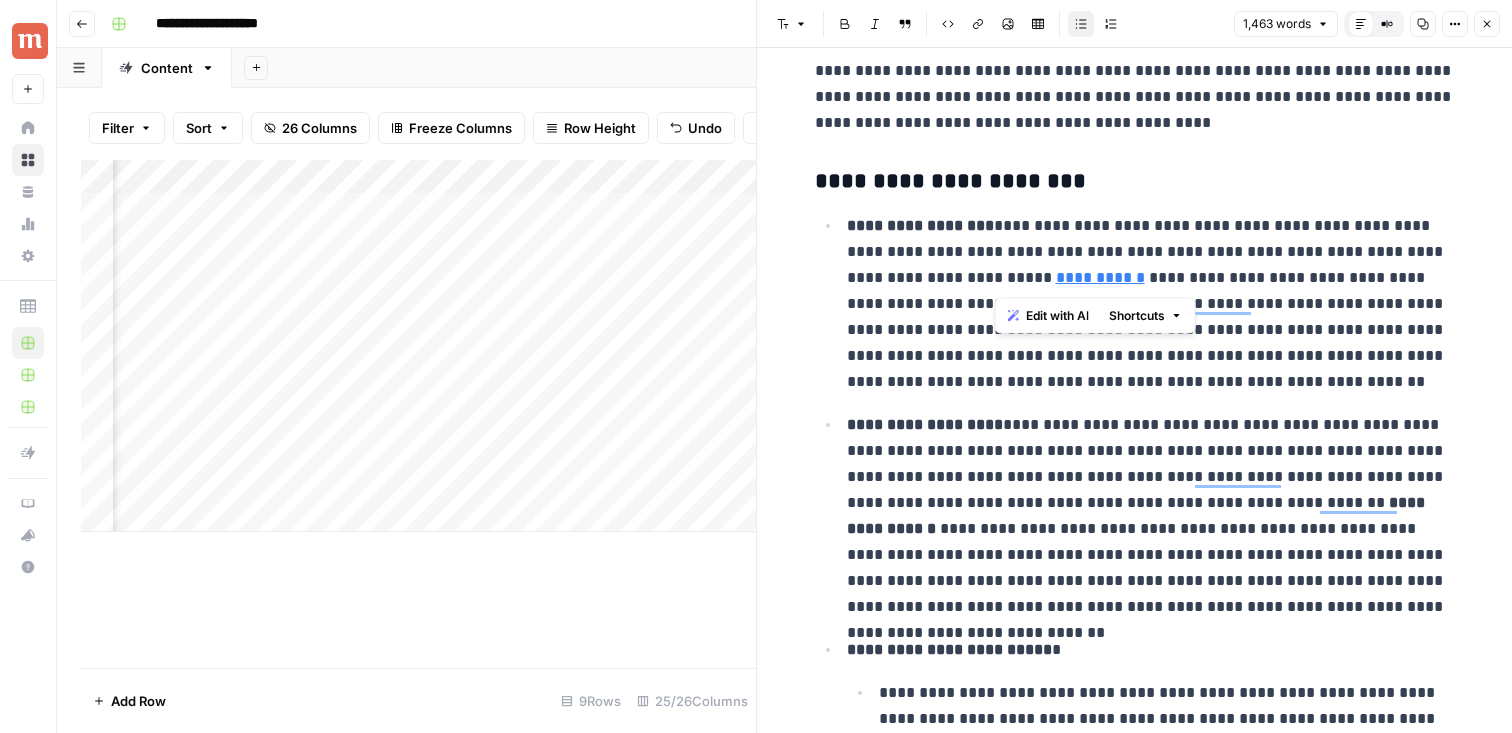 drag, startPoint x: 993, startPoint y: 226, endPoint x: 1090, endPoint y: 266, distance: 104.92378 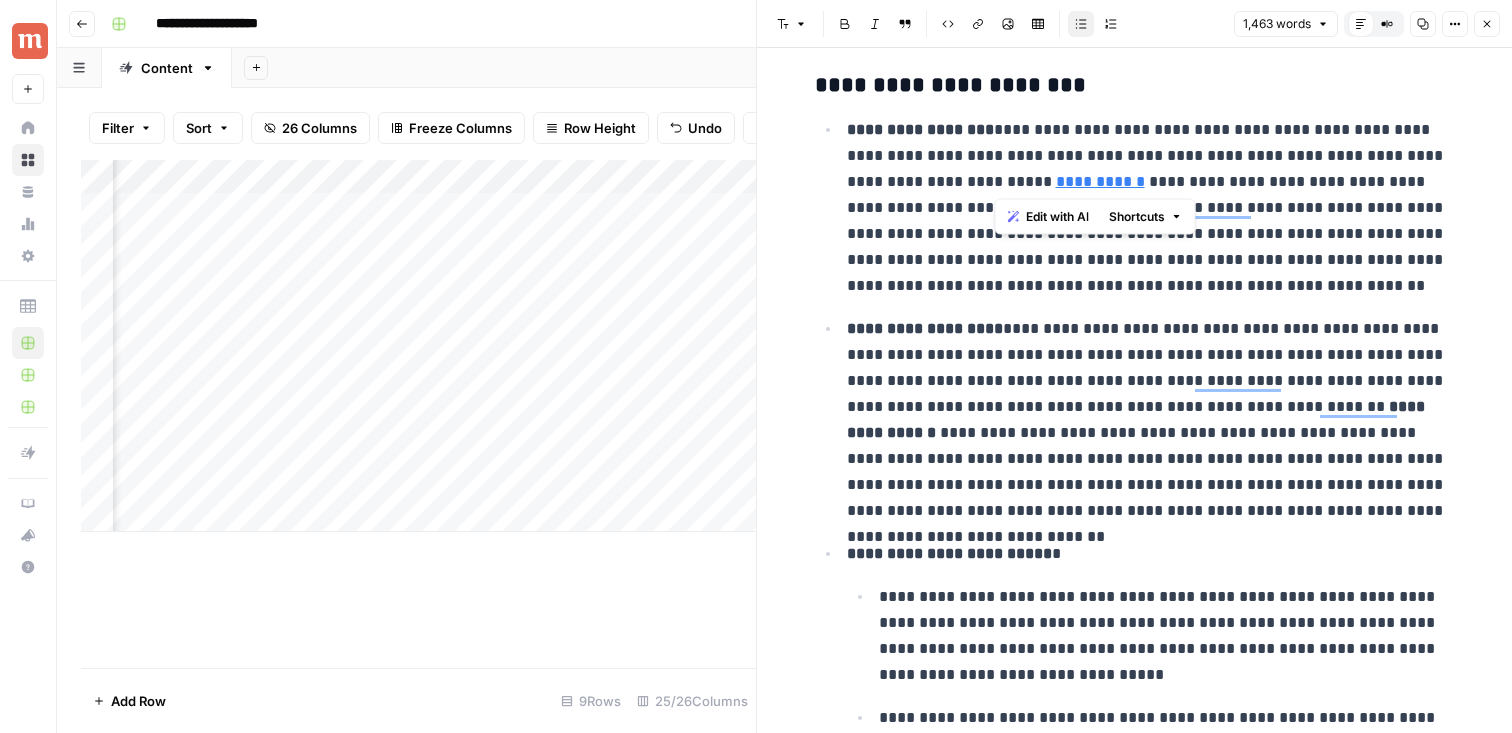scroll, scrollTop: 168, scrollLeft: 0, axis: vertical 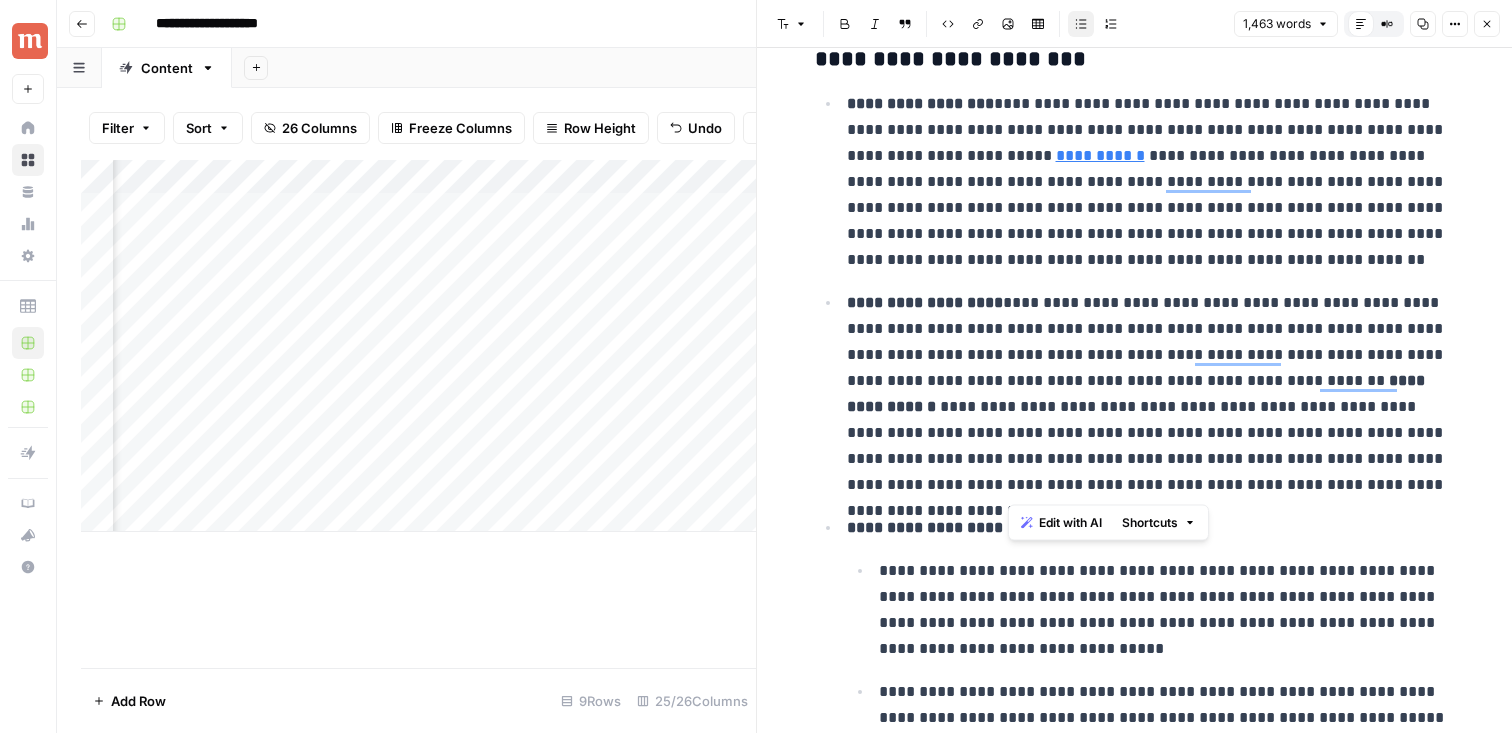 drag, startPoint x: 1012, startPoint y: 298, endPoint x: 1366, endPoint y: 479, distance: 397.589 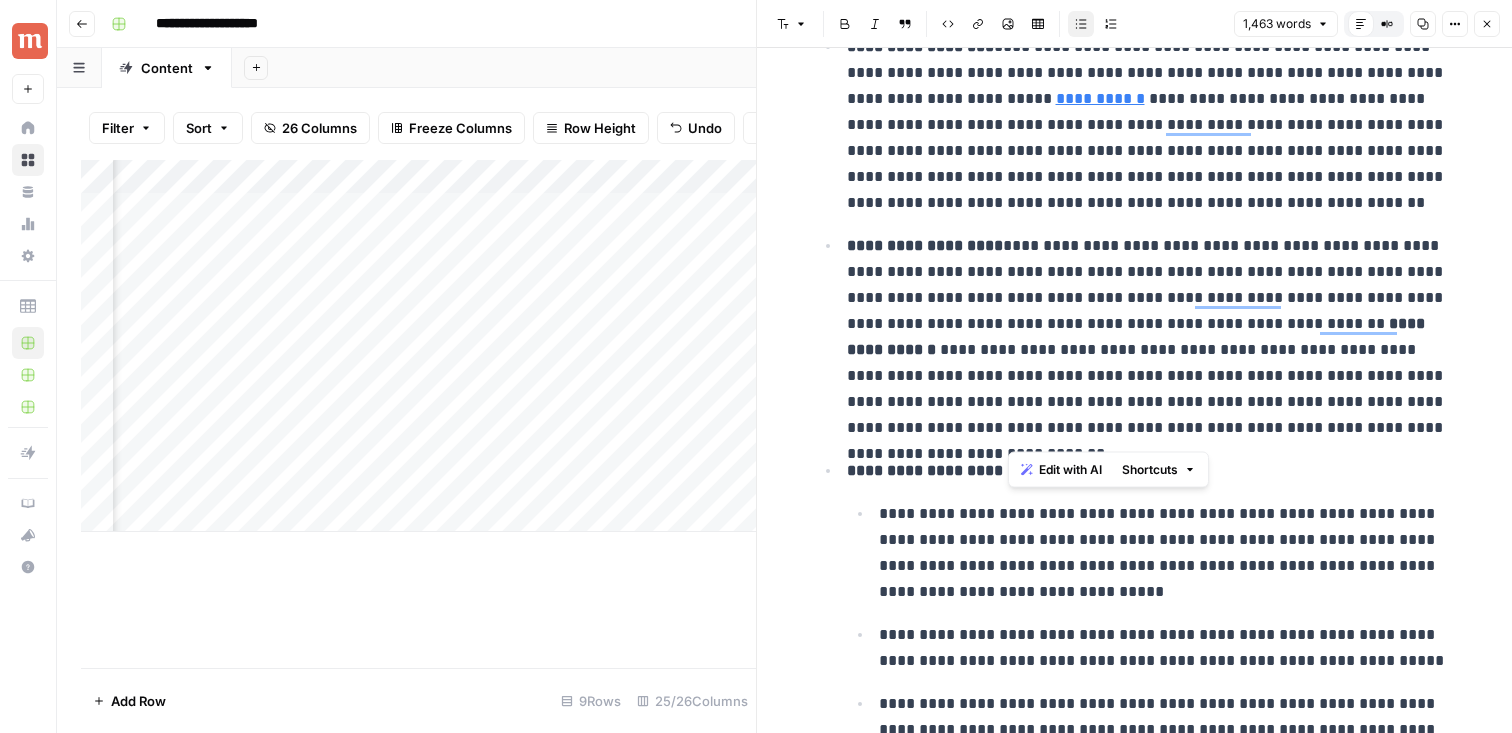 scroll, scrollTop: 229, scrollLeft: 0, axis: vertical 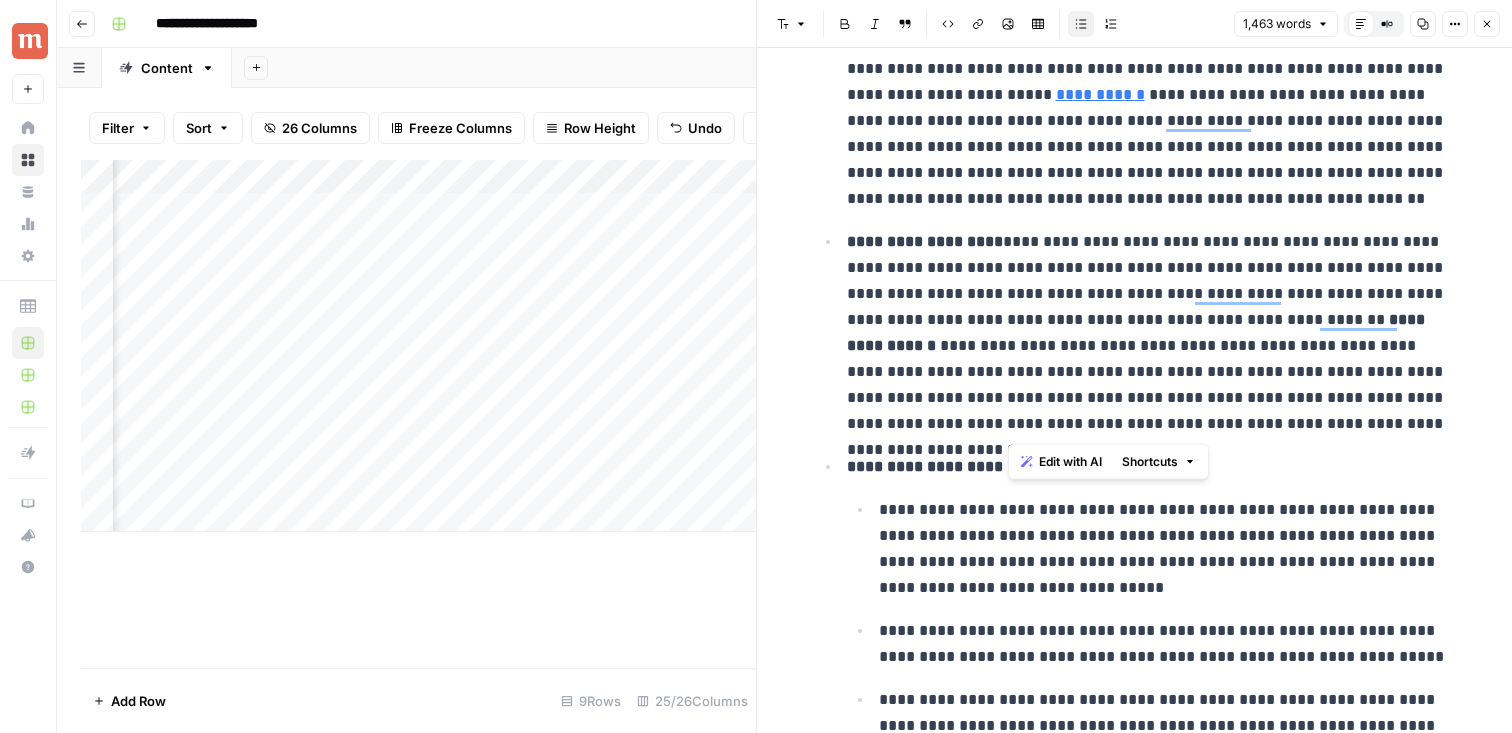 click on "**********" at bounding box center [1151, 333] 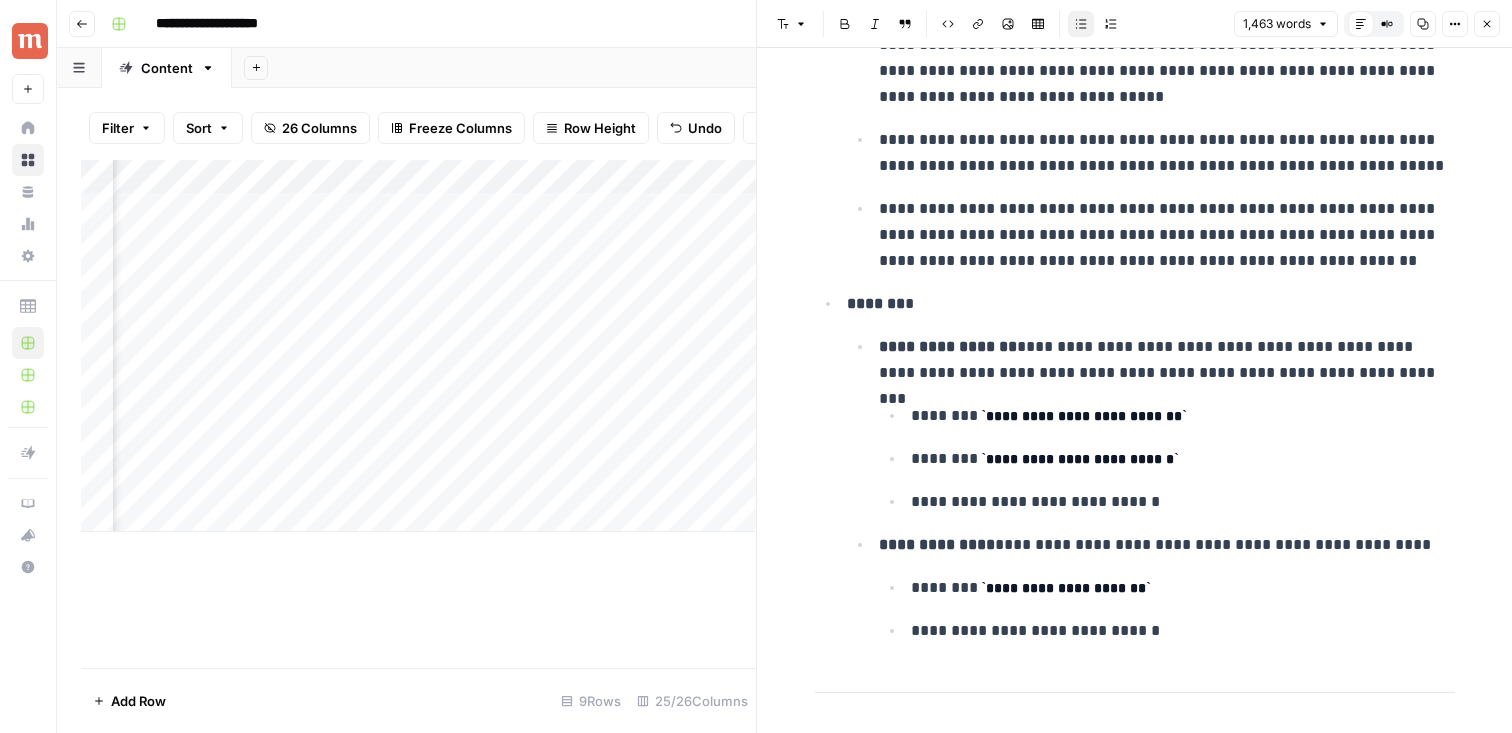 scroll, scrollTop: 726, scrollLeft: 0, axis: vertical 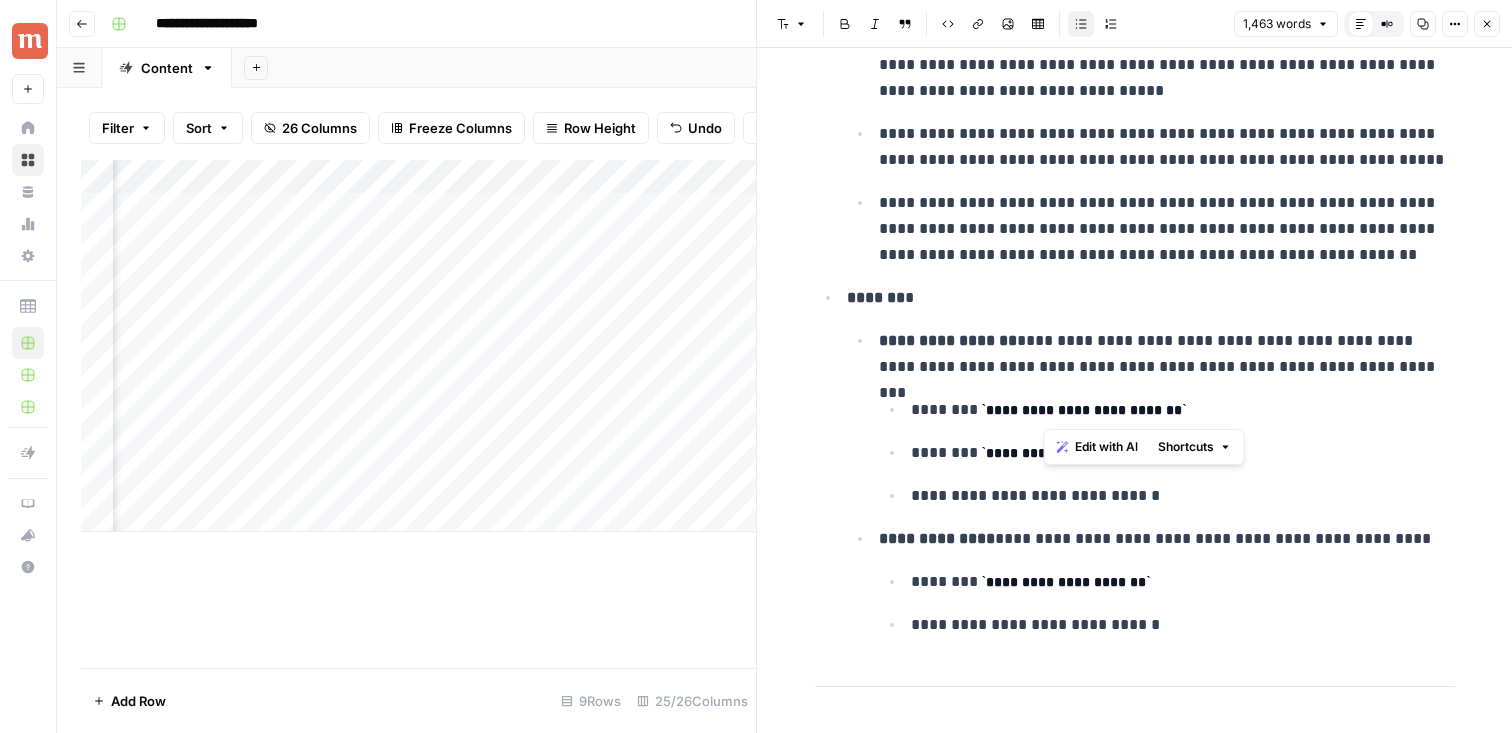 drag, startPoint x: 1207, startPoint y: 409, endPoint x: 1034, endPoint y: 405, distance: 173.04623 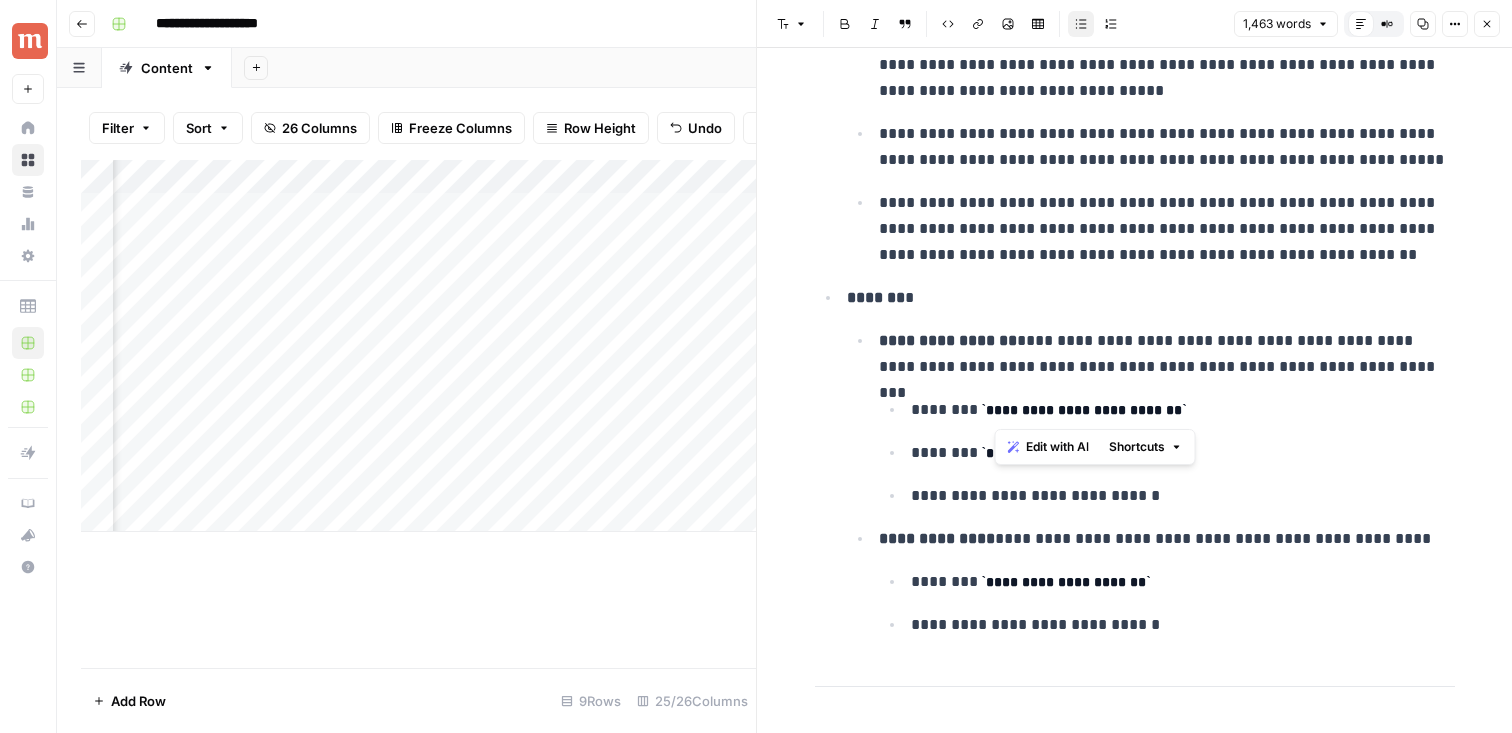 drag, startPoint x: 992, startPoint y: 408, endPoint x: 1202, endPoint y: 408, distance: 210 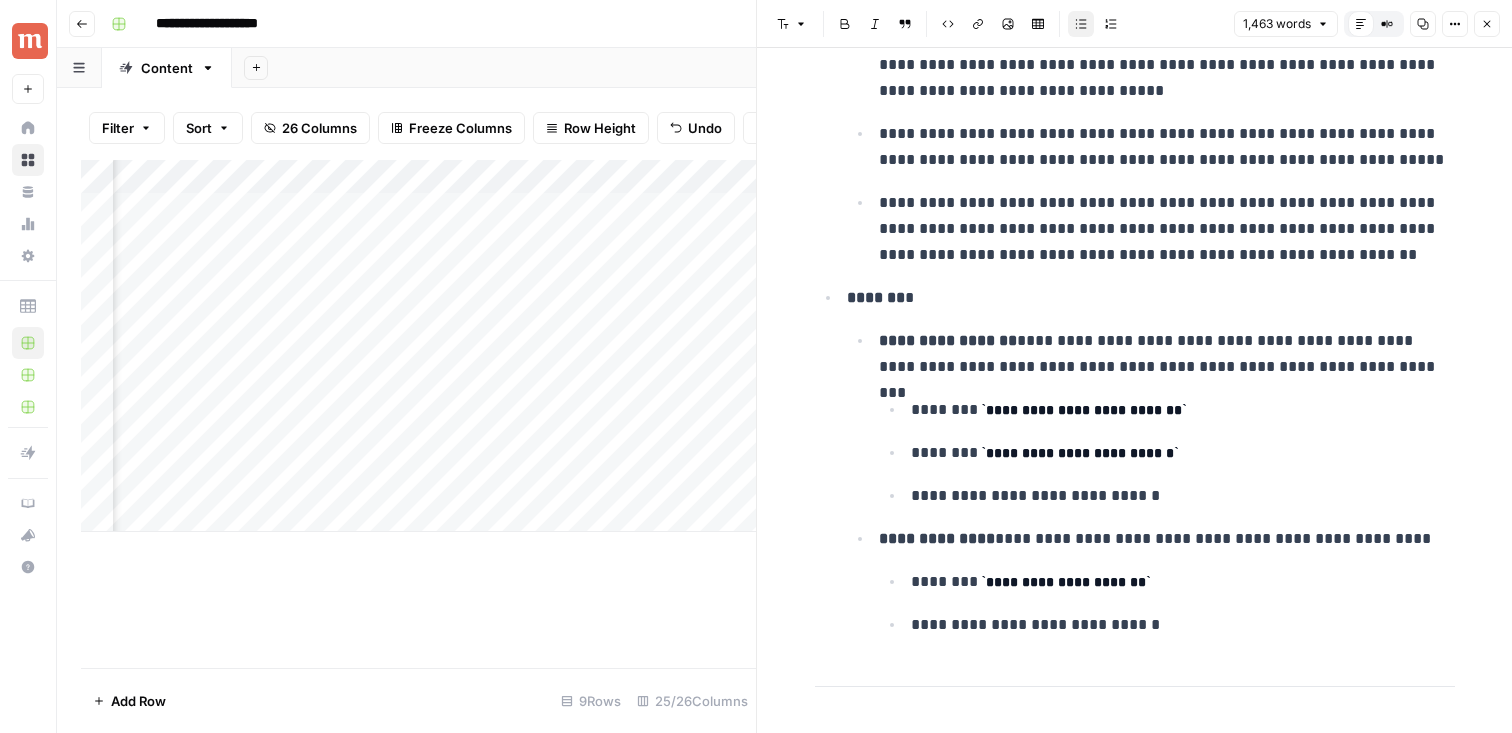 click on "**********" at bounding box center (1084, 410) 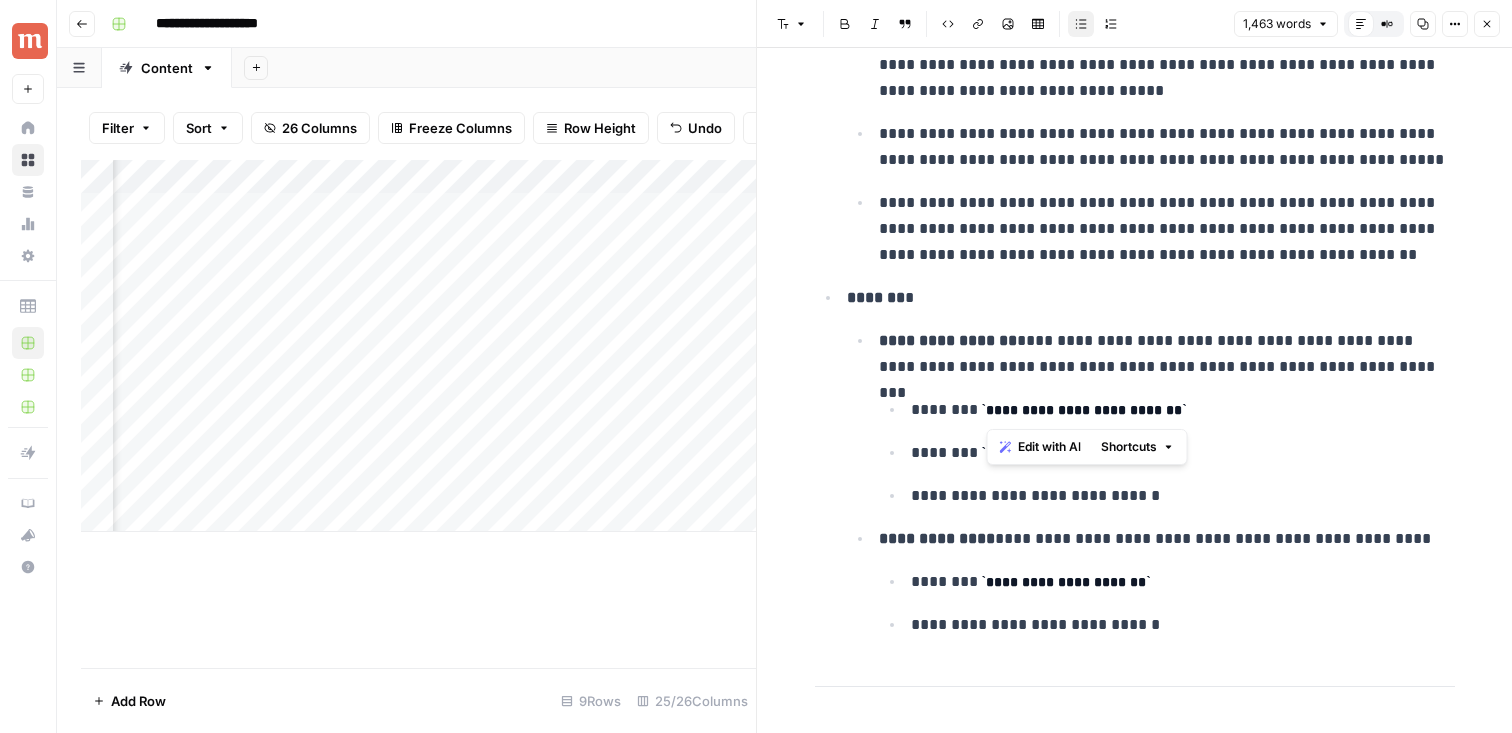 drag, startPoint x: 989, startPoint y: 412, endPoint x: 1205, endPoint y: 411, distance: 216.00232 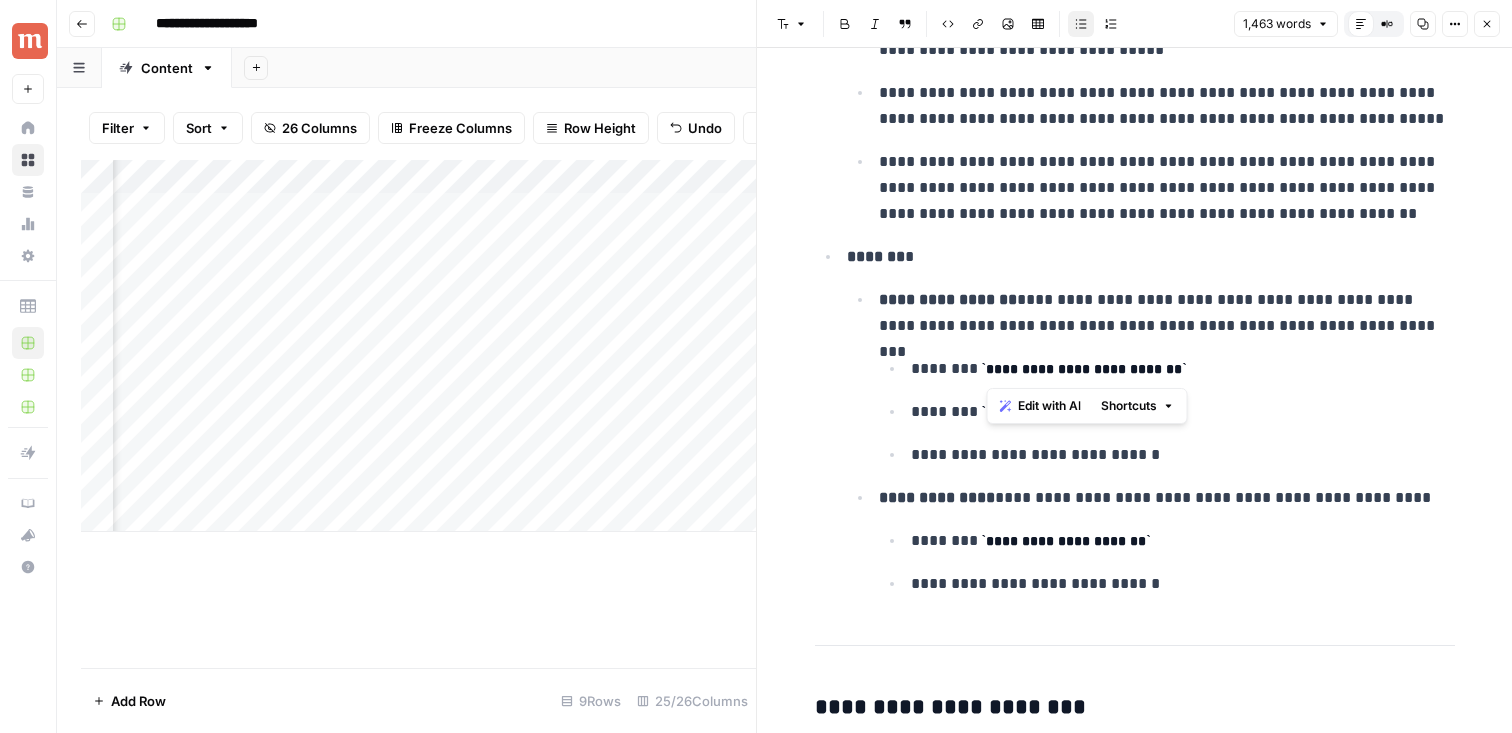 scroll, scrollTop: 773, scrollLeft: 0, axis: vertical 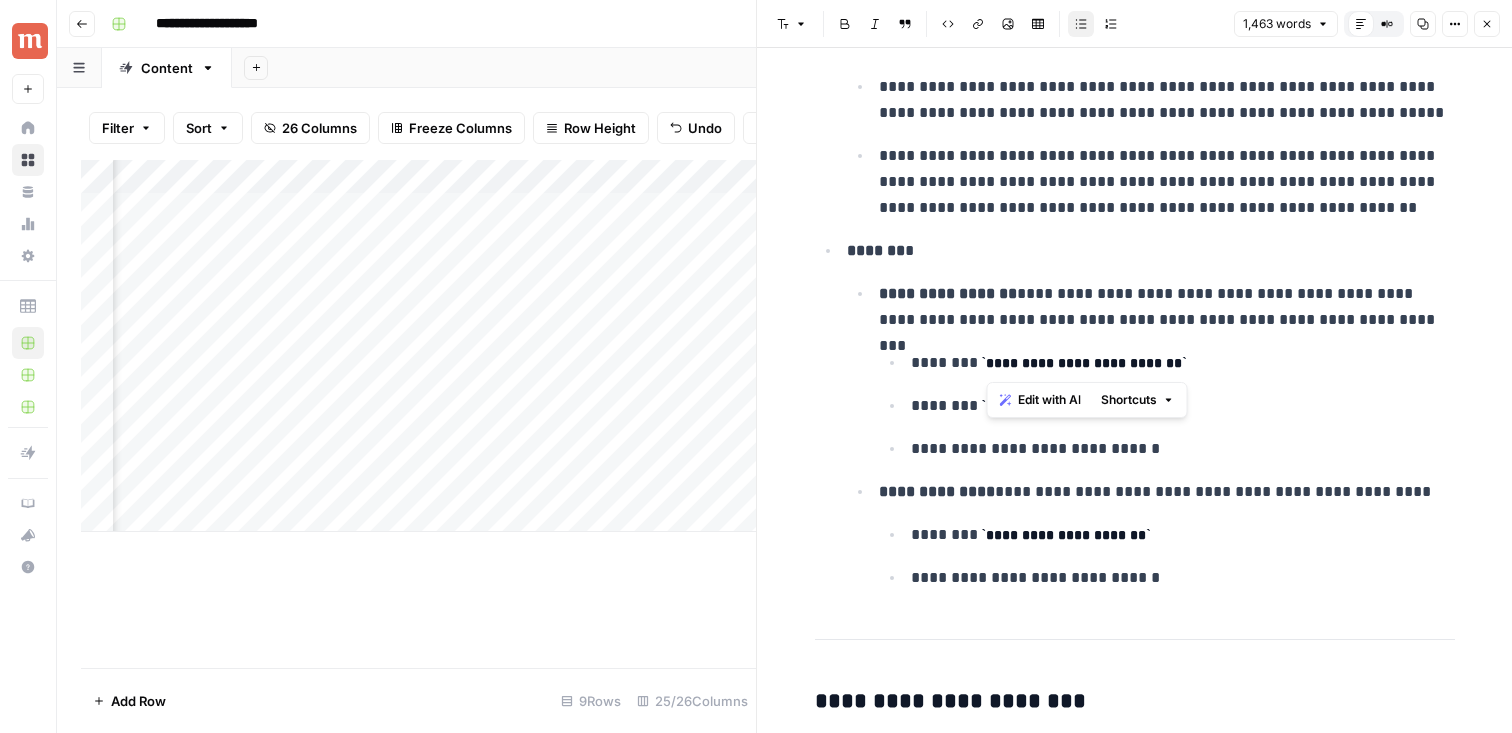 click on "**********" at bounding box center (1183, 449) 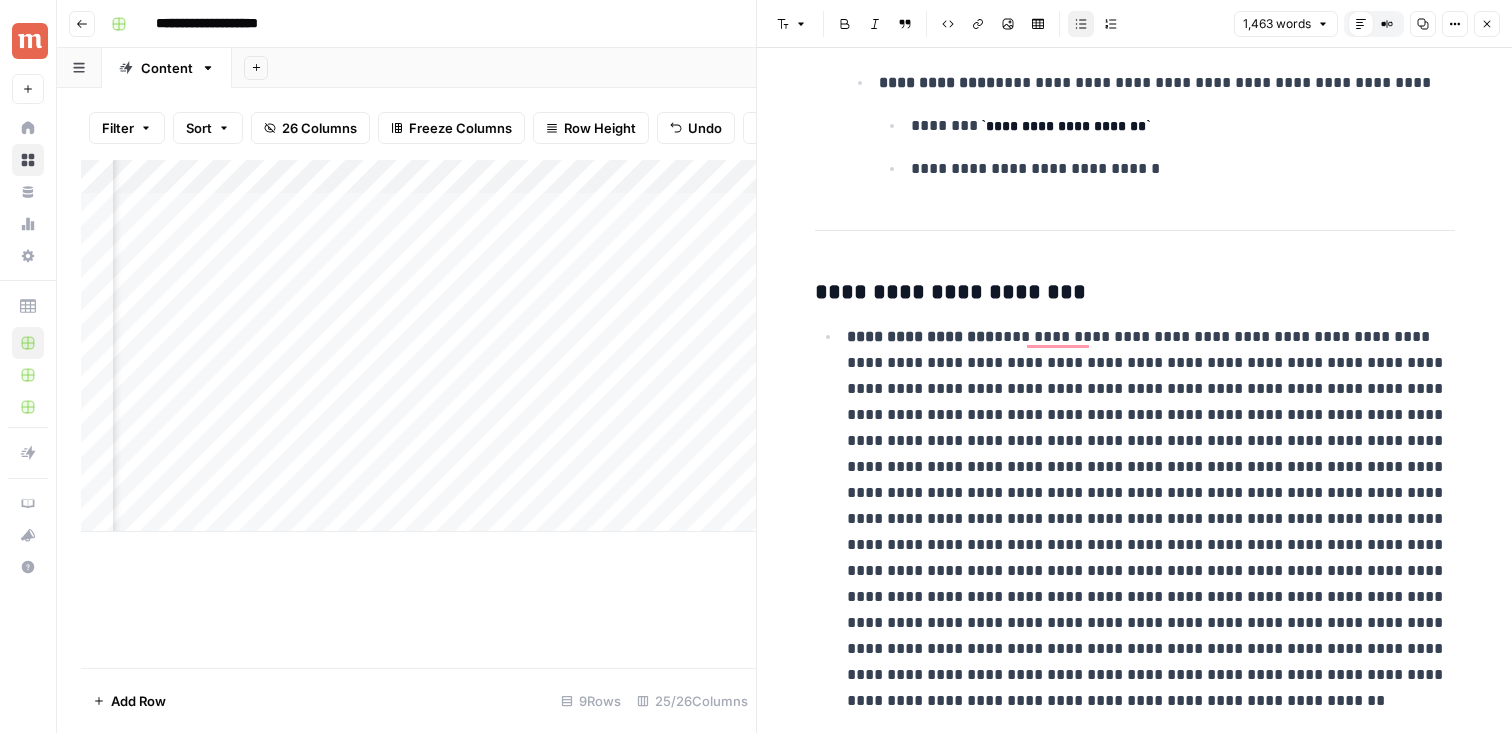 scroll, scrollTop: 1161, scrollLeft: 0, axis: vertical 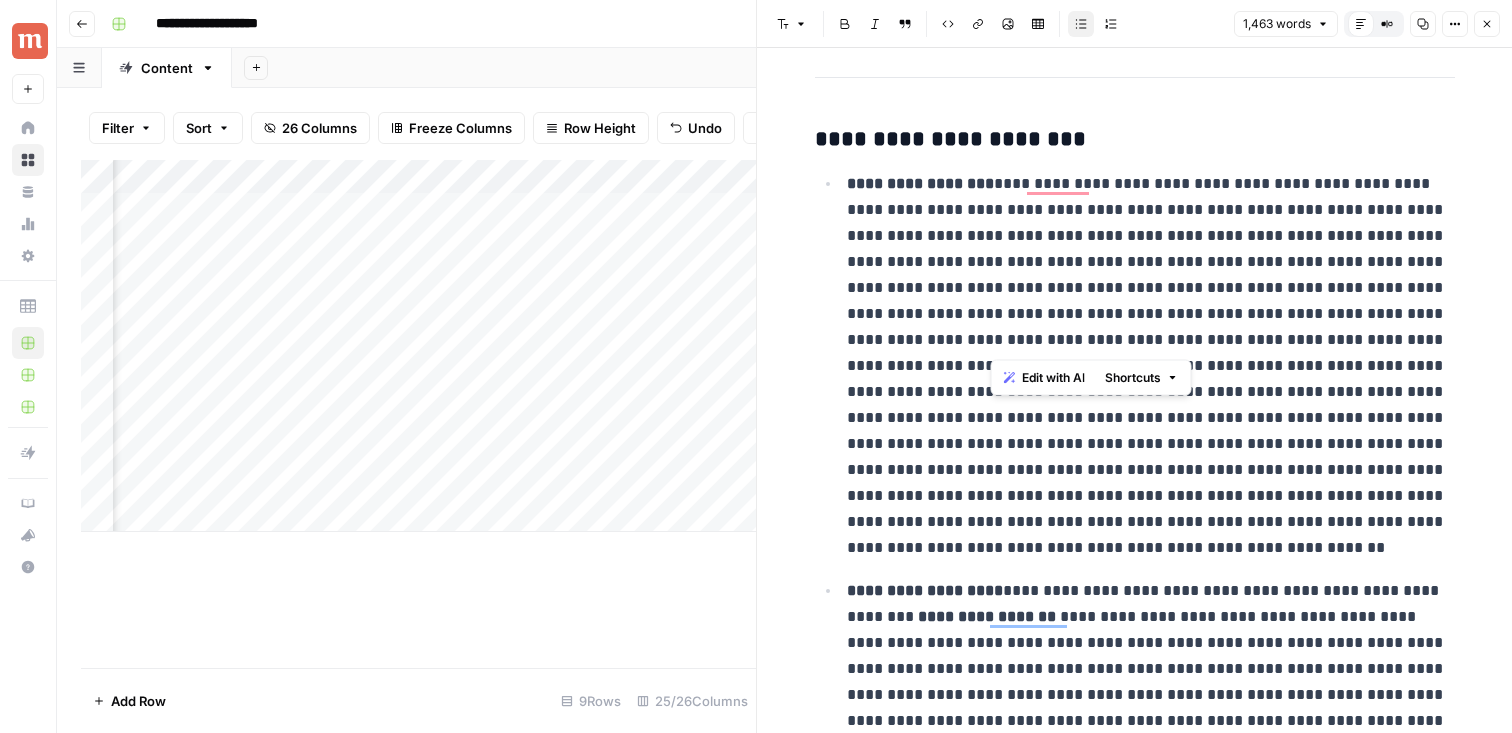 drag, startPoint x: 992, startPoint y: 190, endPoint x: 1111, endPoint y: 337, distance: 189.12958 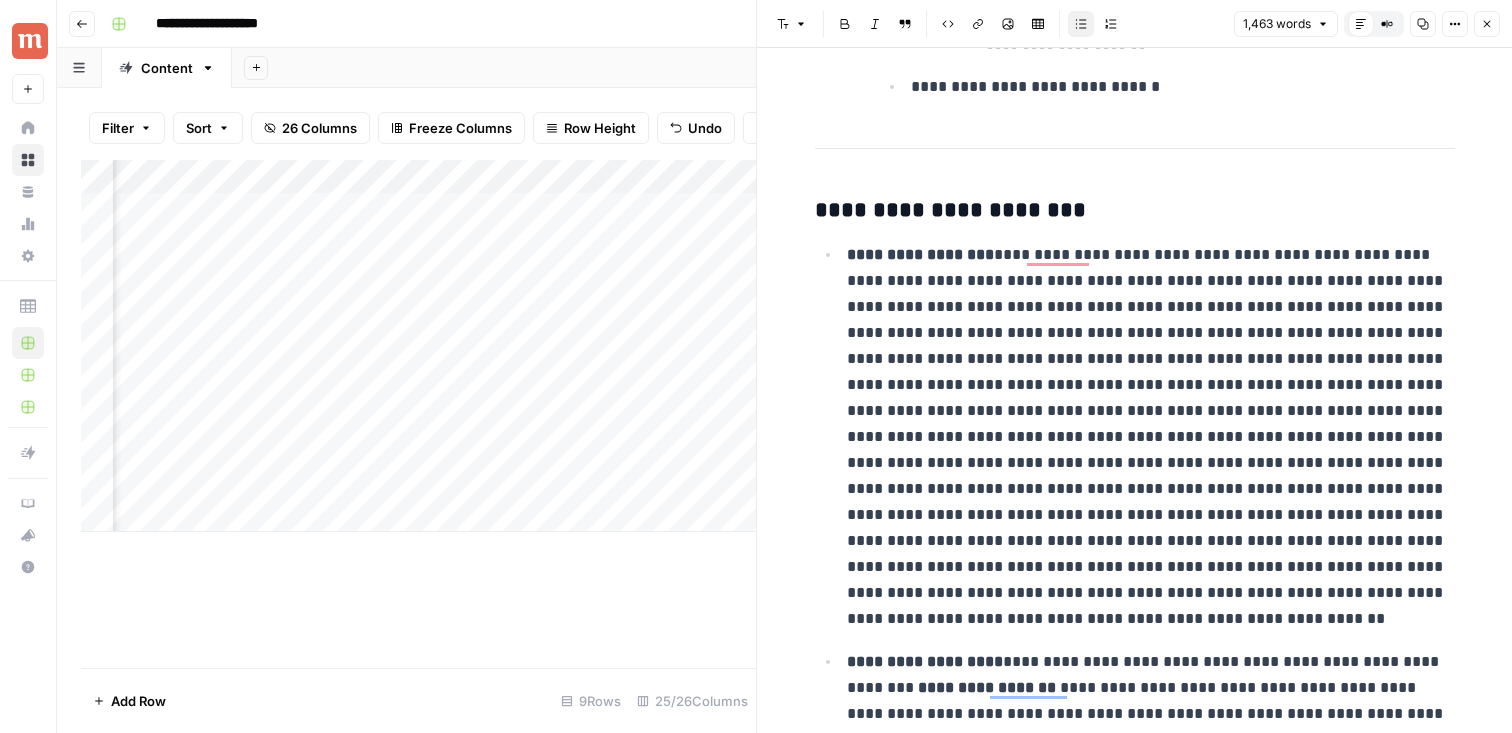 scroll, scrollTop: 1280, scrollLeft: 0, axis: vertical 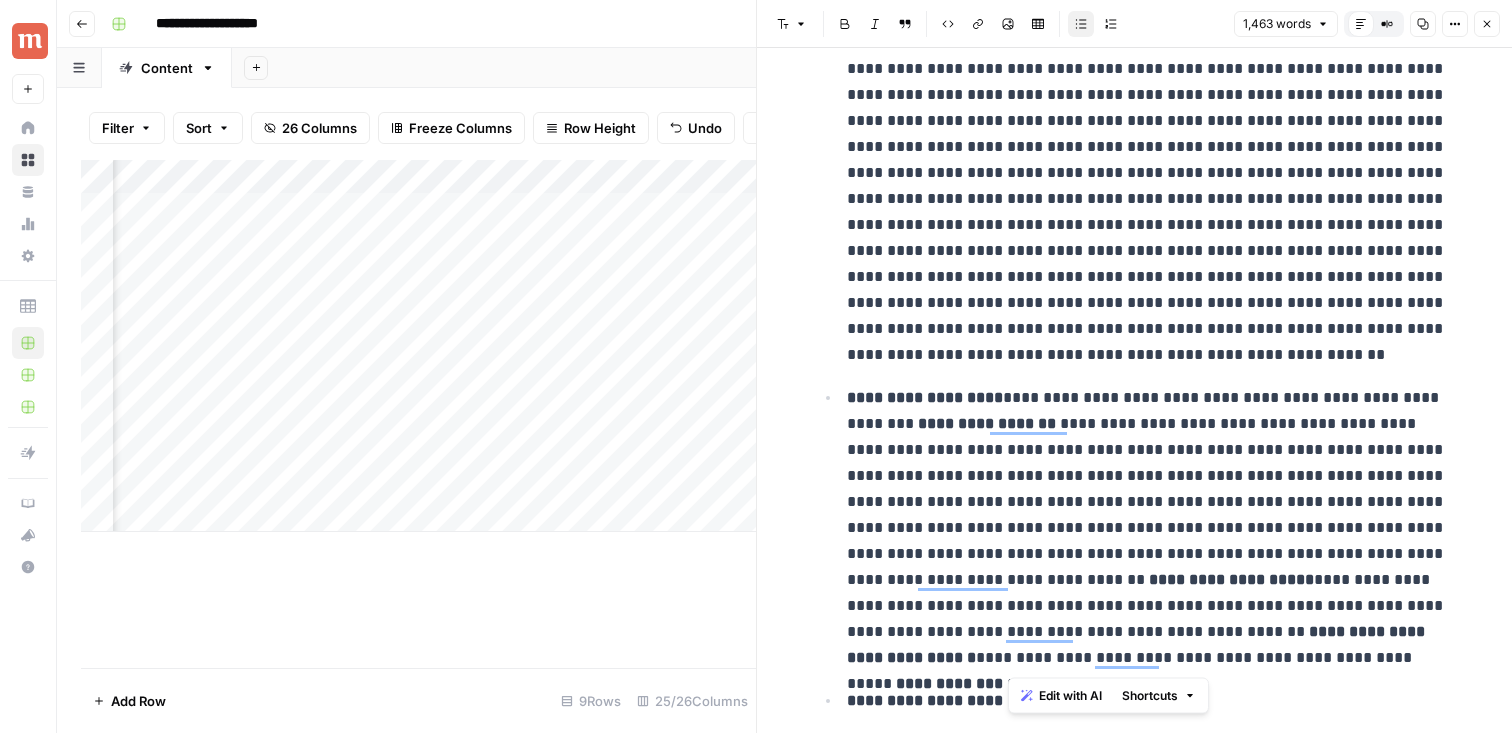 drag, startPoint x: 1012, startPoint y: 398, endPoint x: 1308, endPoint y: 656, distance: 392.65762 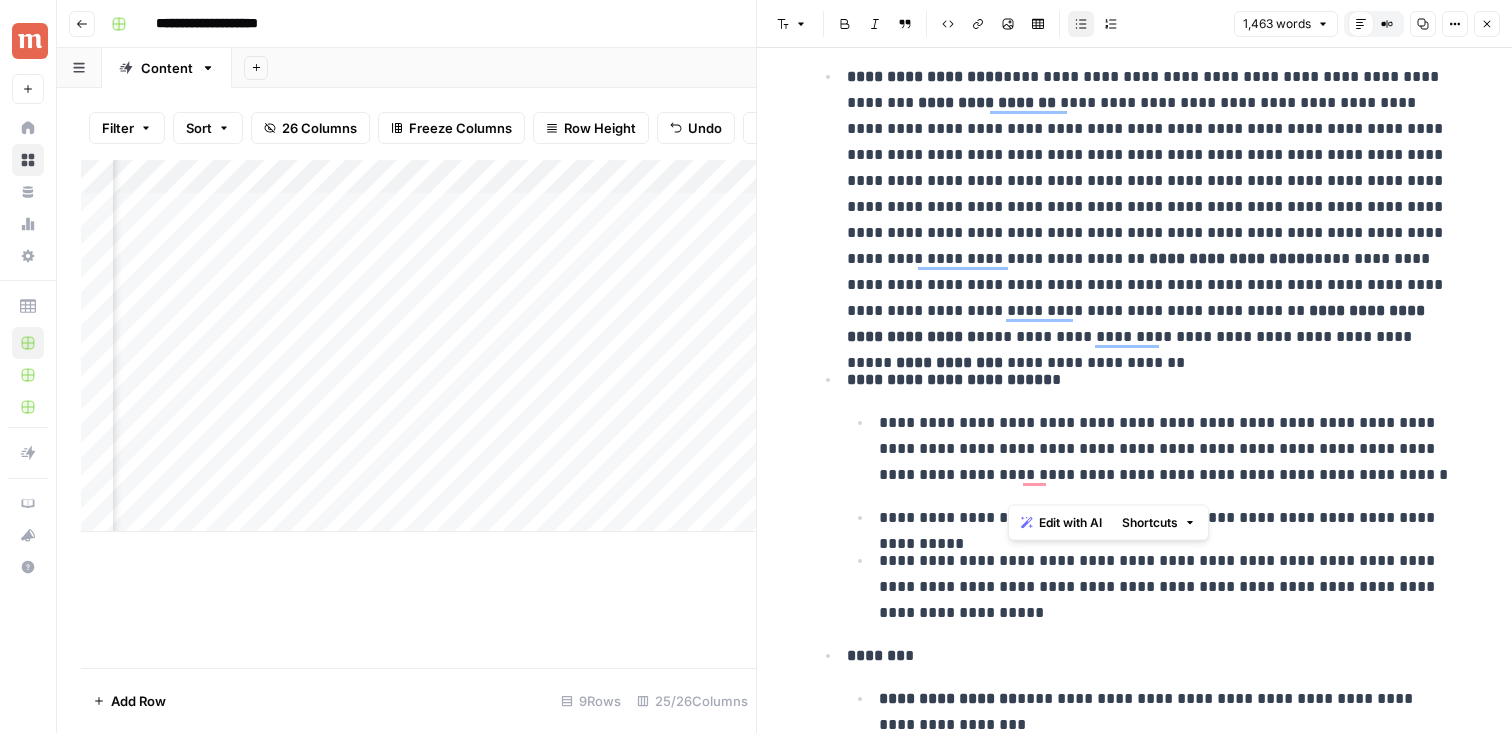 scroll, scrollTop: 1907, scrollLeft: 0, axis: vertical 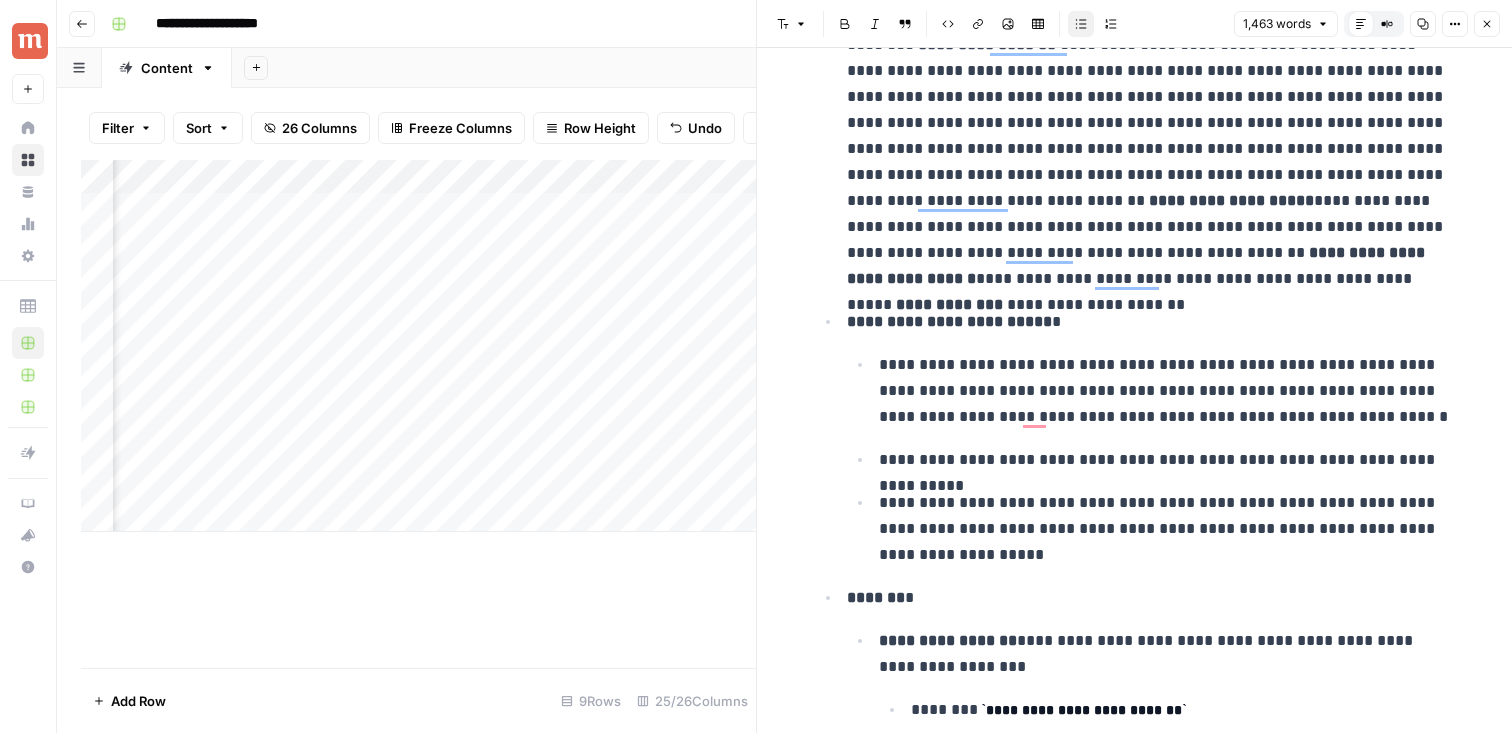 click on "**********" at bounding box center [1167, 460] 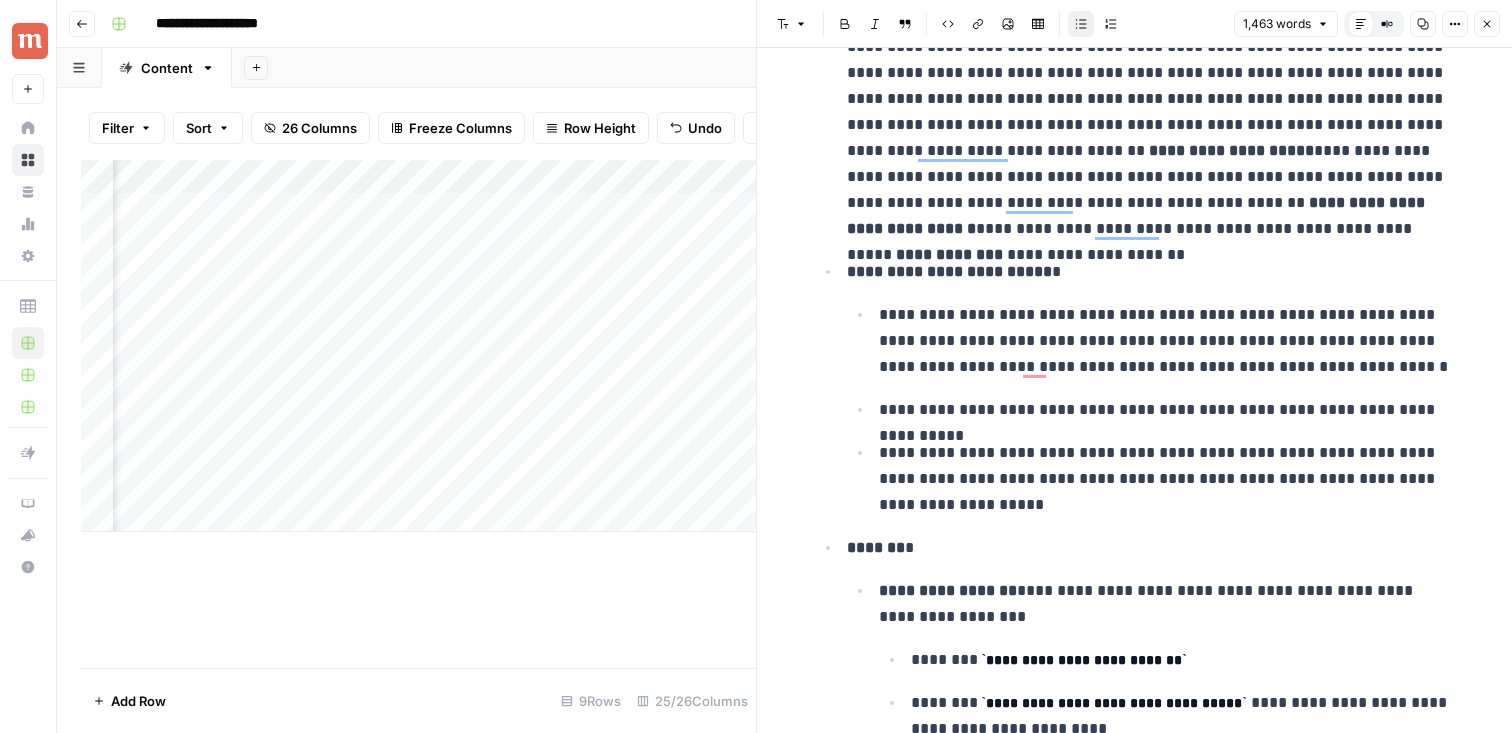 scroll, scrollTop: 1962, scrollLeft: 0, axis: vertical 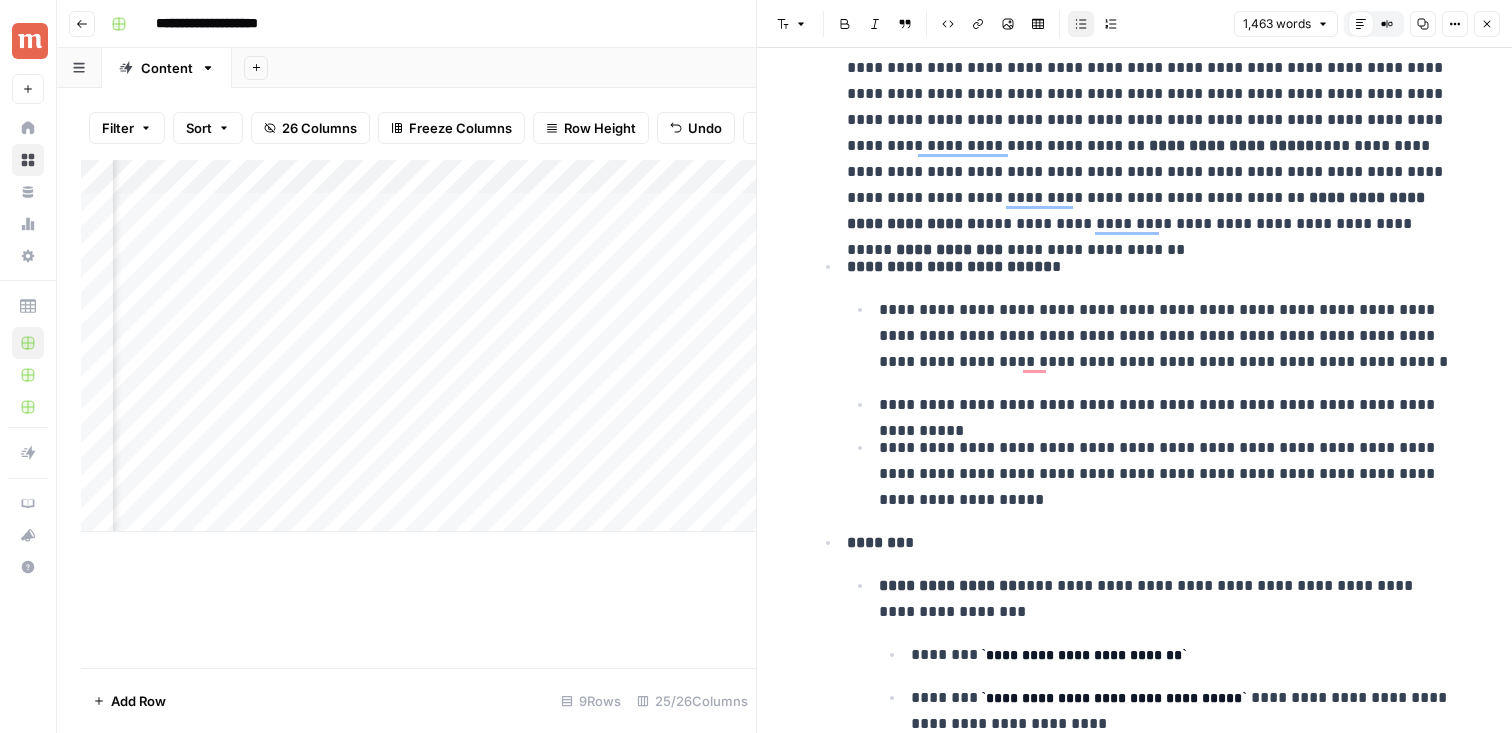 click on "**********" at bounding box center [1167, 474] 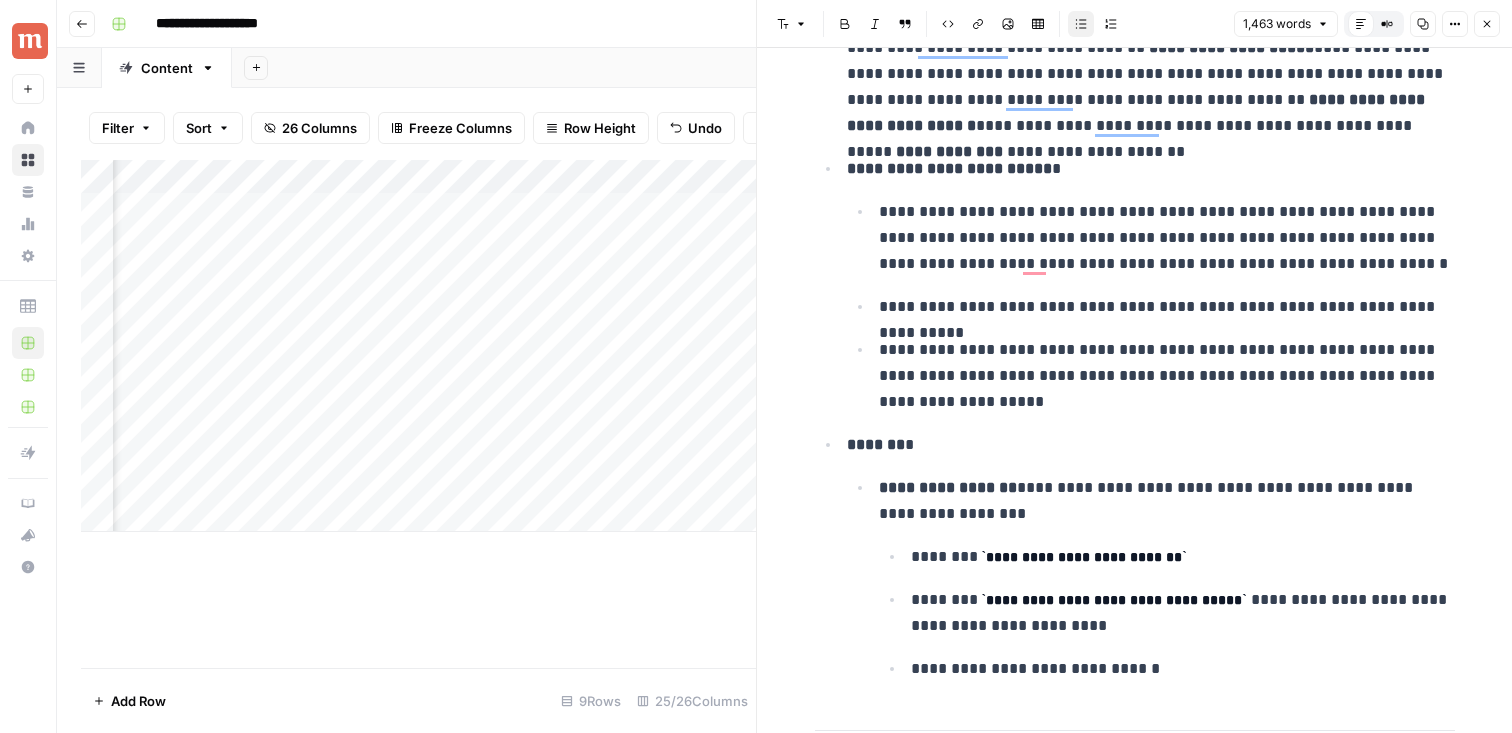 scroll, scrollTop: 2073, scrollLeft: 0, axis: vertical 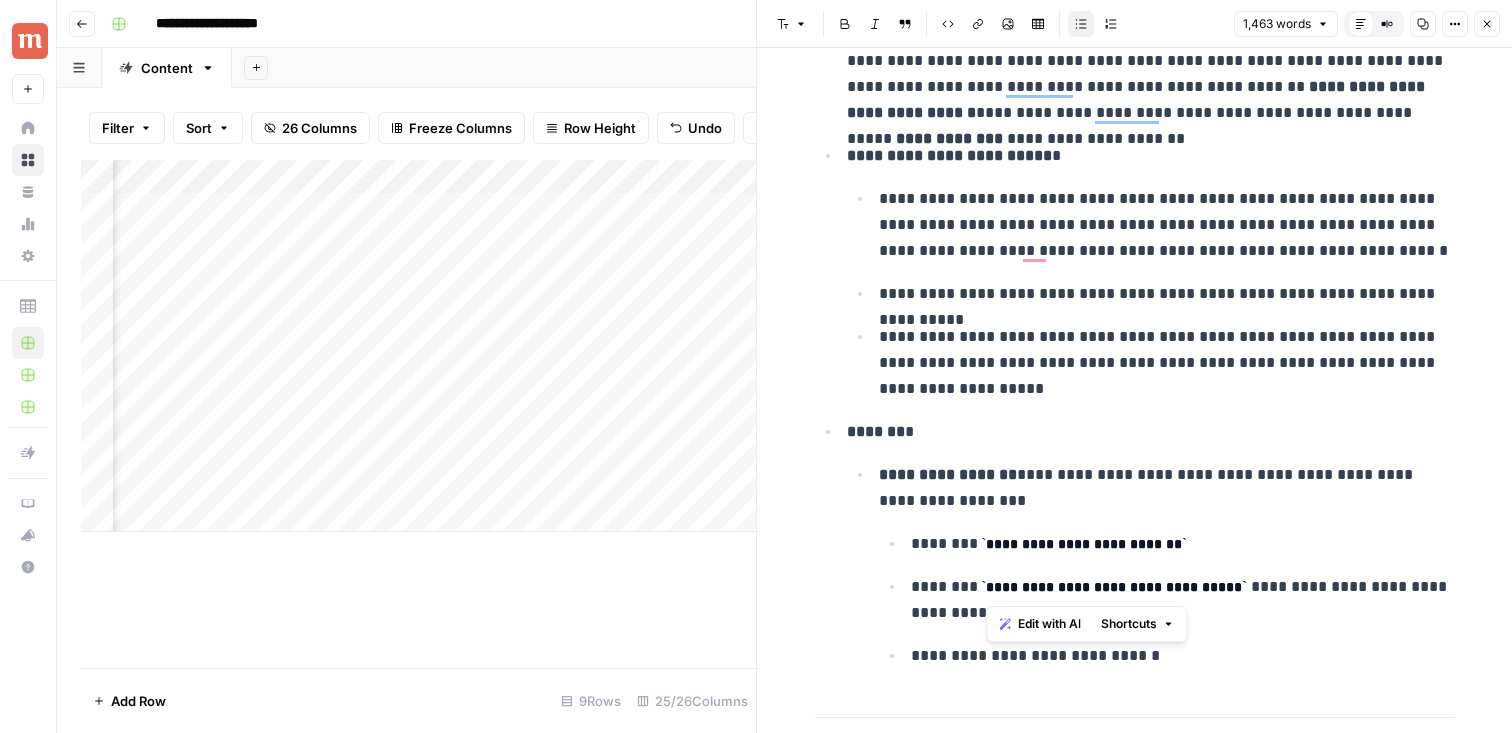 drag, startPoint x: 1270, startPoint y: 582, endPoint x: 988, endPoint y: 585, distance: 282.01596 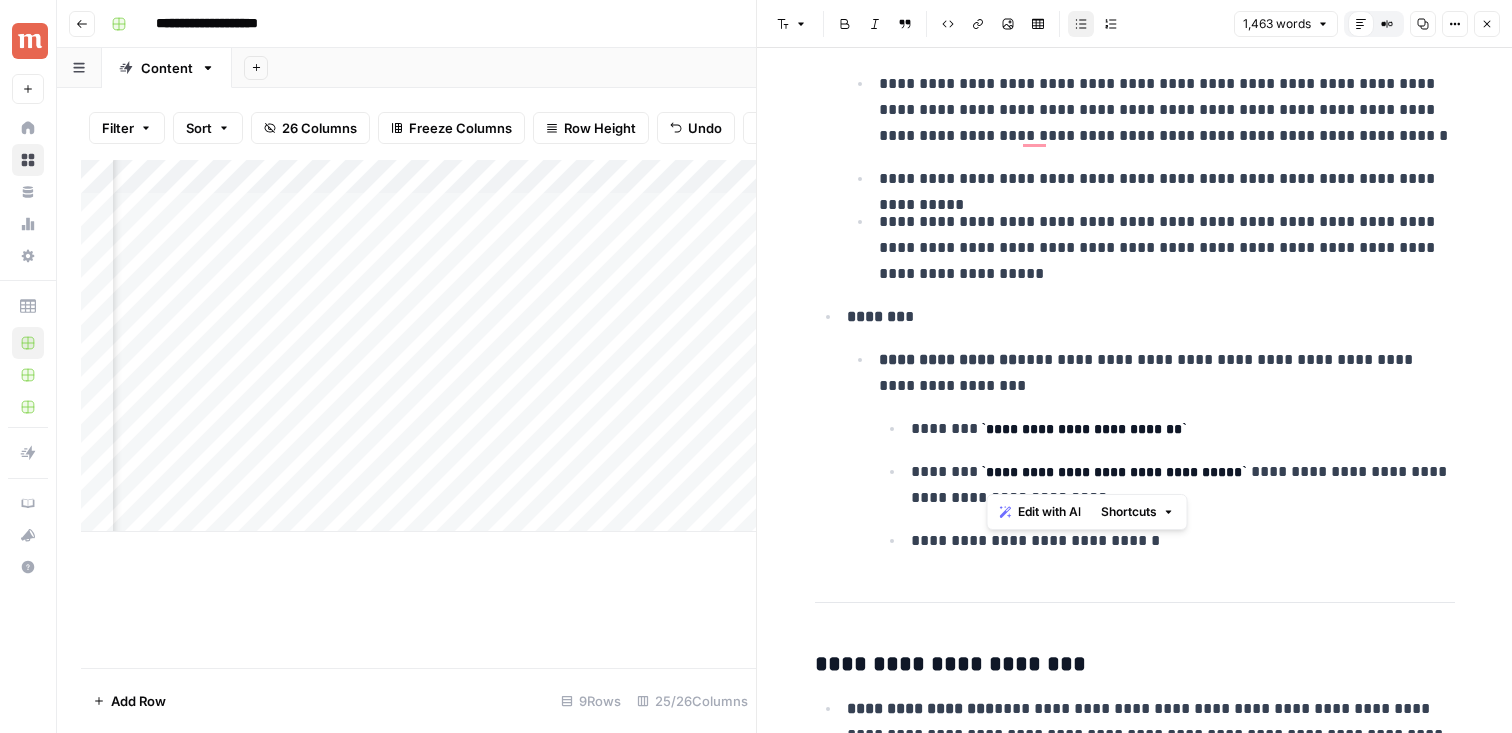 scroll, scrollTop: 2186, scrollLeft: 0, axis: vertical 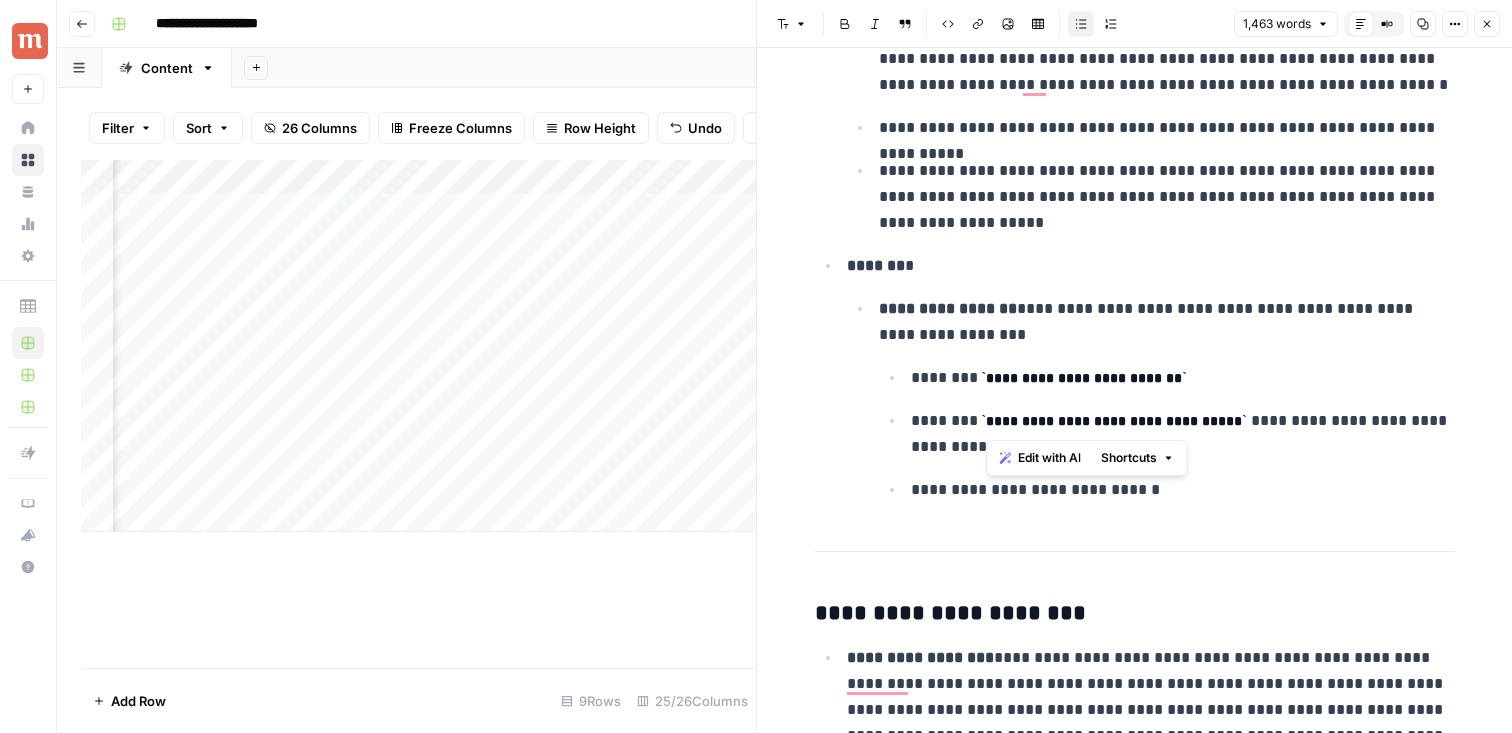 click on "**********" at bounding box center [1183, 490] 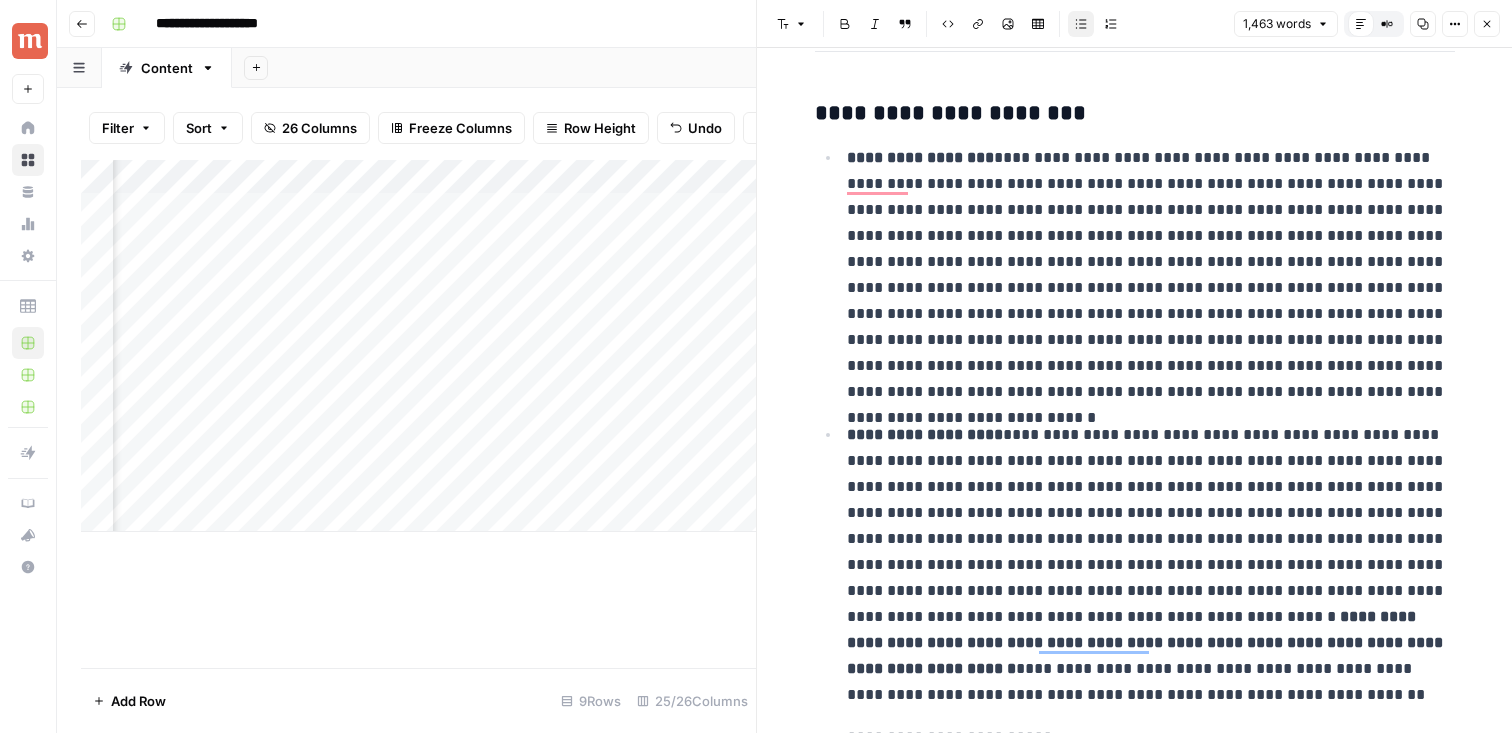 scroll, scrollTop: 2742, scrollLeft: 0, axis: vertical 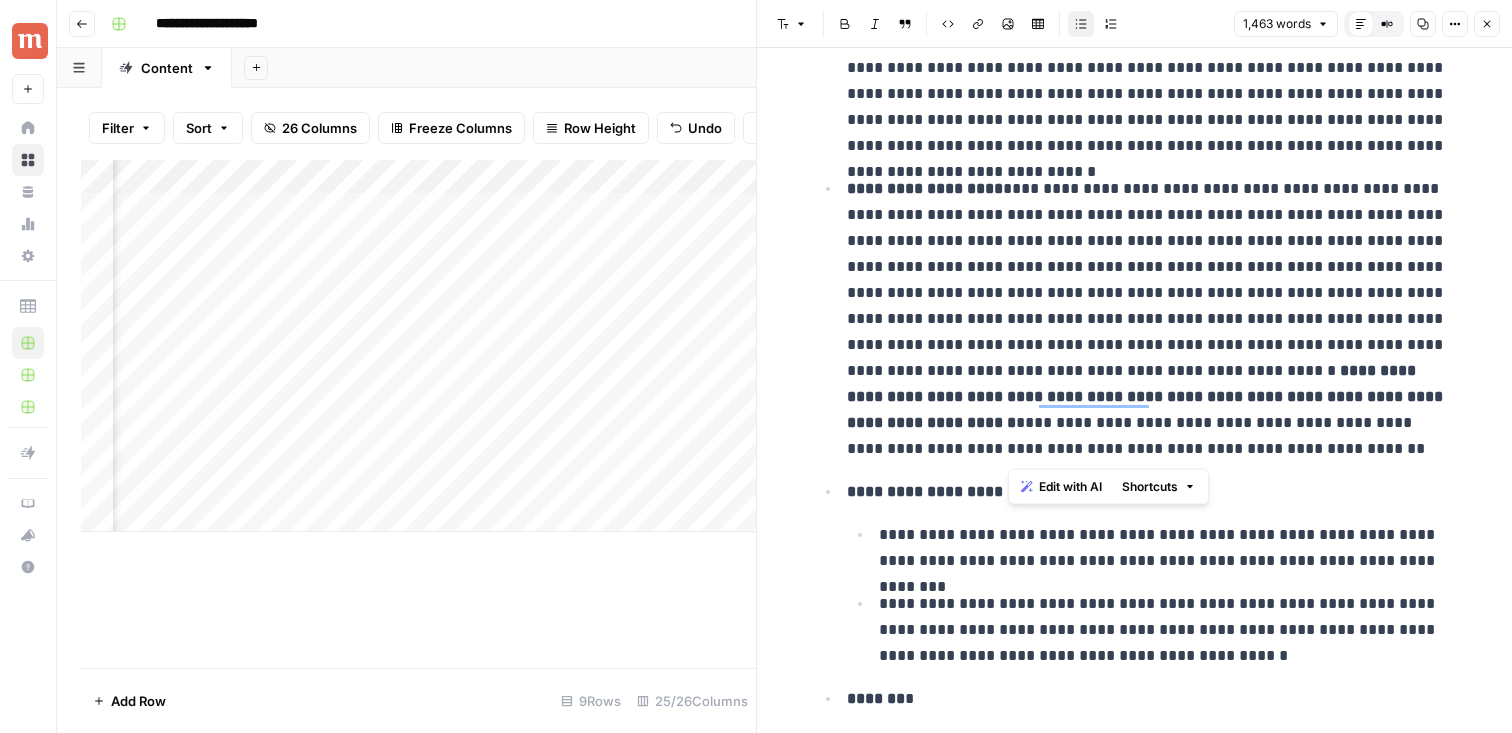 drag, startPoint x: 1008, startPoint y: 186, endPoint x: 1043, endPoint y: 437, distance: 253.4285 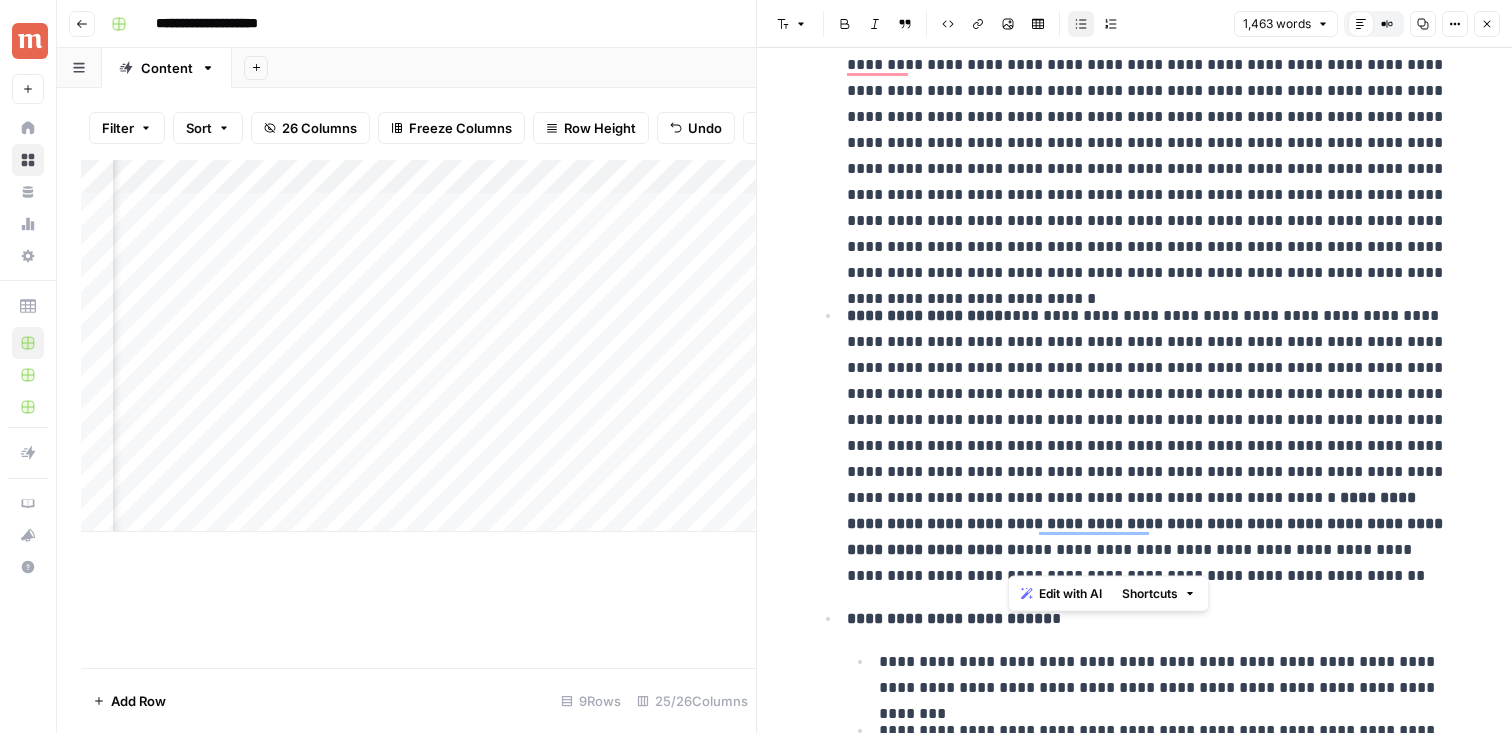 scroll, scrollTop: 2783, scrollLeft: 0, axis: vertical 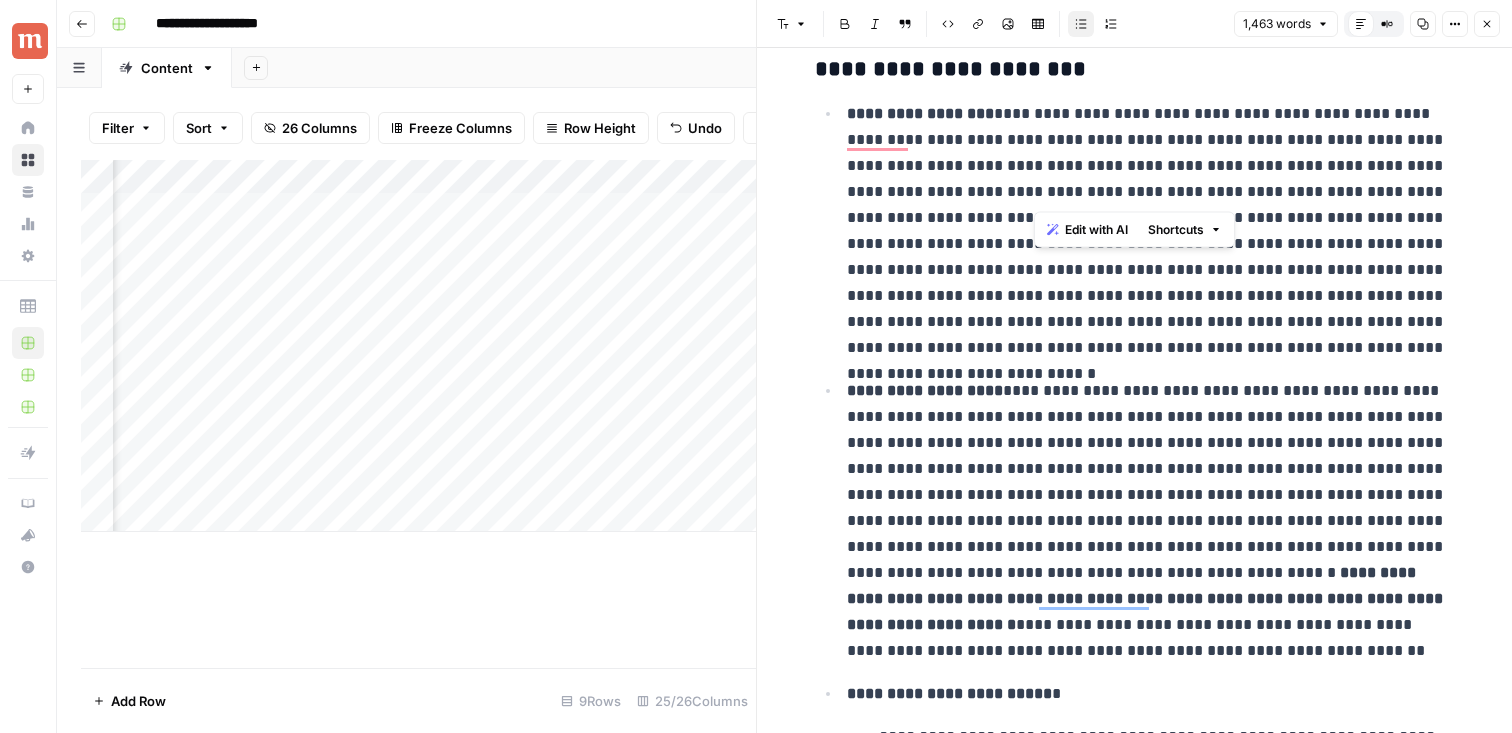 drag, startPoint x: 1028, startPoint y: 193, endPoint x: 1091, endPoint y: 193, distance: 63 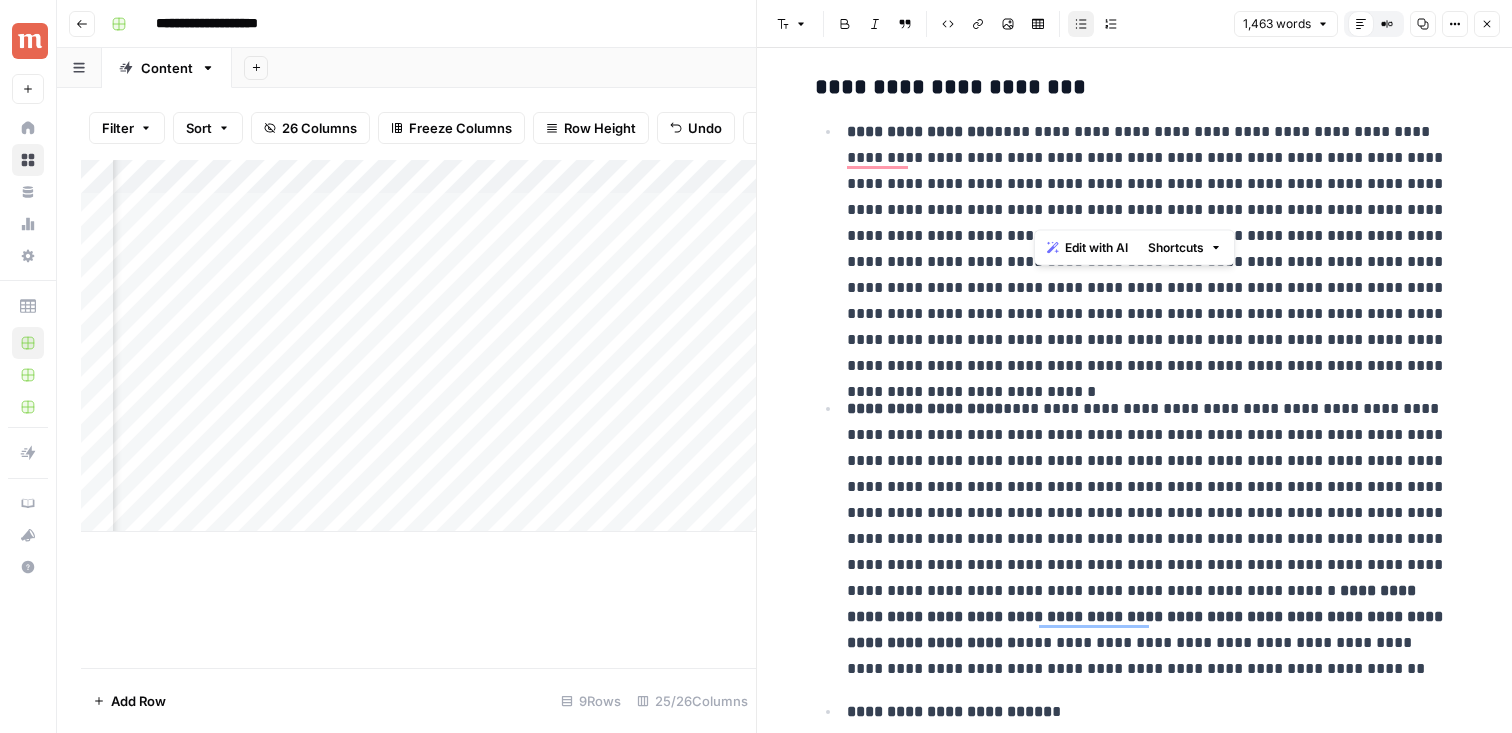 scroll, scrollTop: 2766, scrollLeft: 0, axis: vertical 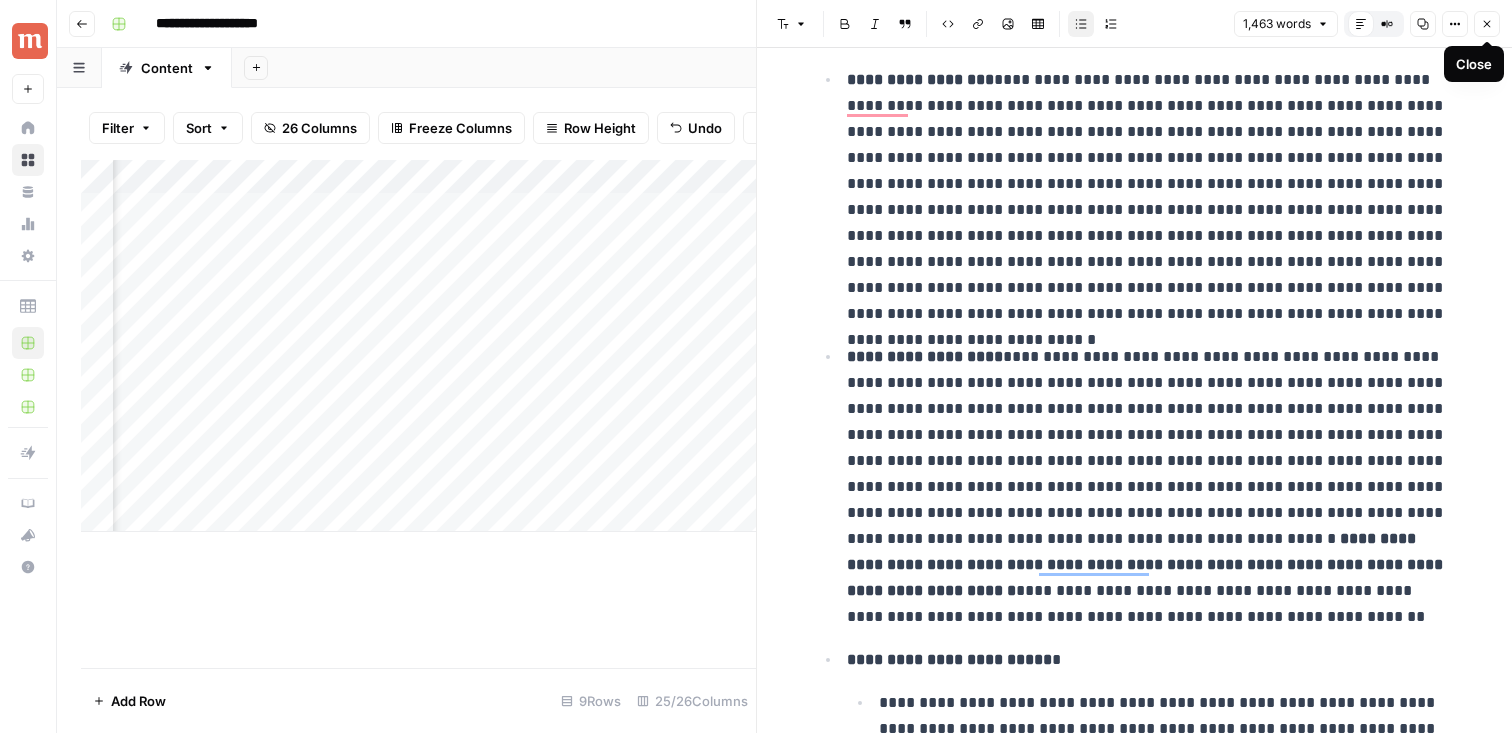 click 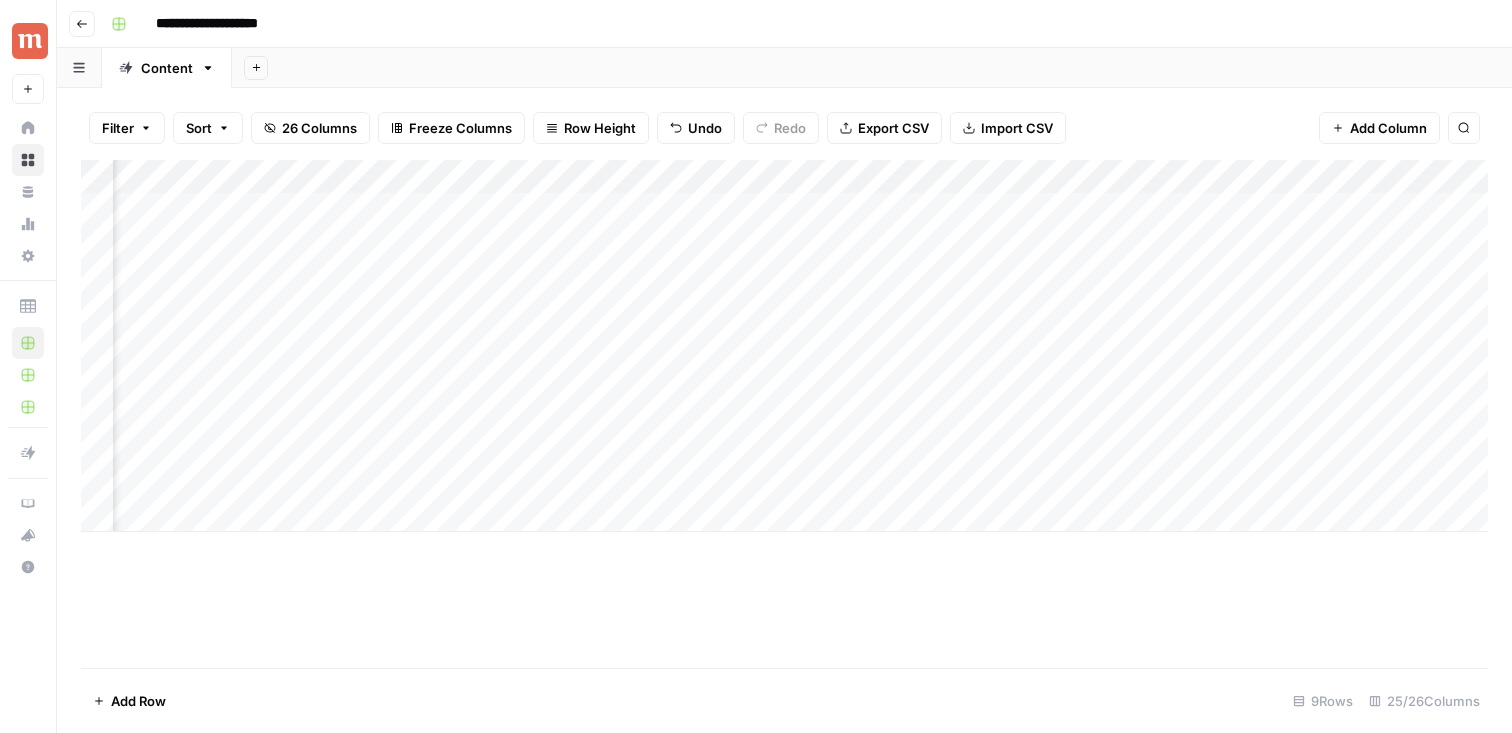 scroll, scrollTop: 0, scrollLeft: 1633, axis: horizontal 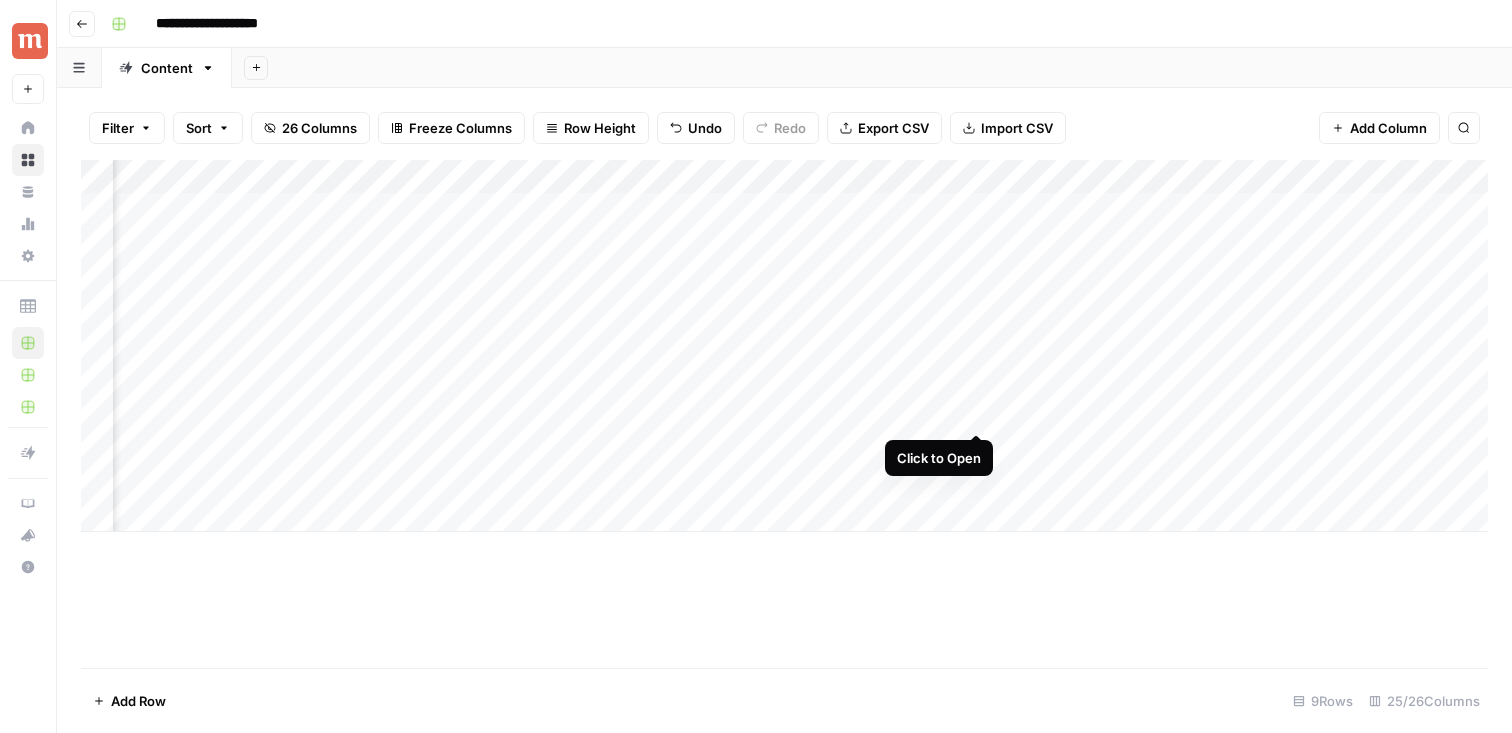 click on "Add Column" at bounding box center [784, 346] 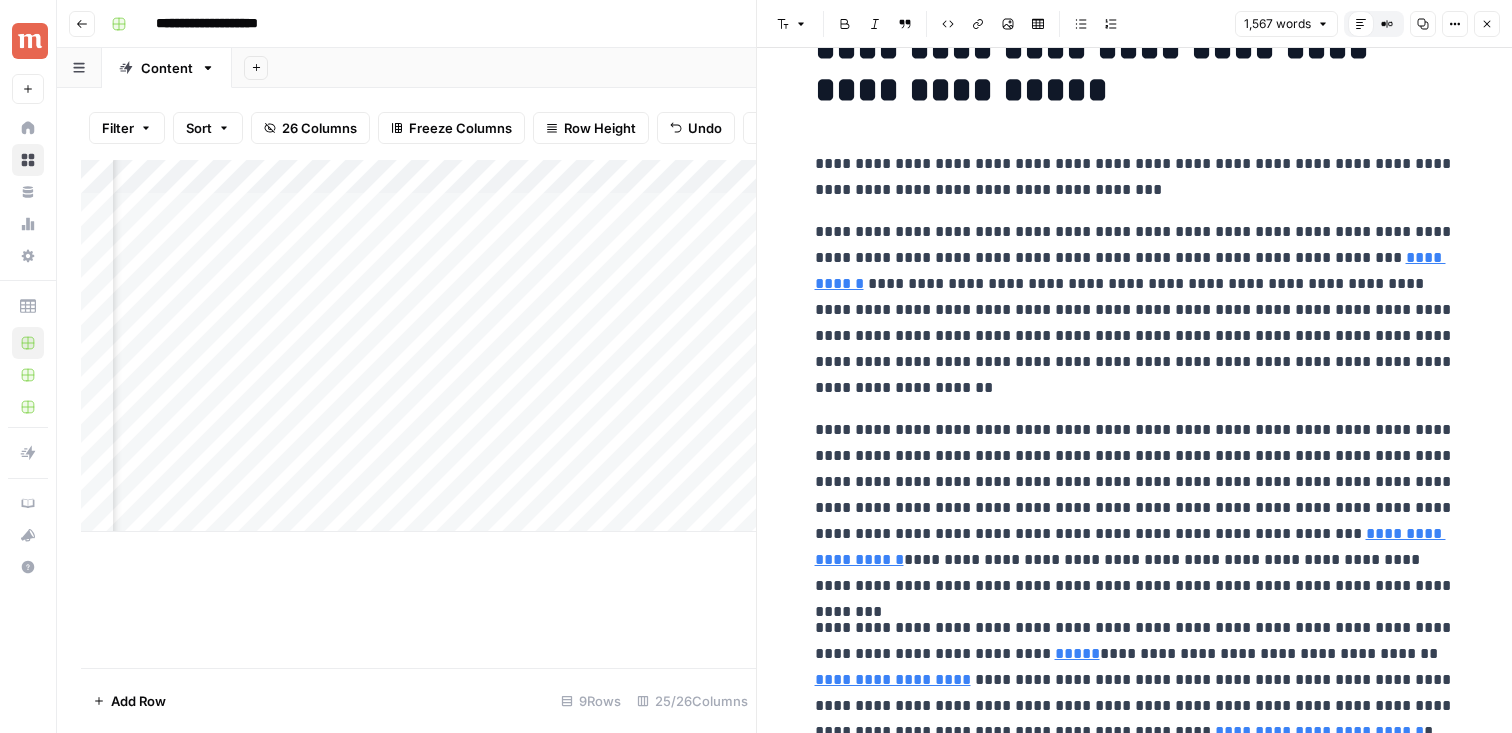 scroll, scrollTop: 0, scrollLeft: 0, axis: both 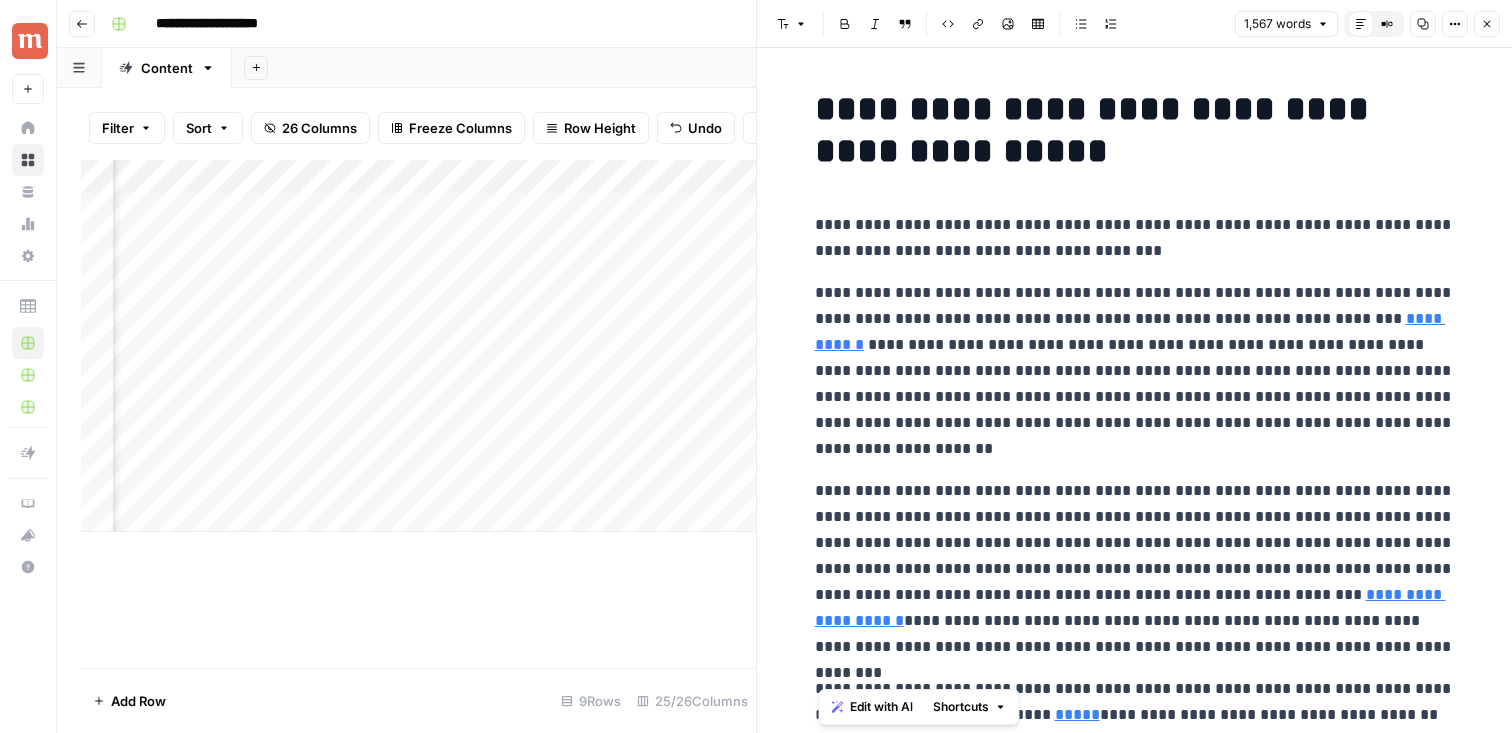 drag, startPoint x: 817, startPoint y: 221, endPoint x: 869, endPoint y: 677, distance: 458.95532 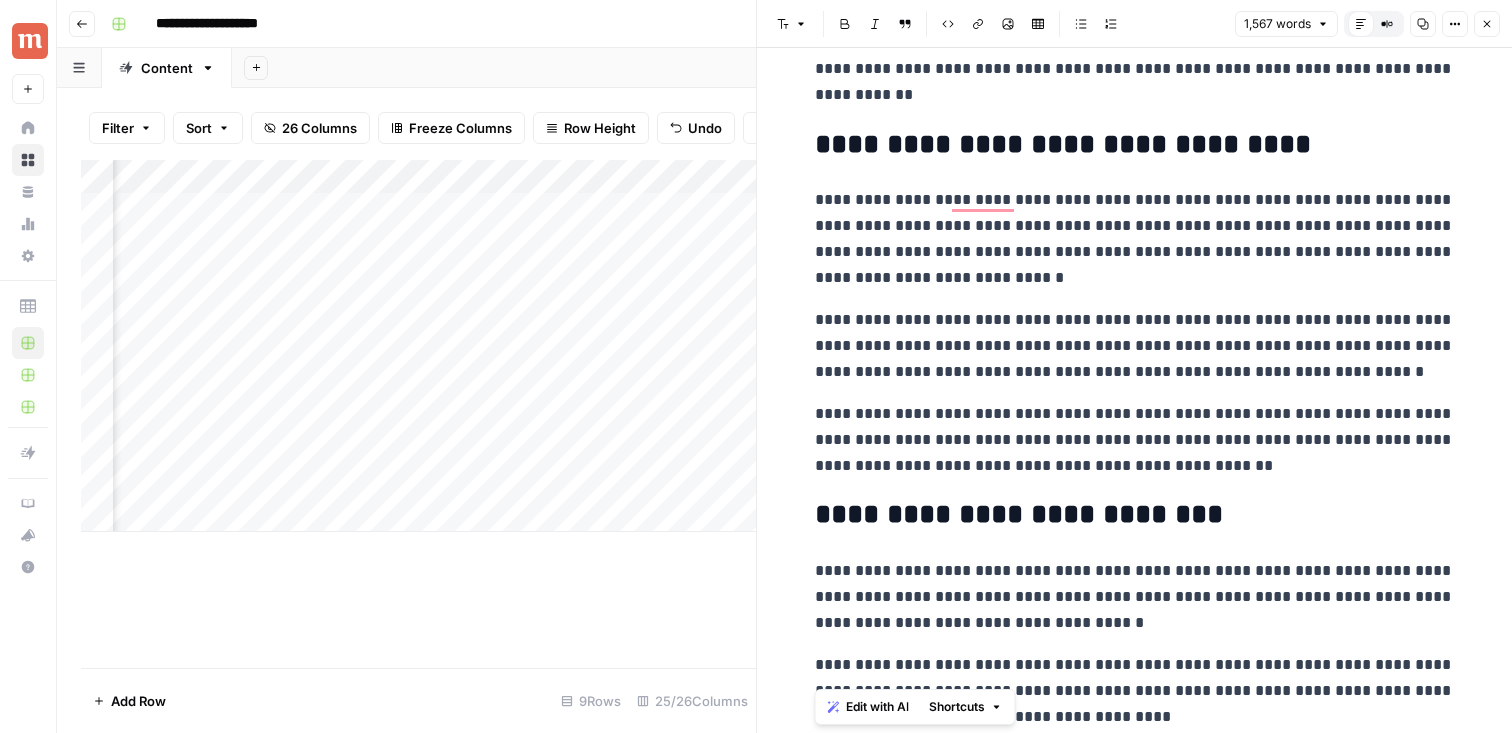 scroll, scrollTop: 5075, scrollLeft: 0, axis: vertical 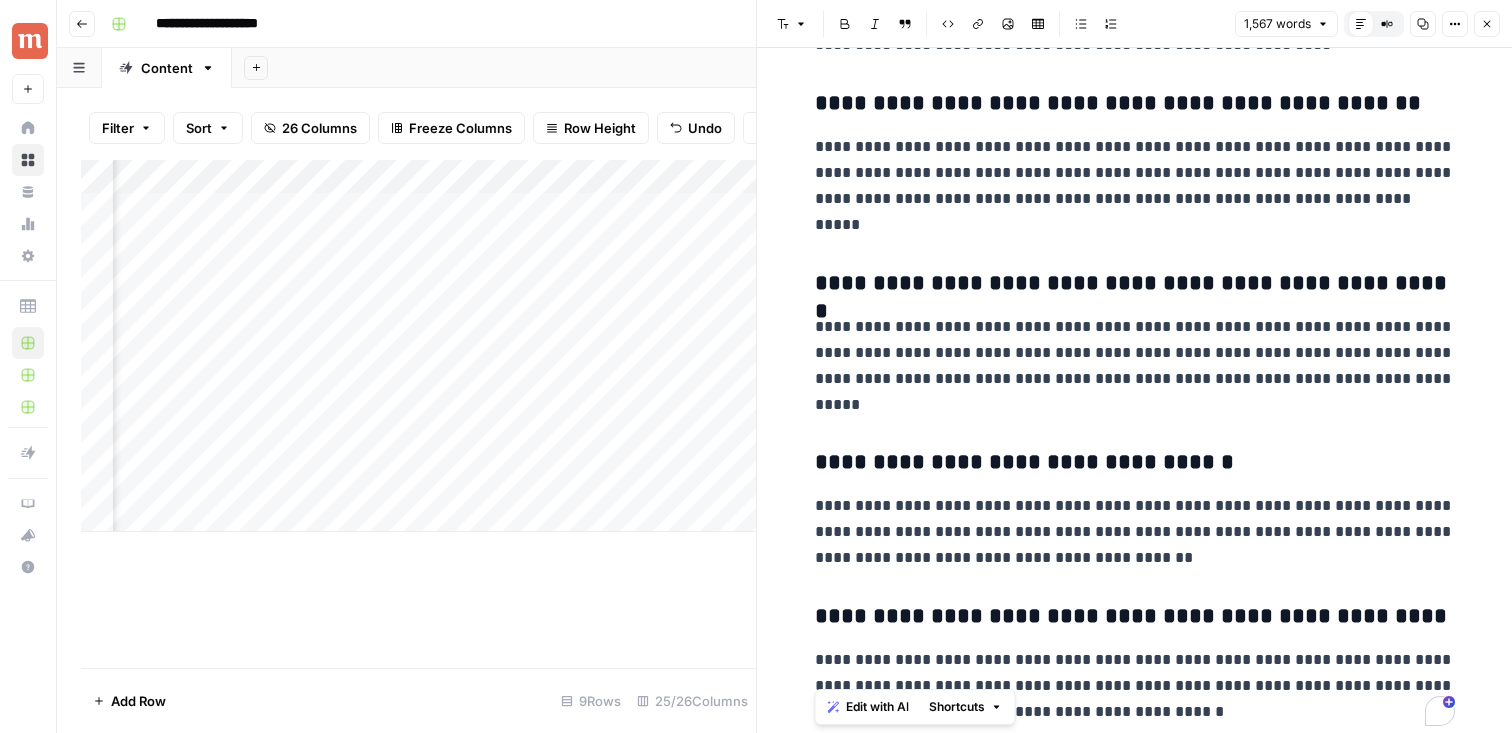drag, startPoint x: 813, startPoint y: 226, endPoint x: 1273, endPoint y: 764, distance: 707.8446 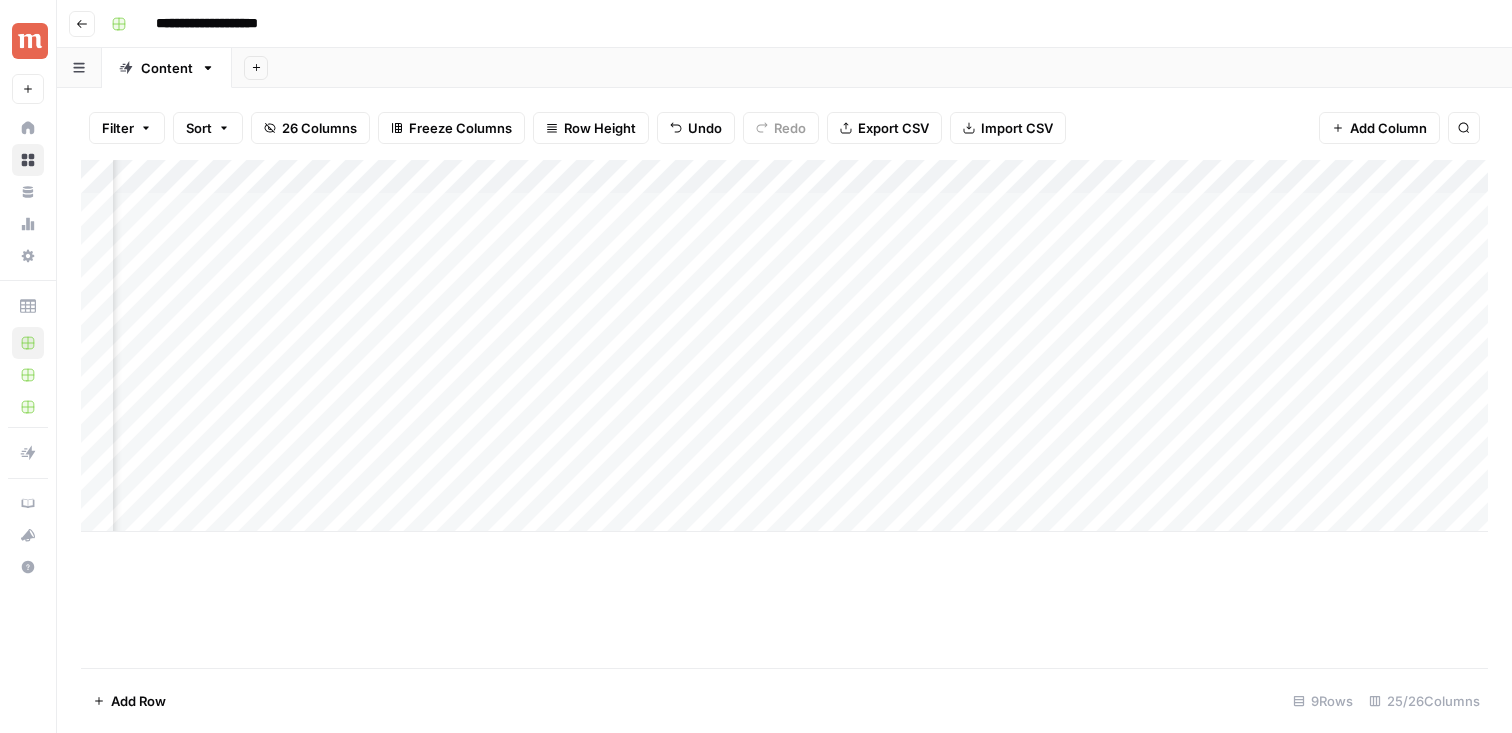 scroll, scrollTop: 0, scrollLeft: 1932, axis: horizontal 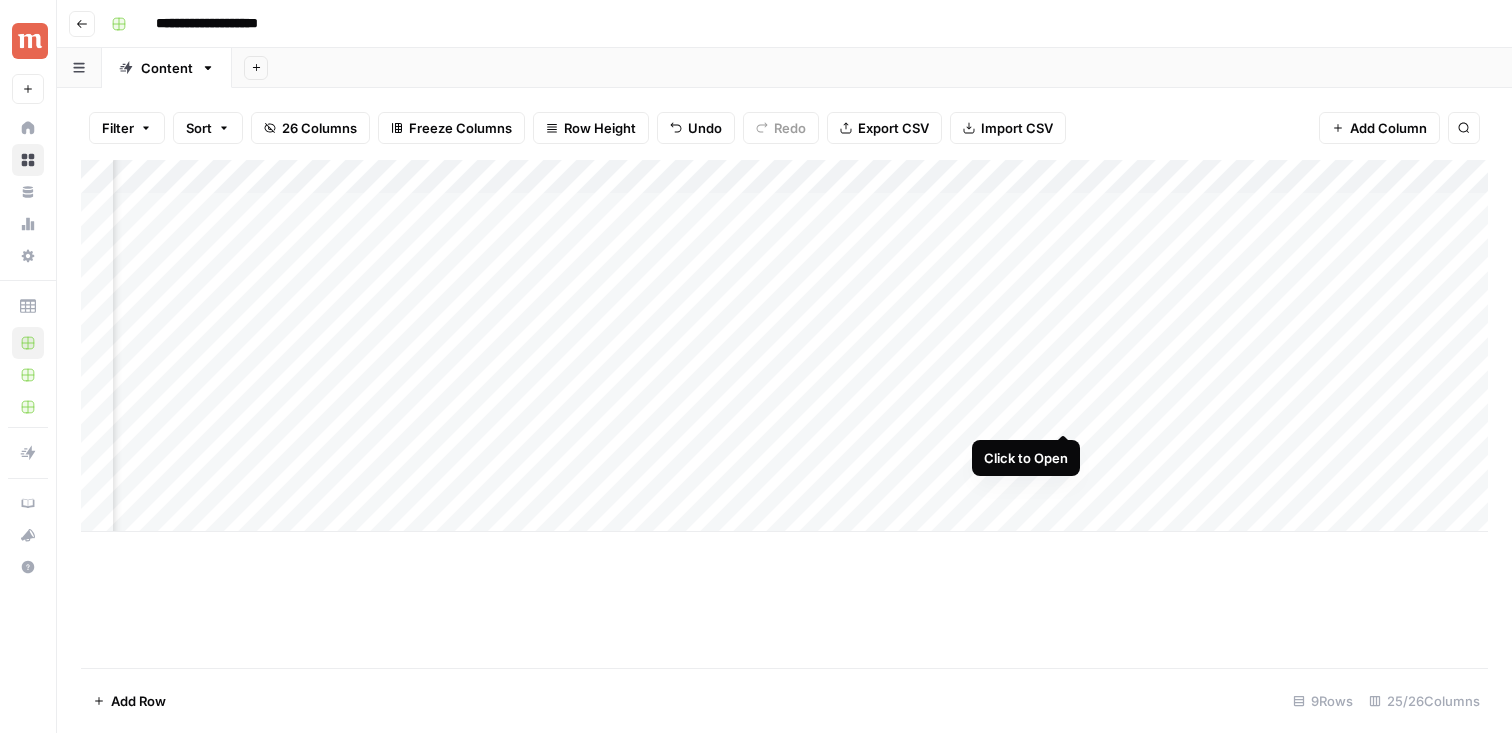 click on "Add Column" at bounding box center [784, 346] 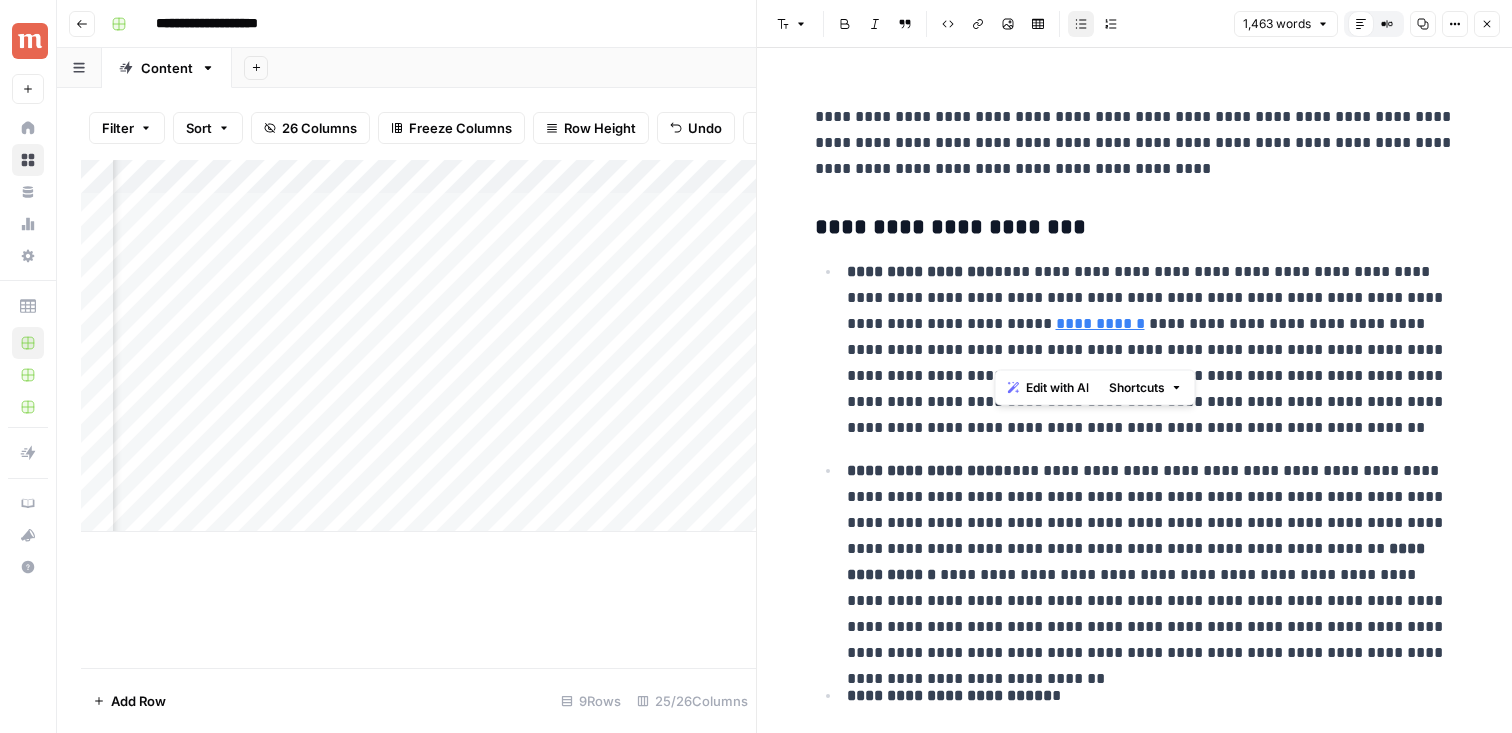 drag, startPoint x: 996, startPoint y: 271, endPoint x: 1162, endPoint y: 376, distance: 196.42047 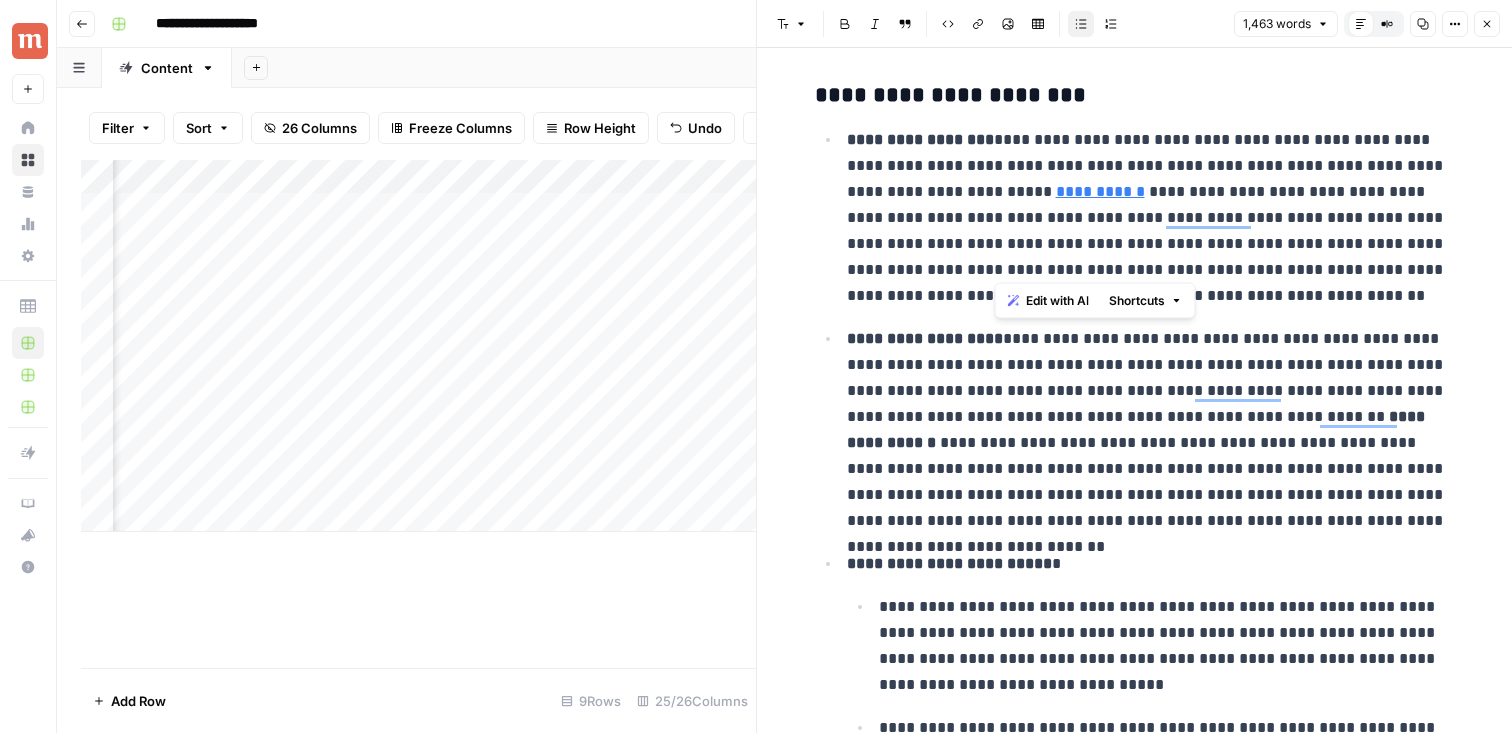 scroll, scrollTop: 175, scrollLeft: 0, axis: vertical 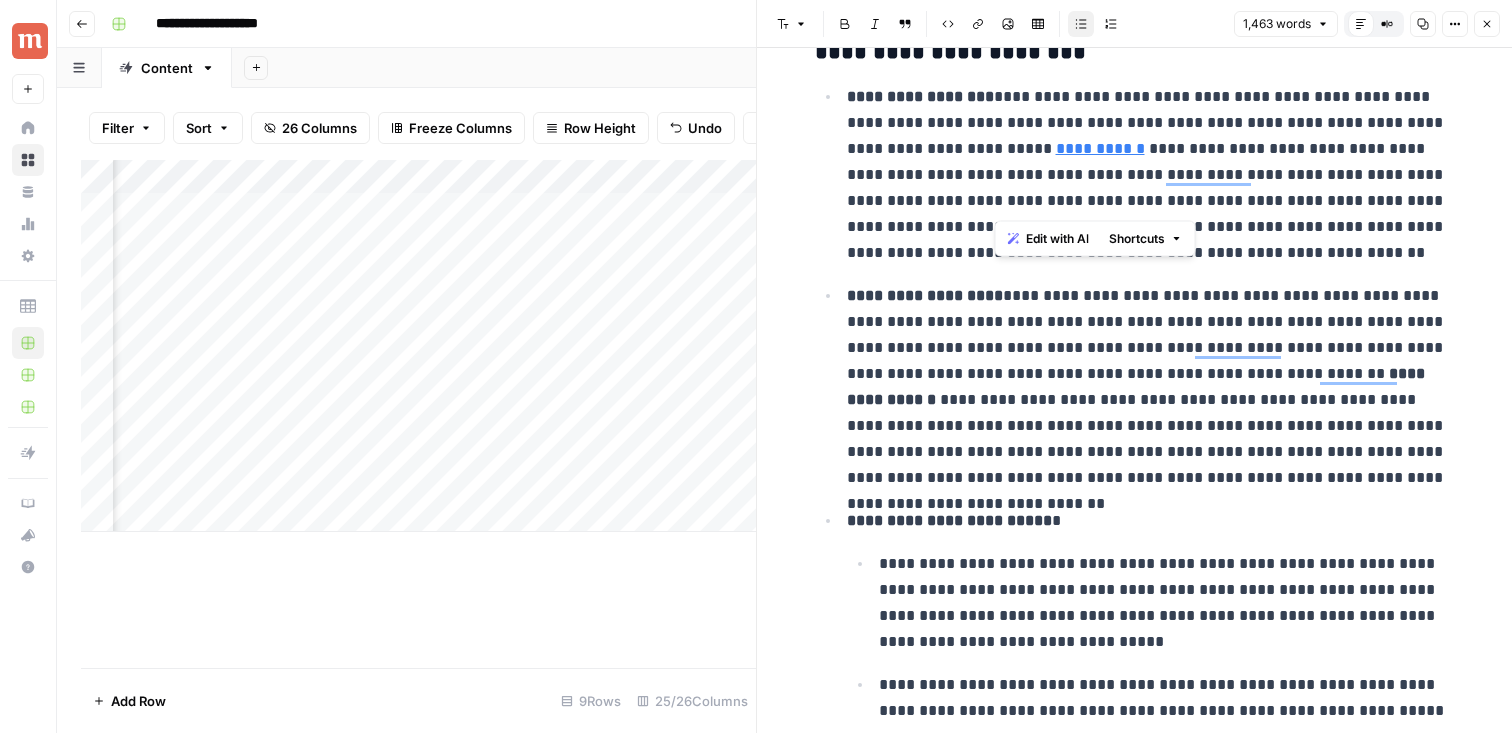 click on "**********" at bounding box center [1151, 387] 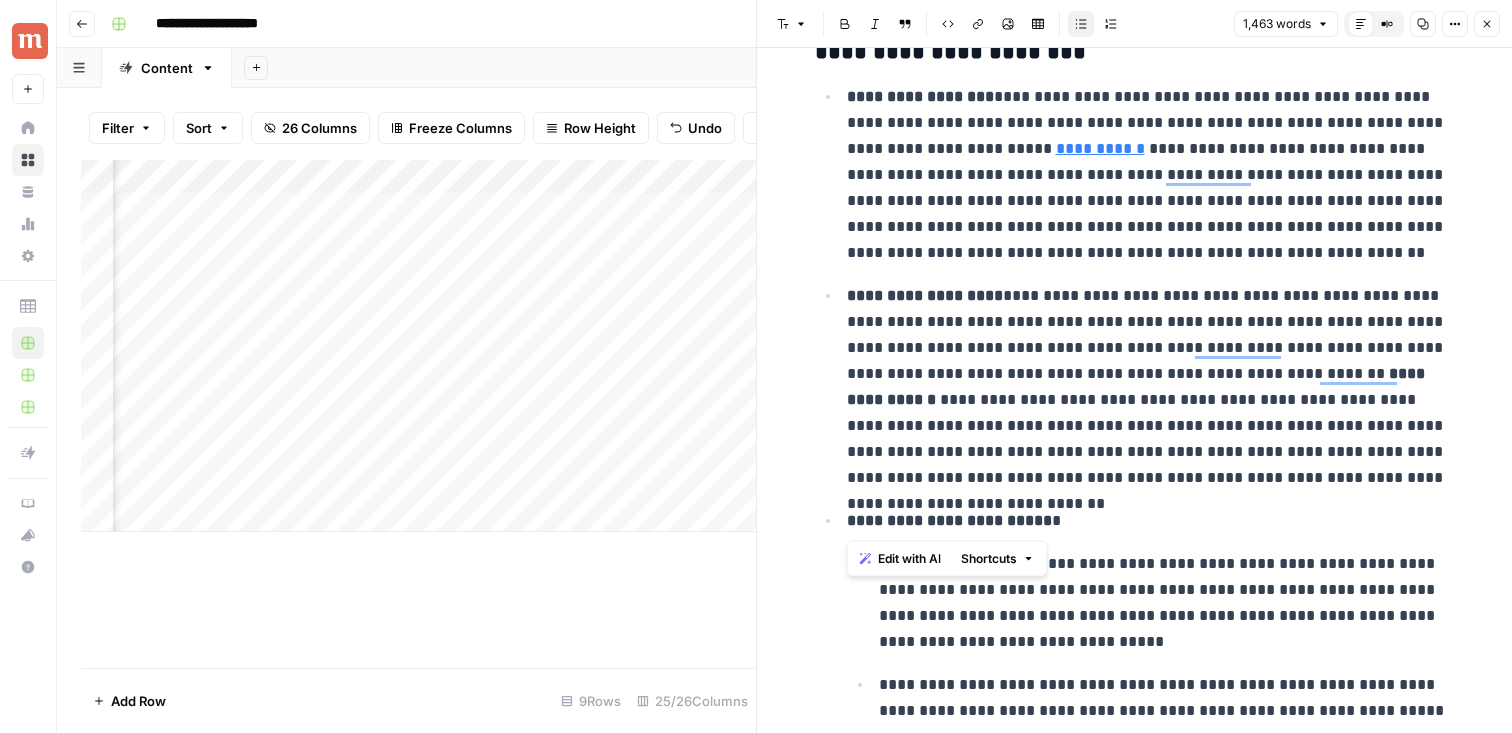 drag, startPoint x: 1009, startPoint y: 296, endPoint x: 1405, endPoint y: 491, distance: 441.408 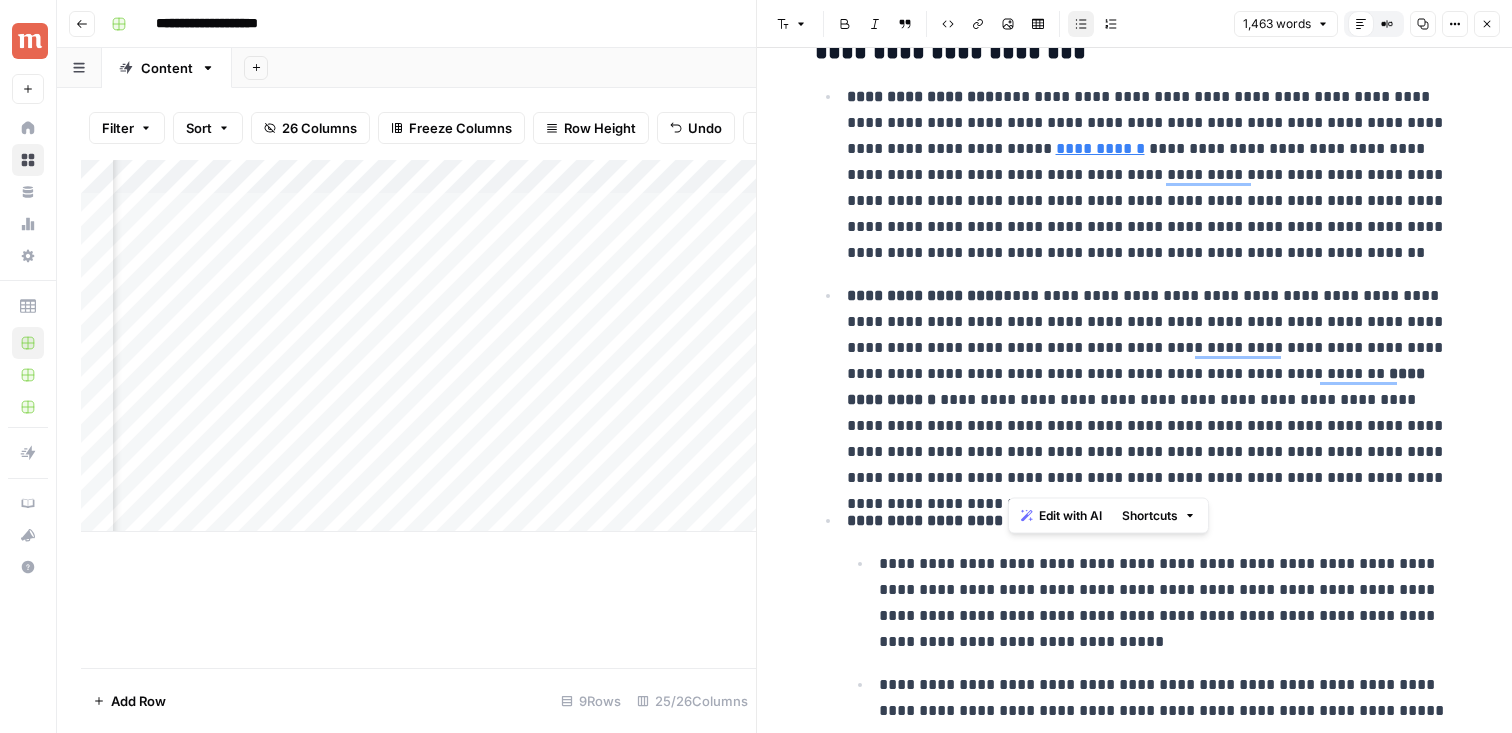 drag, startPoint x: 1383, startPoint y: 482, endPoint x: 1007, endPoint y: 297, distance: 419.04773 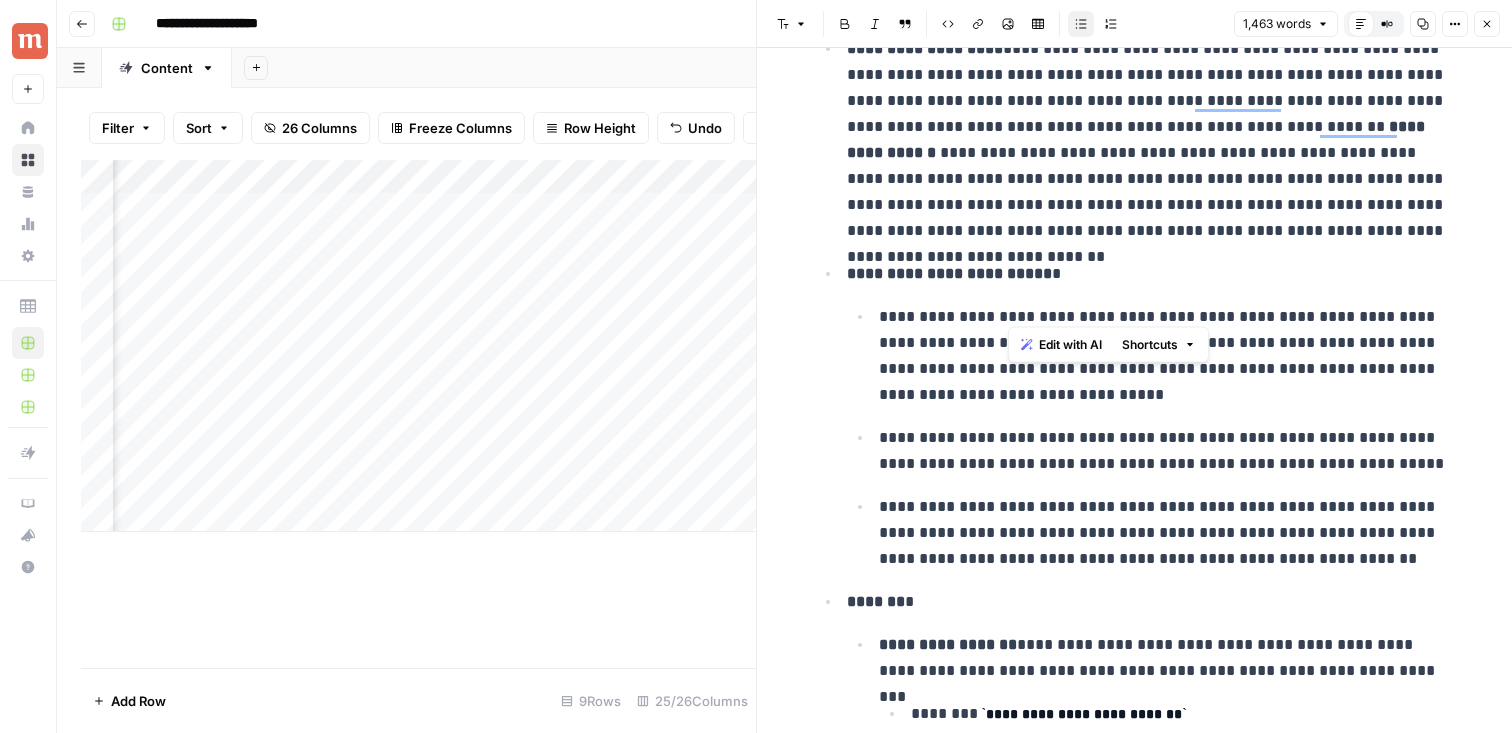 scroll, scrollTop: 497, scrollLeft: 0, axis: vertical 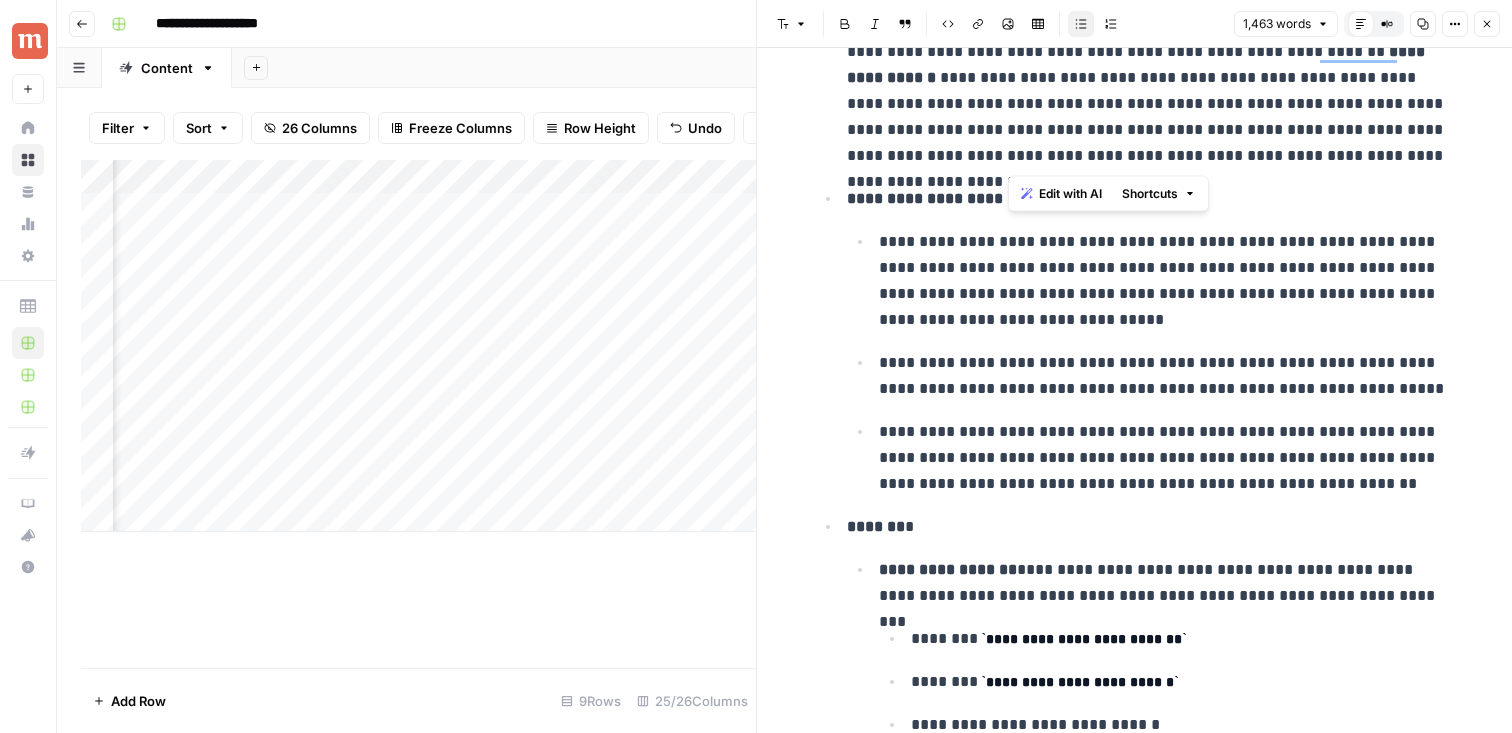 click on "**********" at bounding box center (1167, 376) 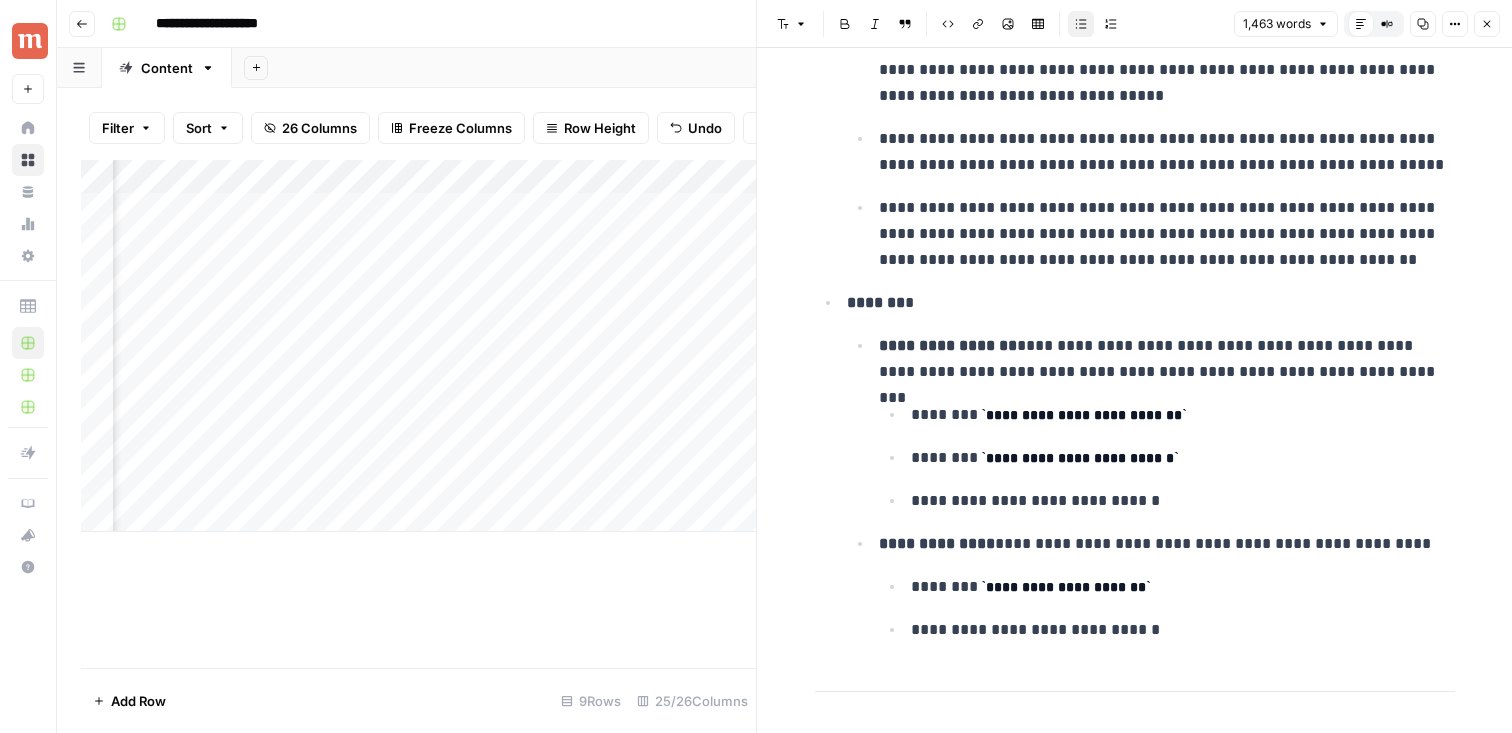 scroll, scrollTop: 756, scrollLeft: 0, axis: vertical 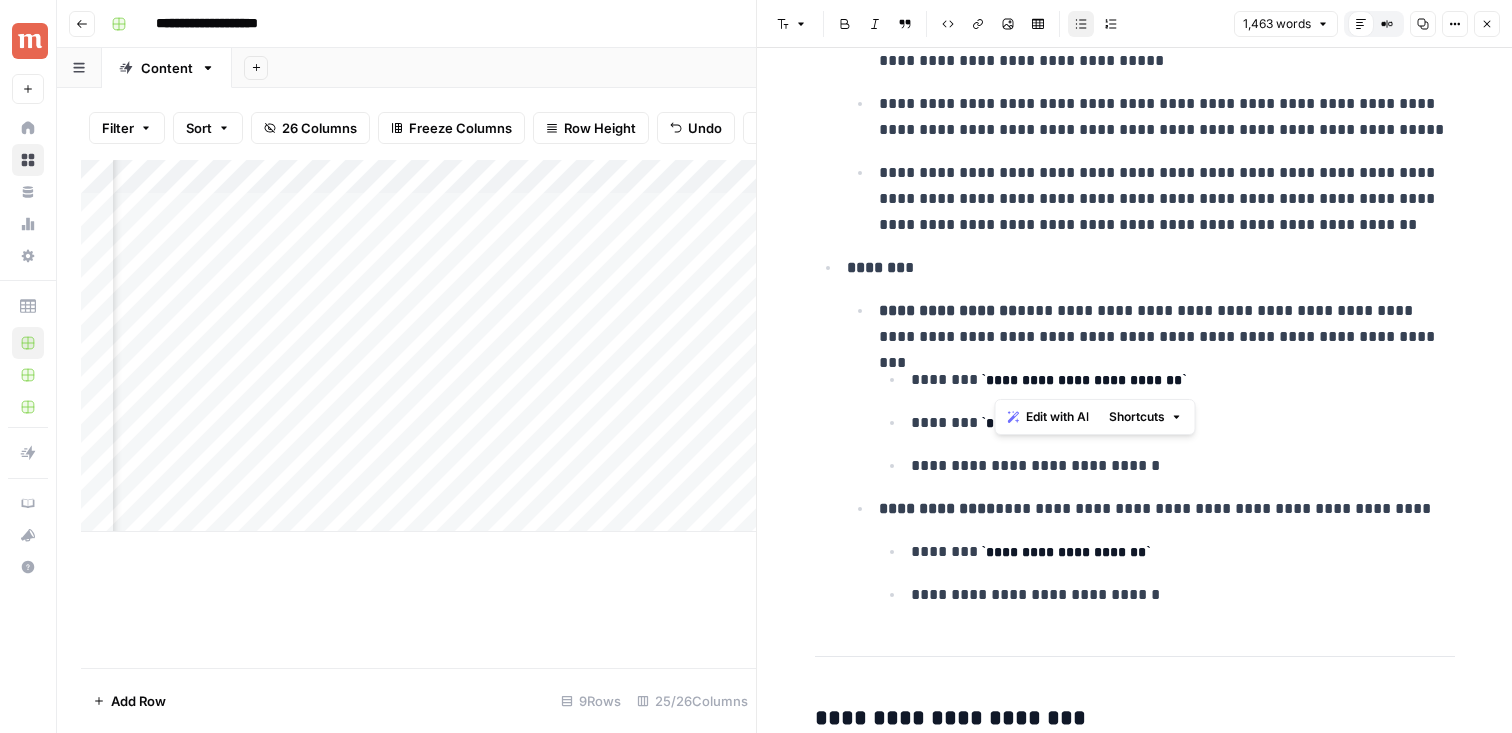 drag, startPoint x: 992, startPoint y: 382, endPoint x: 1034, endPoint y: 382, distance: 42 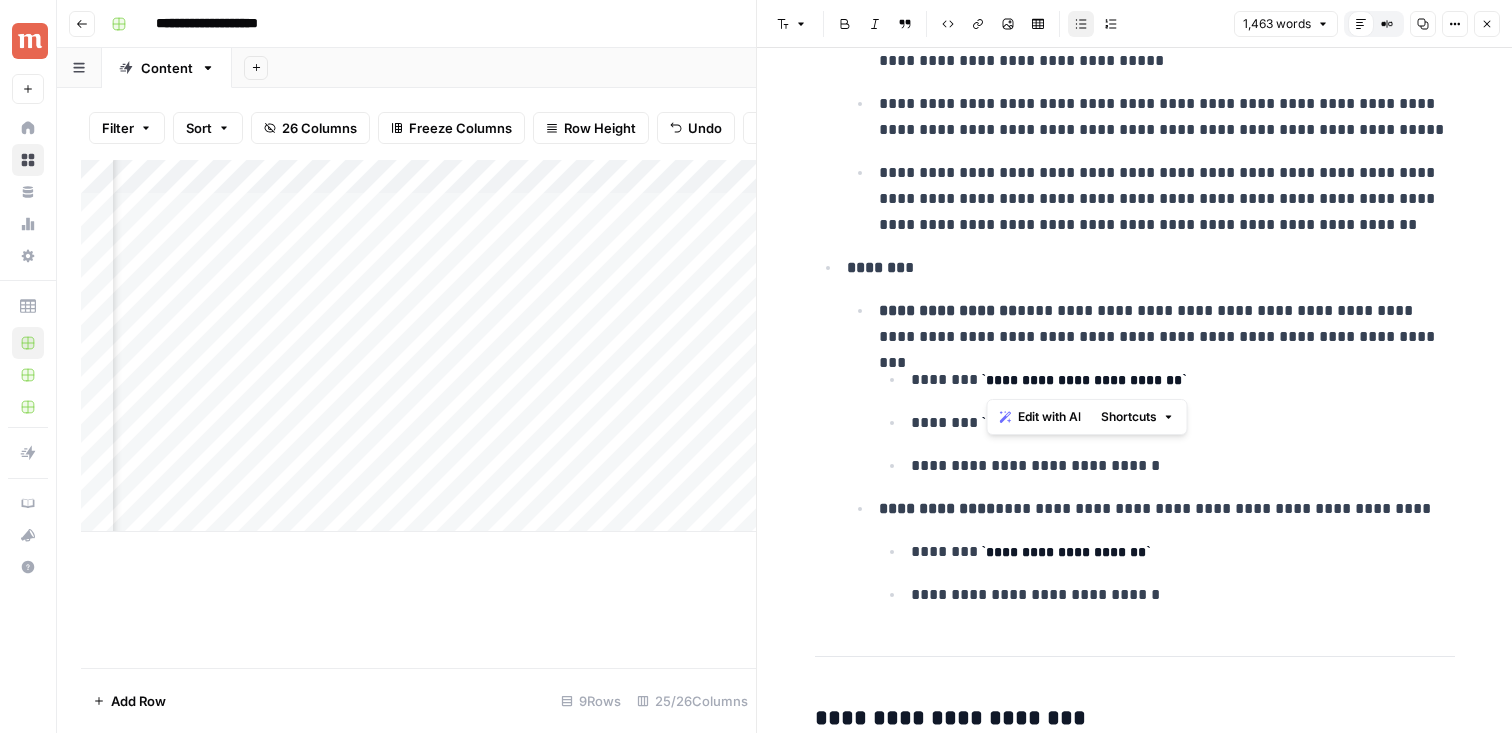 drag, startPoint x: 986, startPoint y: 380, endPoint x: 1206, endPoint y: 378, distance: 220.0091 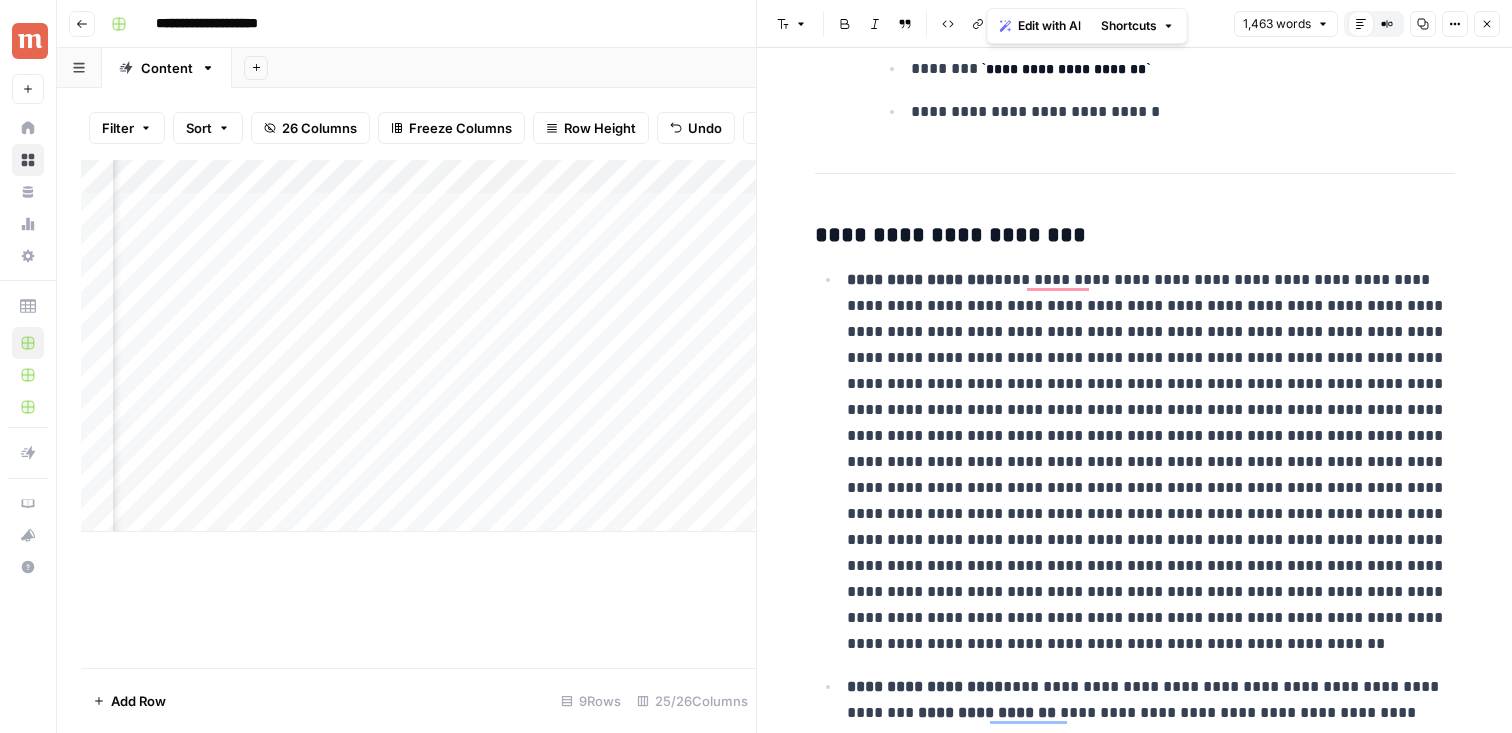 scroll, scrollTop: 1251, scrollLeft: 0, axis: vertical 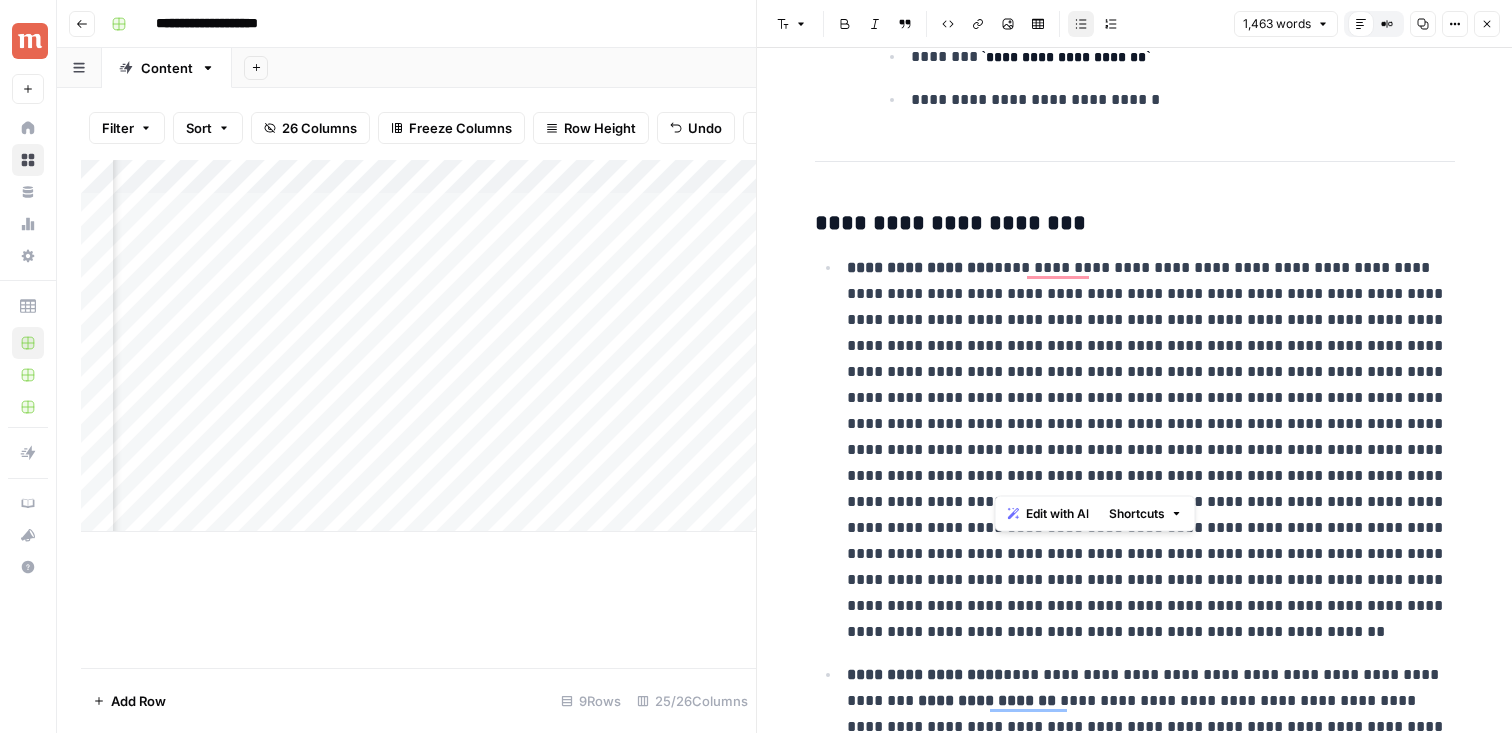 drag, startPoint x: 998, startPoint y: 267, endPoint x: 1061, endPoint y: 474, distance: 216.37468 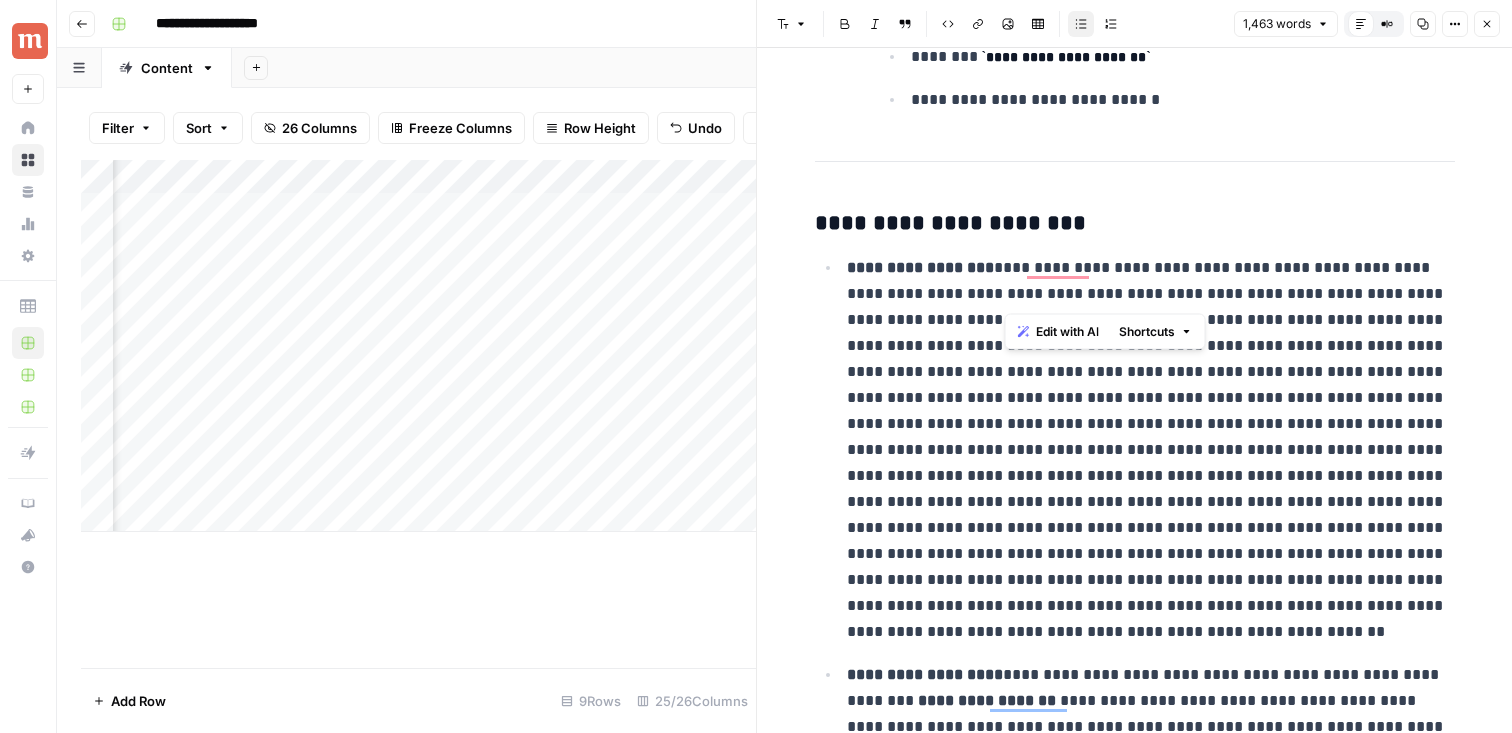 click on "**********" at bounding box center (1151, 450) 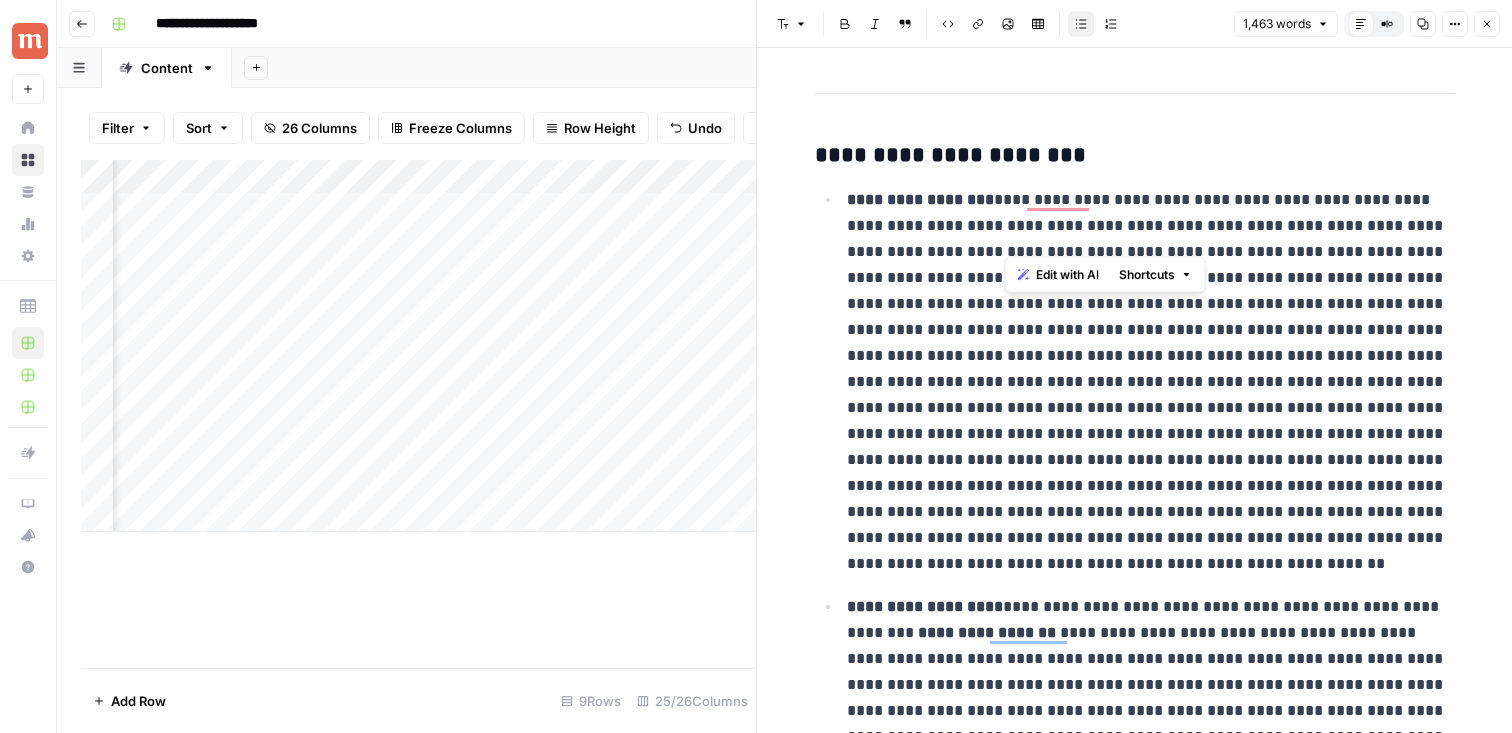 scroll, scrollTop: 1327, scrollLeft: 0, axis: vertical 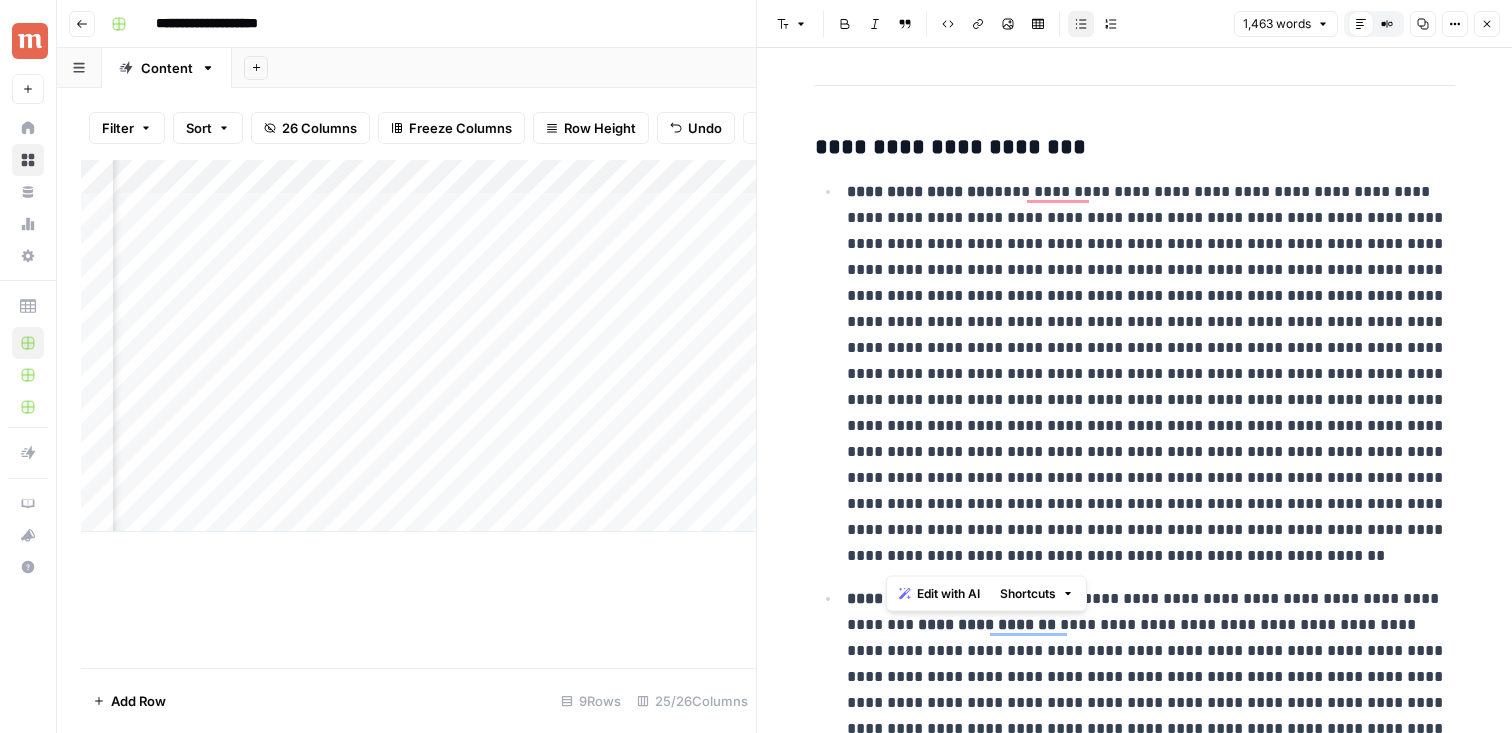 drag, startPoint x: 1077, startPoint y: 546, endPoint x: 889, endPoint y: 481, distance: 198.91959 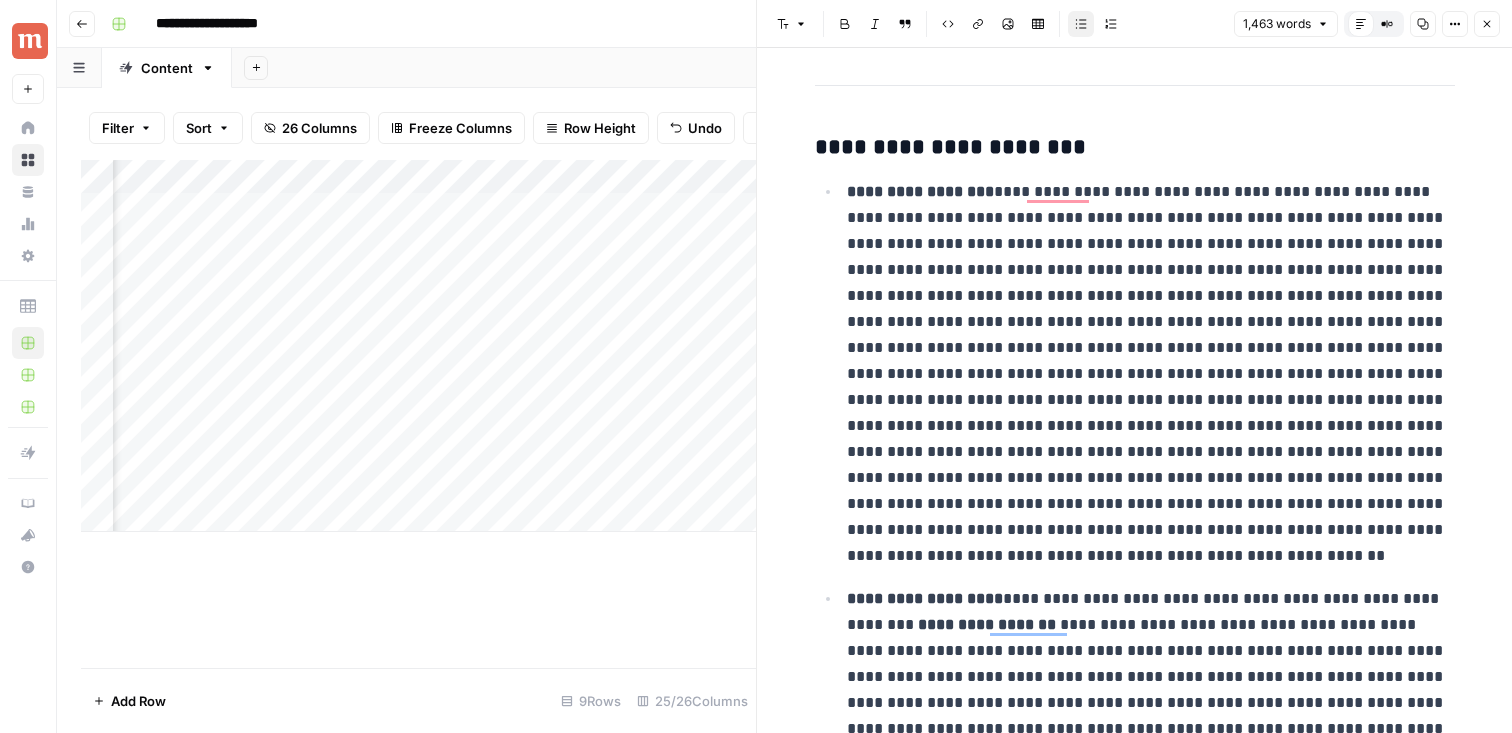 click on "**********" at bounding box center [1151, 374] 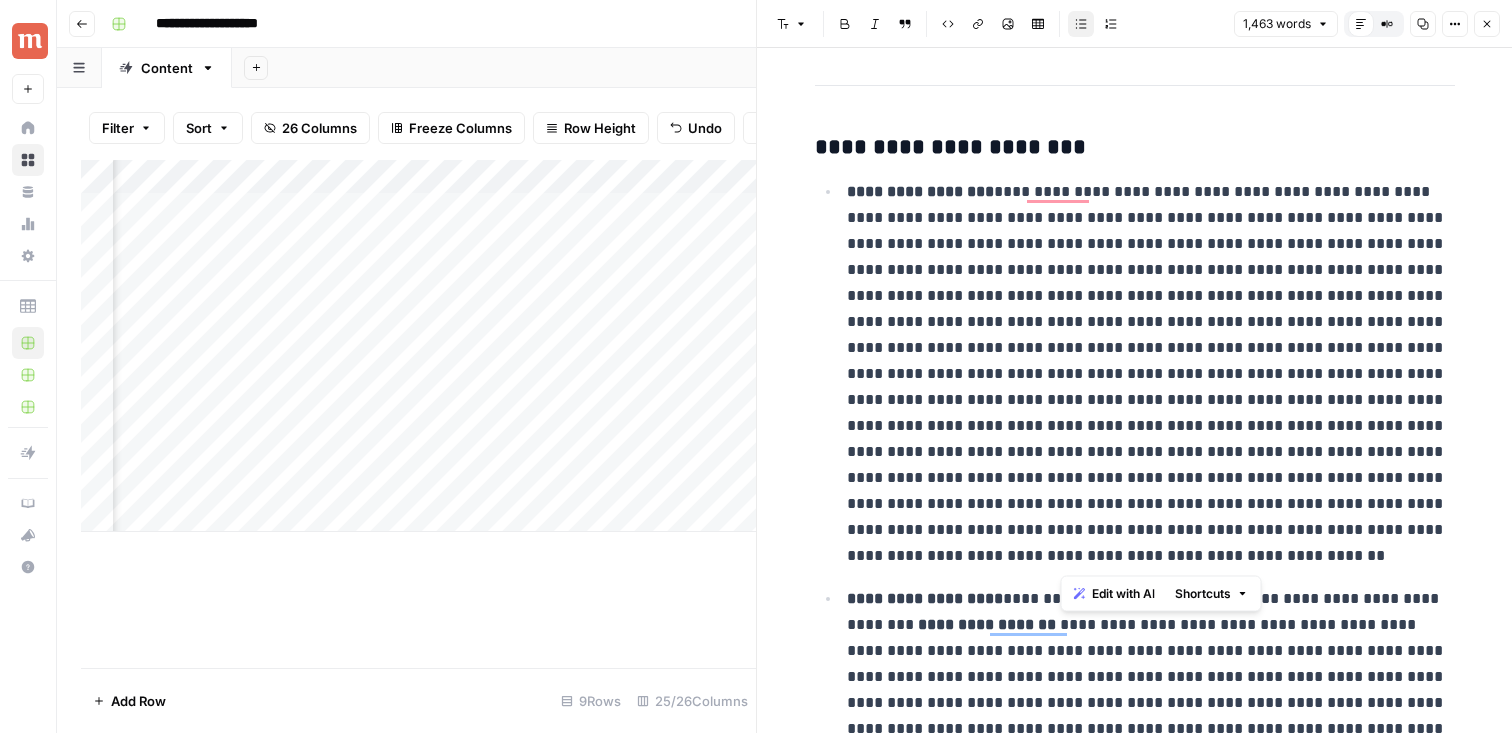 drag, startPoint x: 1083, startPoint y: 545, endPoint x: 1058, endPoint y: 536, distance: 26.57066 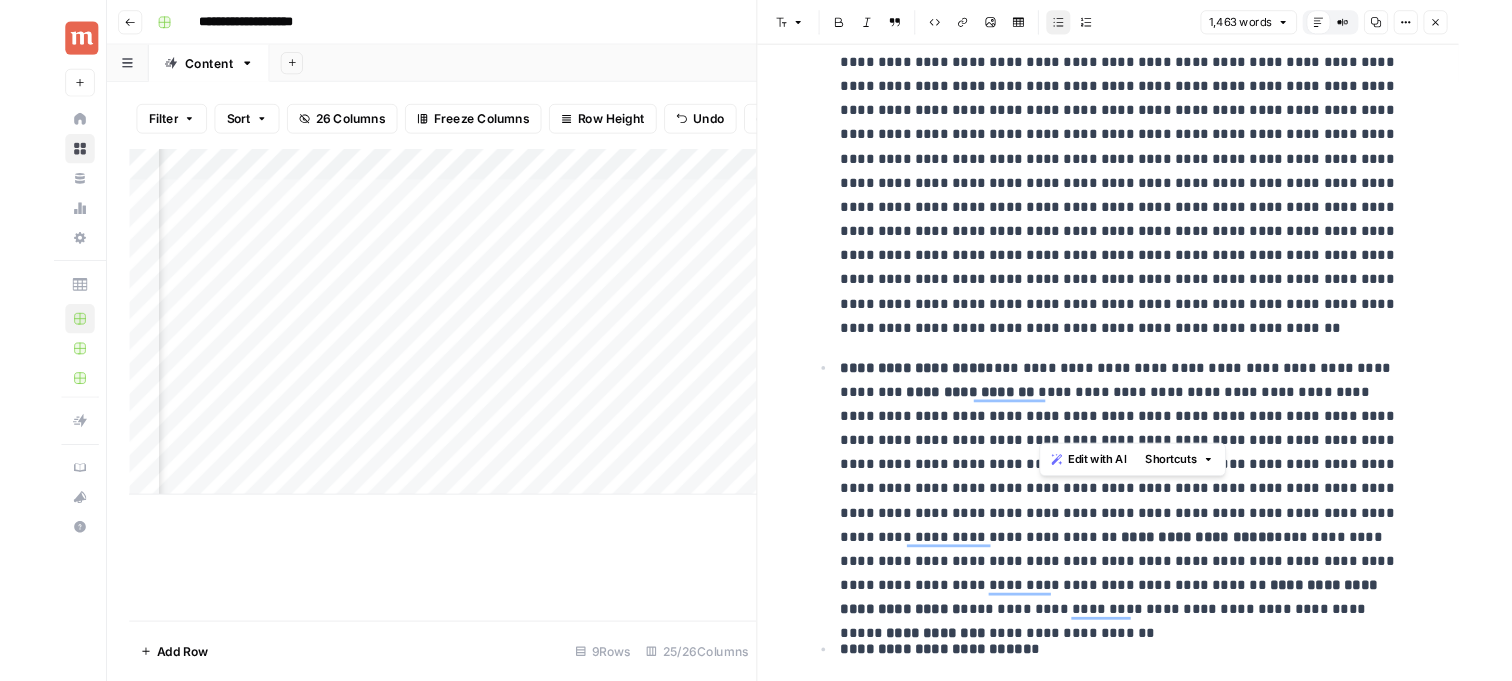 scroll, scrollTop: 1734, scrollLeft: 0, axis: vertical 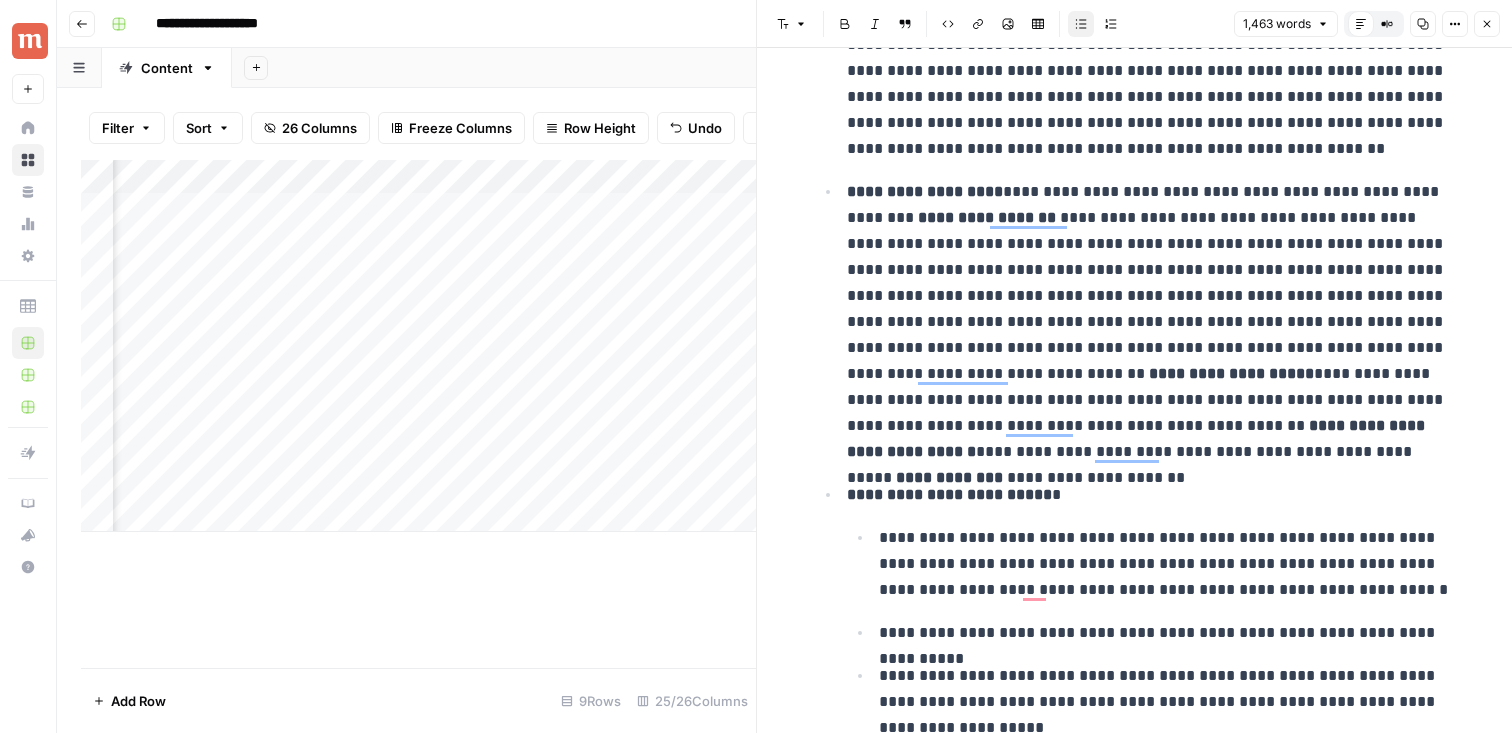 click on "**********" at bounding box center [1151, 322] 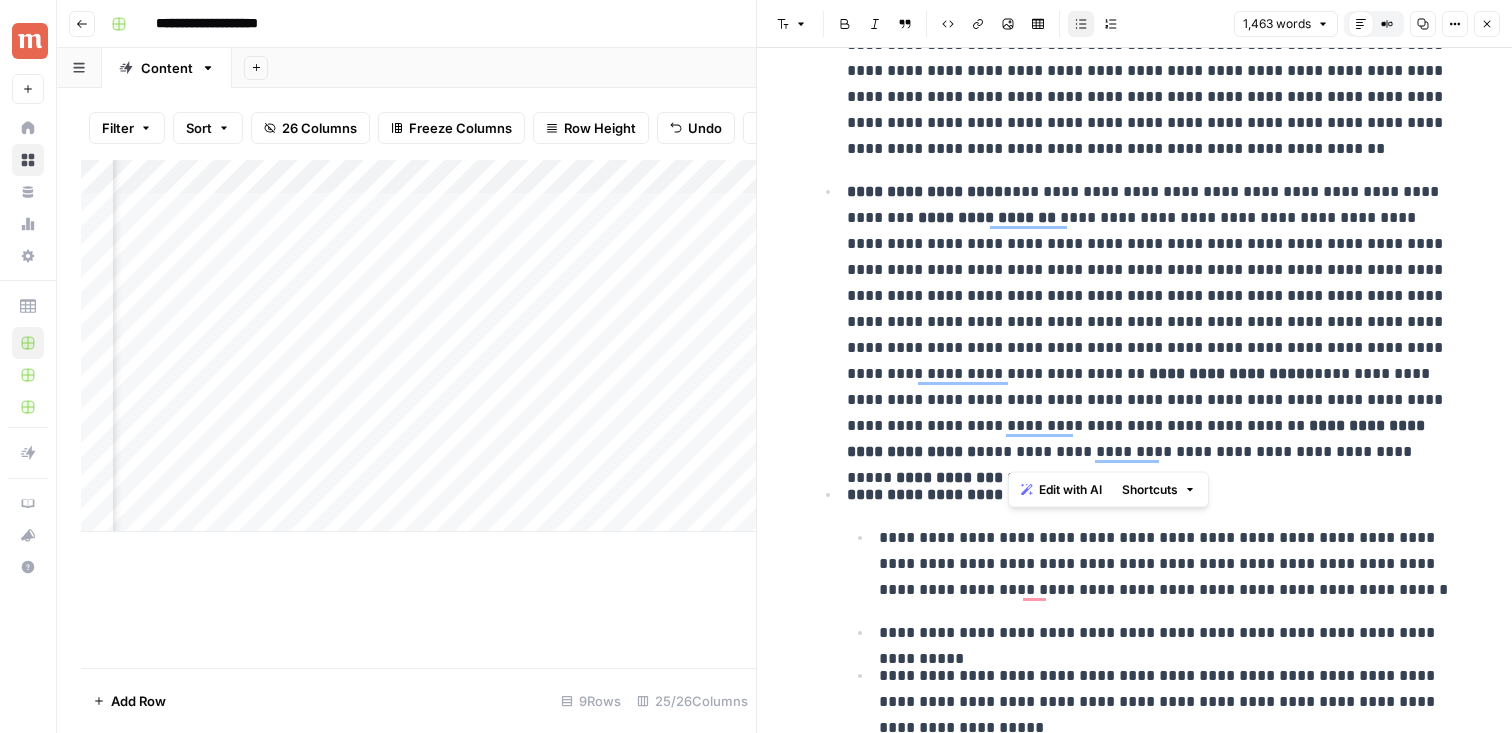 drag, startPoint x: 1009, startPoint y: 191, endPoint x: 1313, endPoint y: 455, distance: 402.63135 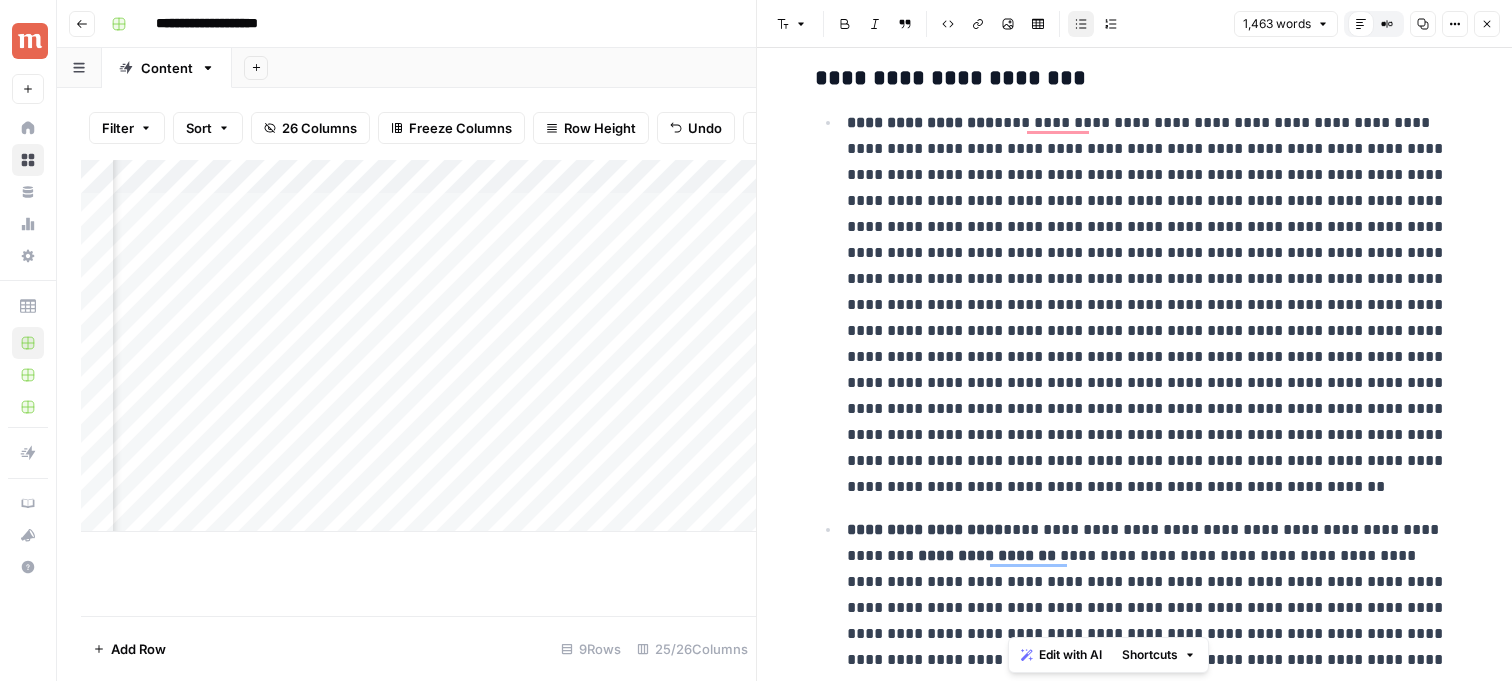 scroll, scrollTop: 1309, scrollLeft: 0, axis: vertical 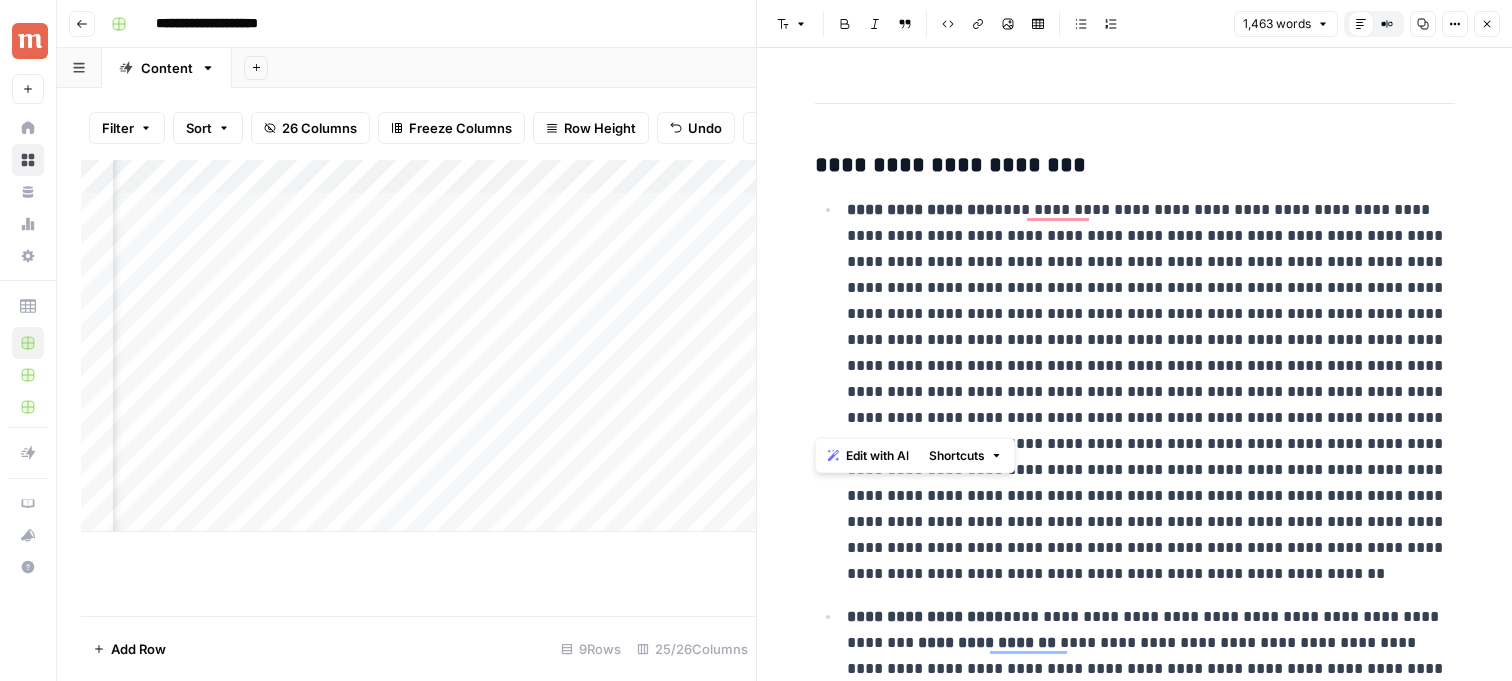 drag, startPoint x: 818, startPoint y: 167, endPoint x: 947, endPoint y: 420, distance: 283.98944 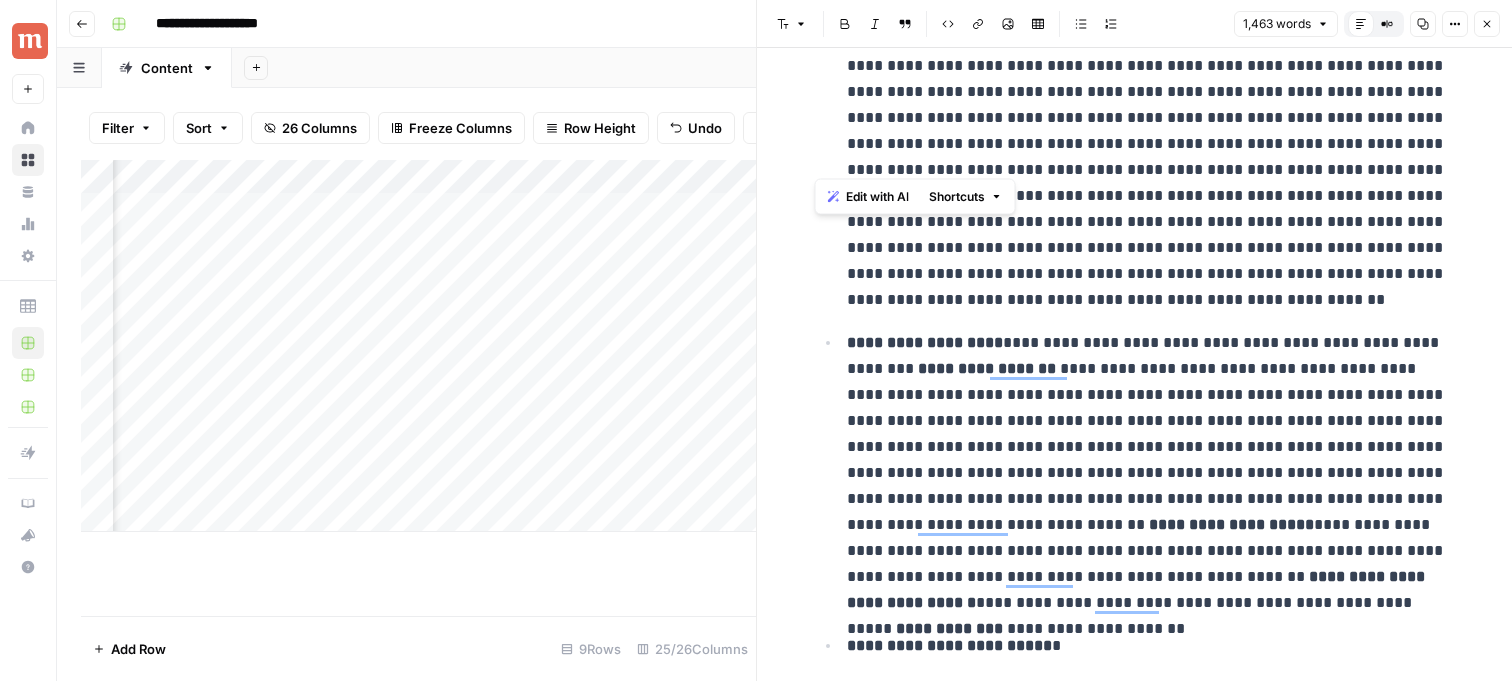 scroll, scrollTop: 1709, scrollLeft: 0, axis: vertical 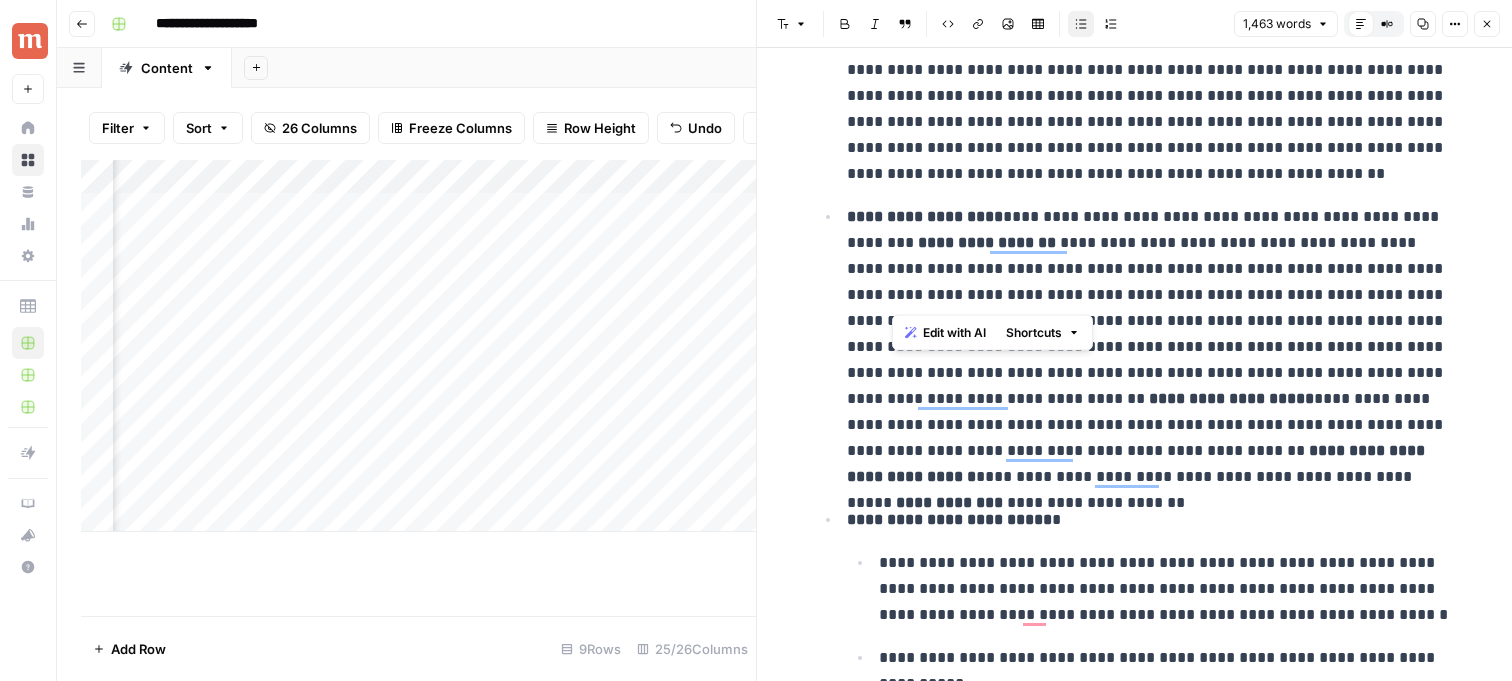 drag, startPoint x: 891, startPoint y: 247, endPoint x: 1010, endPoint y: 397, distance: 191.47063 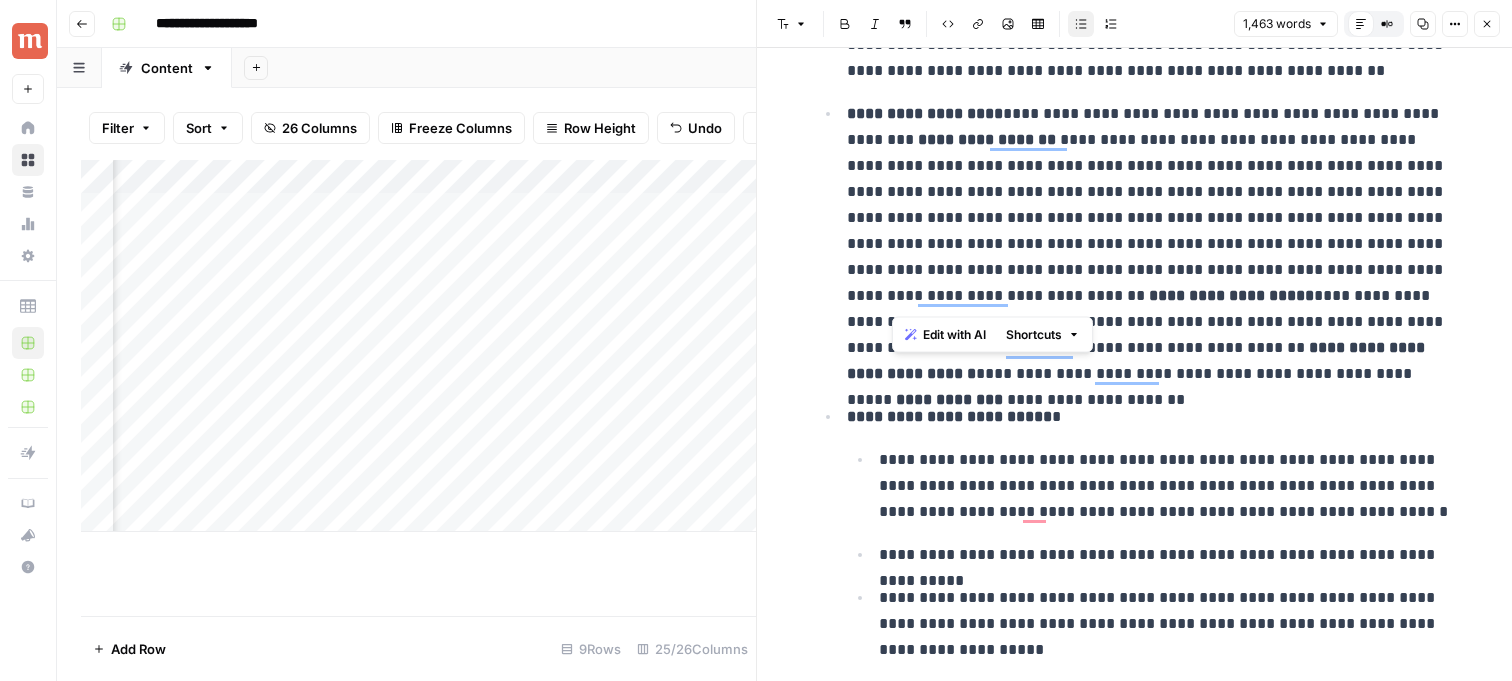 scroll, scrollTop: 1815, scrollLeft: 0, axis: vertical 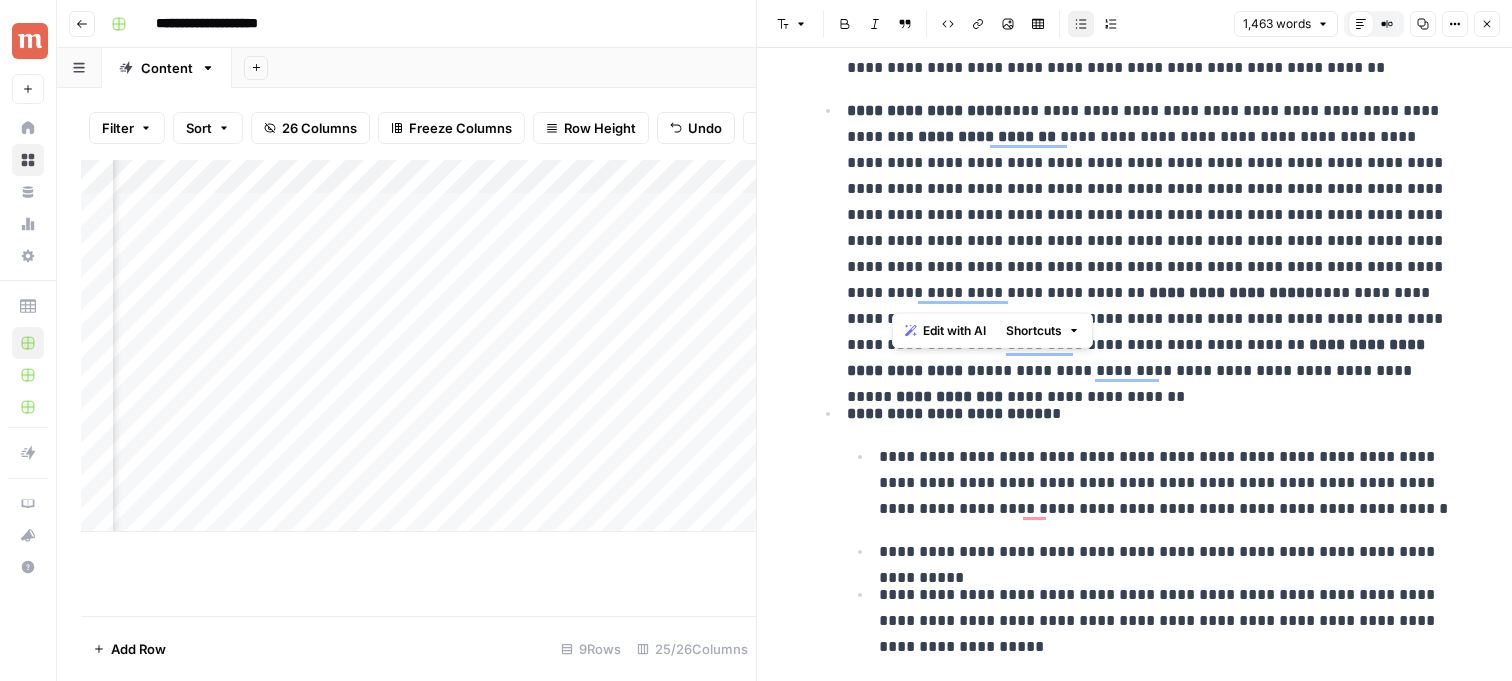 click on "**********" at bounding box center (1151, 241) 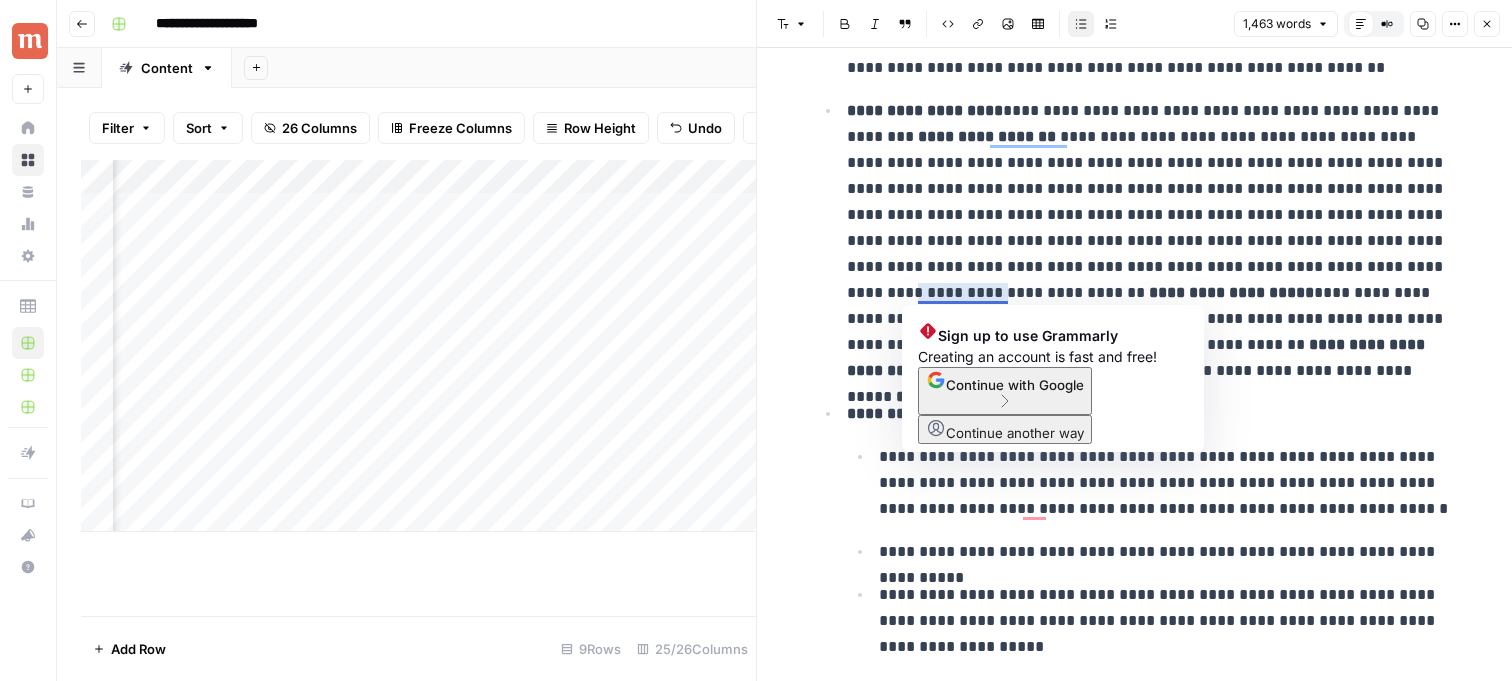 scroll, scrollTop: 1813, scrollLeft: 0, axis: vertical 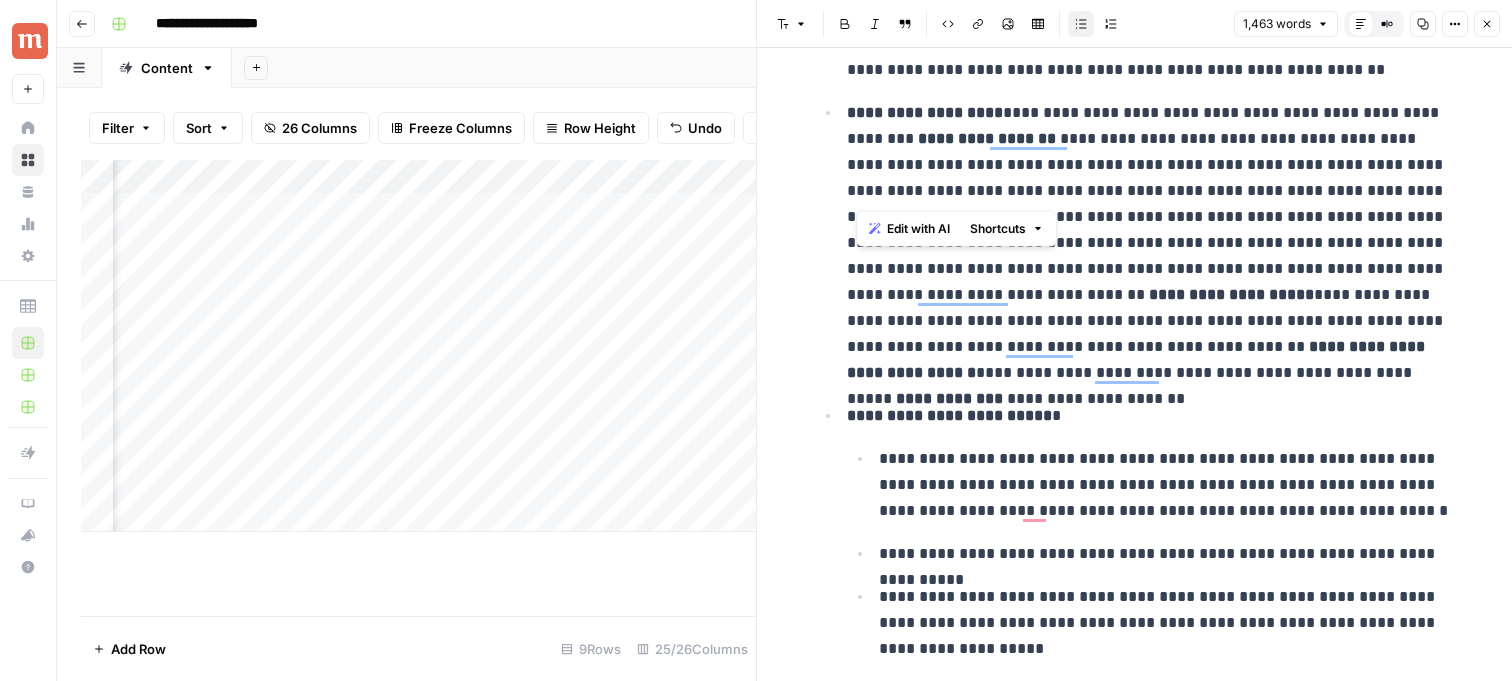 drag, startPoint x: 860, startPoint y: 162, endPoint x: 1176, endPoint y: 310, distance: 348.94125 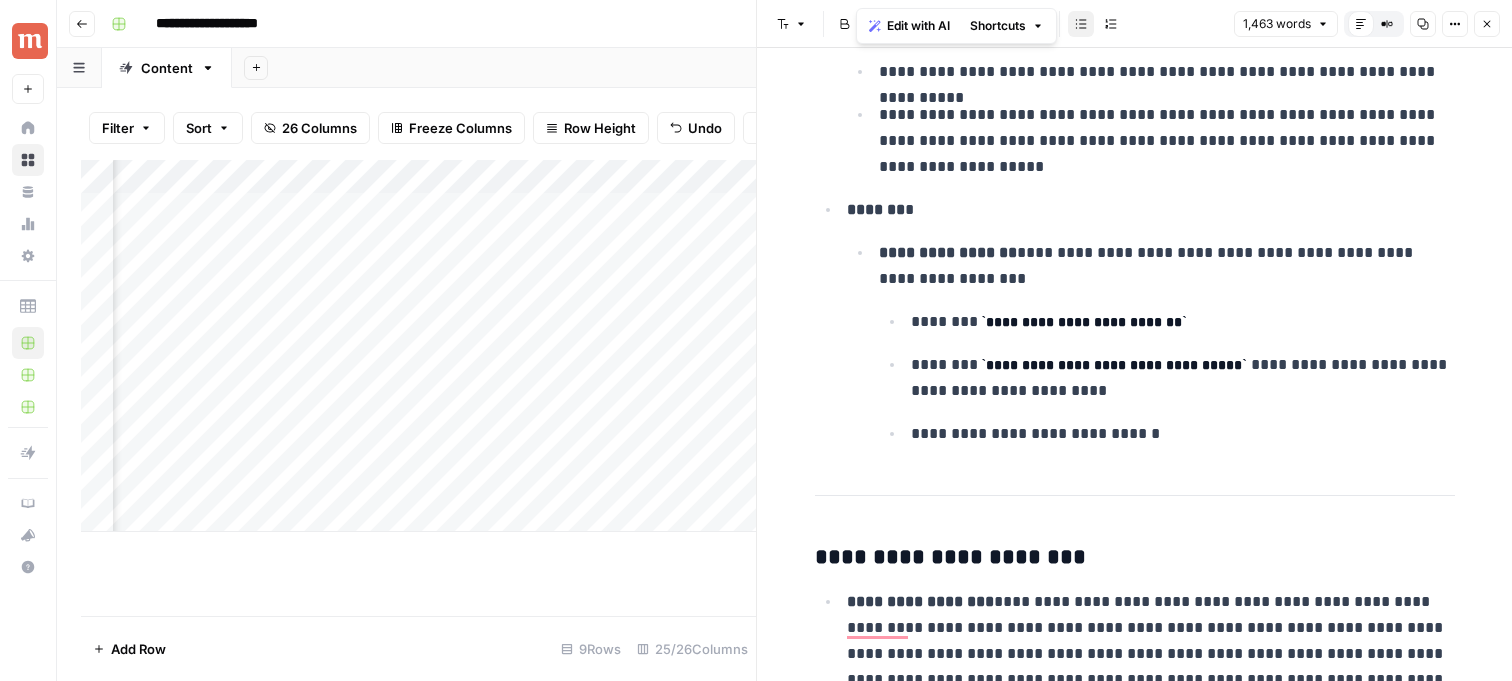 scroll, scrollTop: 2355, scrollLeft: 0, axis: vertical 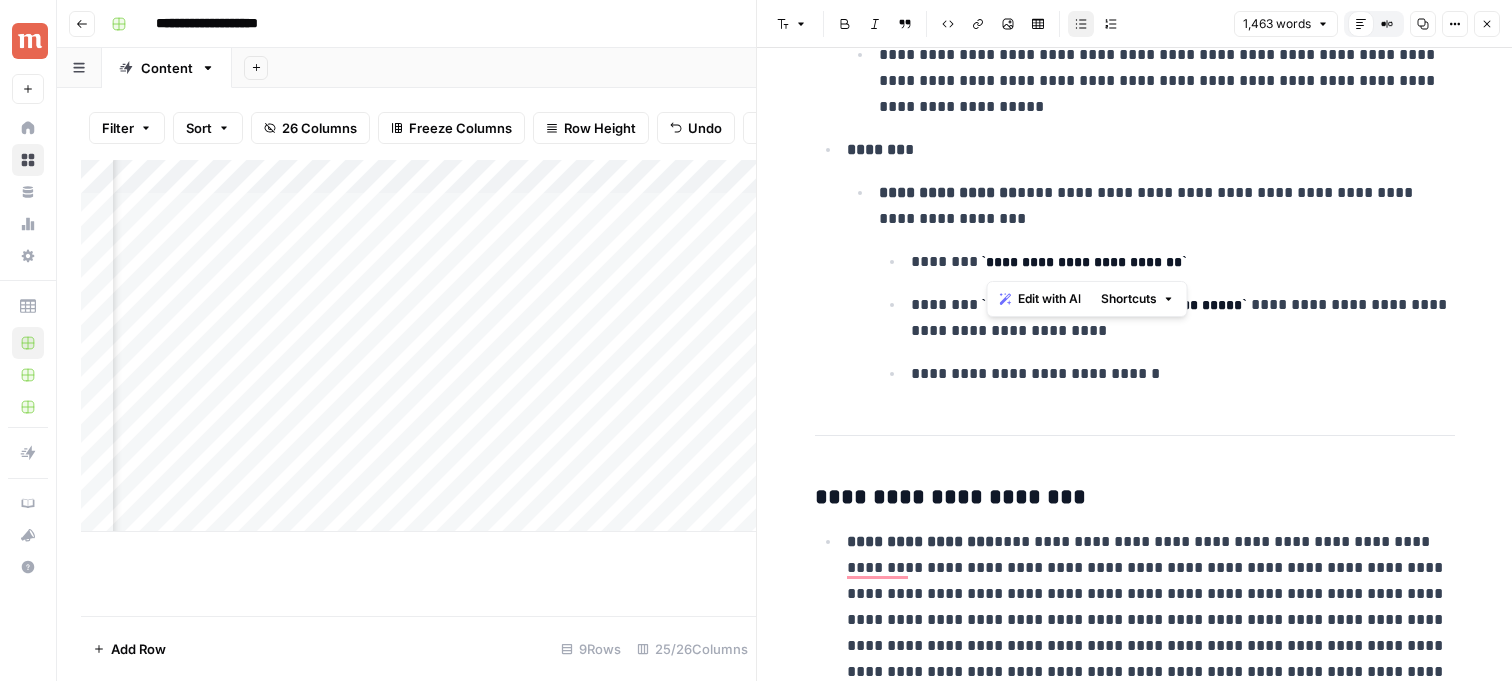 drag, startPoint x: 982, startPoint y: 261, endPoint x: 1233, endPoint y: 262, distance: 251.002 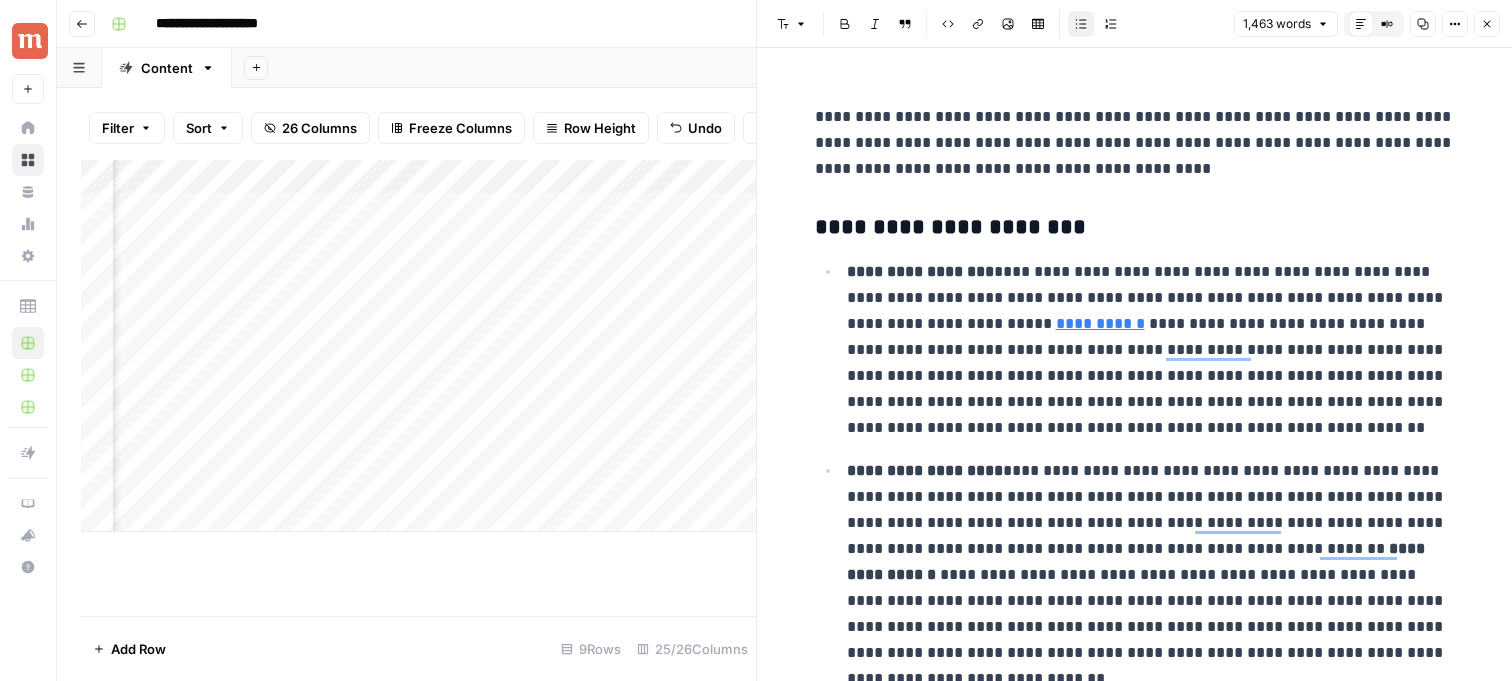 scroll, scrollTop: 0, scrollLeft: 0, axis: both 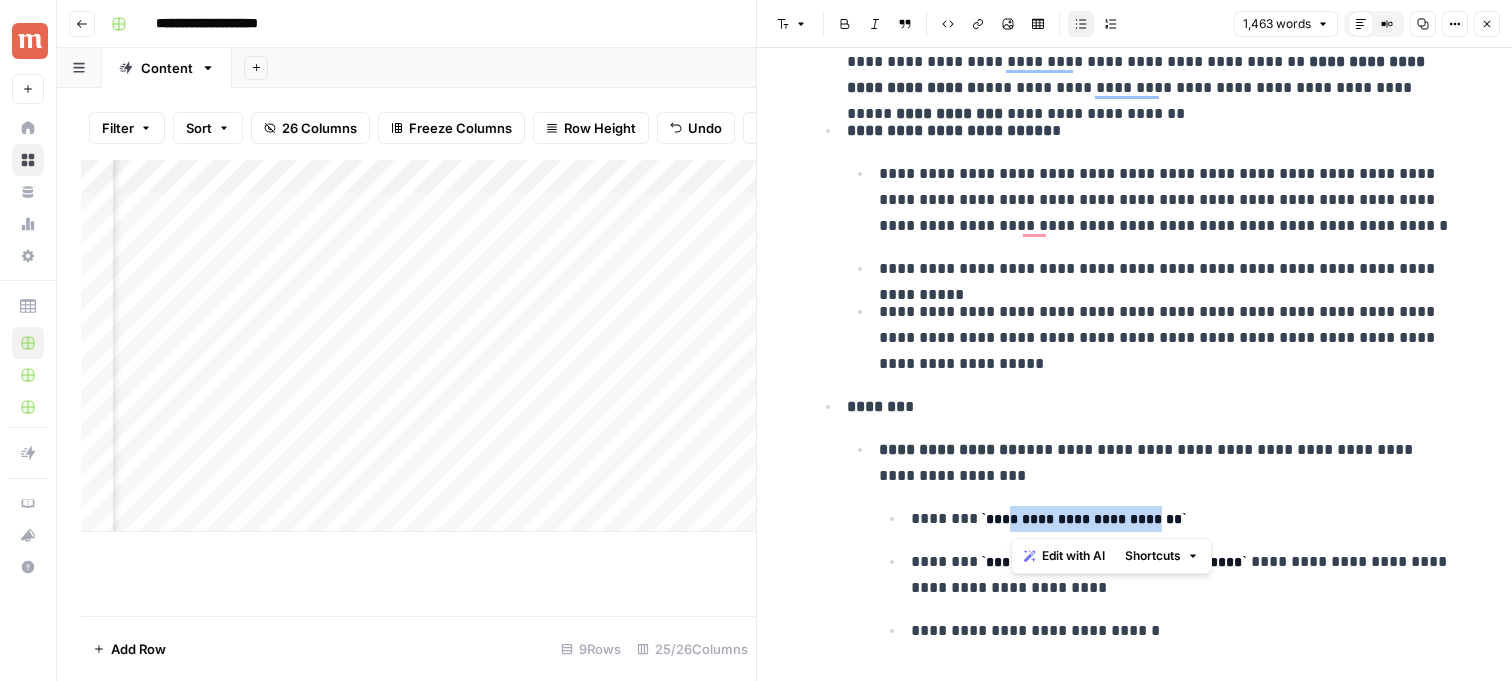 drag, startPoint x: 1014, startPoint y: 530, endPoint x: 1180, endPoint y: 531, distance: 166.003 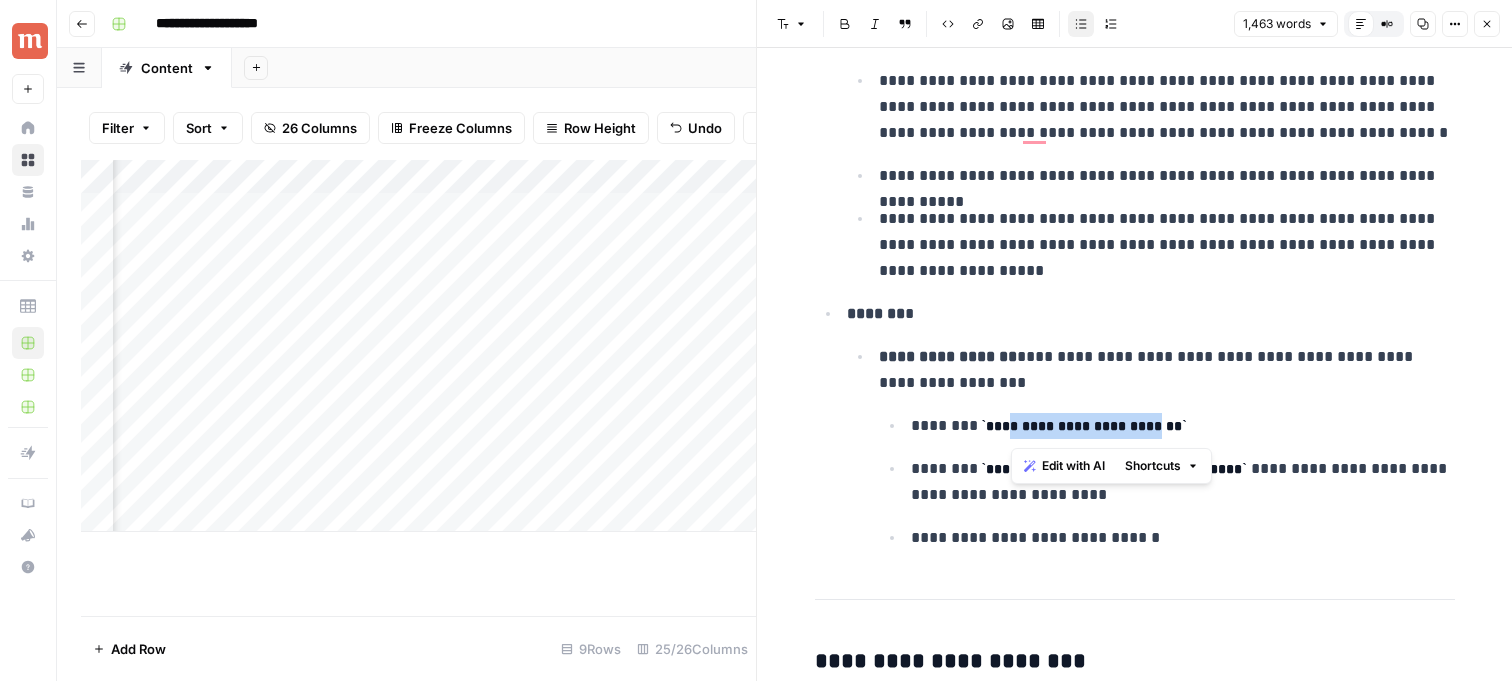 scroll, scrollTop: 2260, scrollLeft: 0, axis: vertical 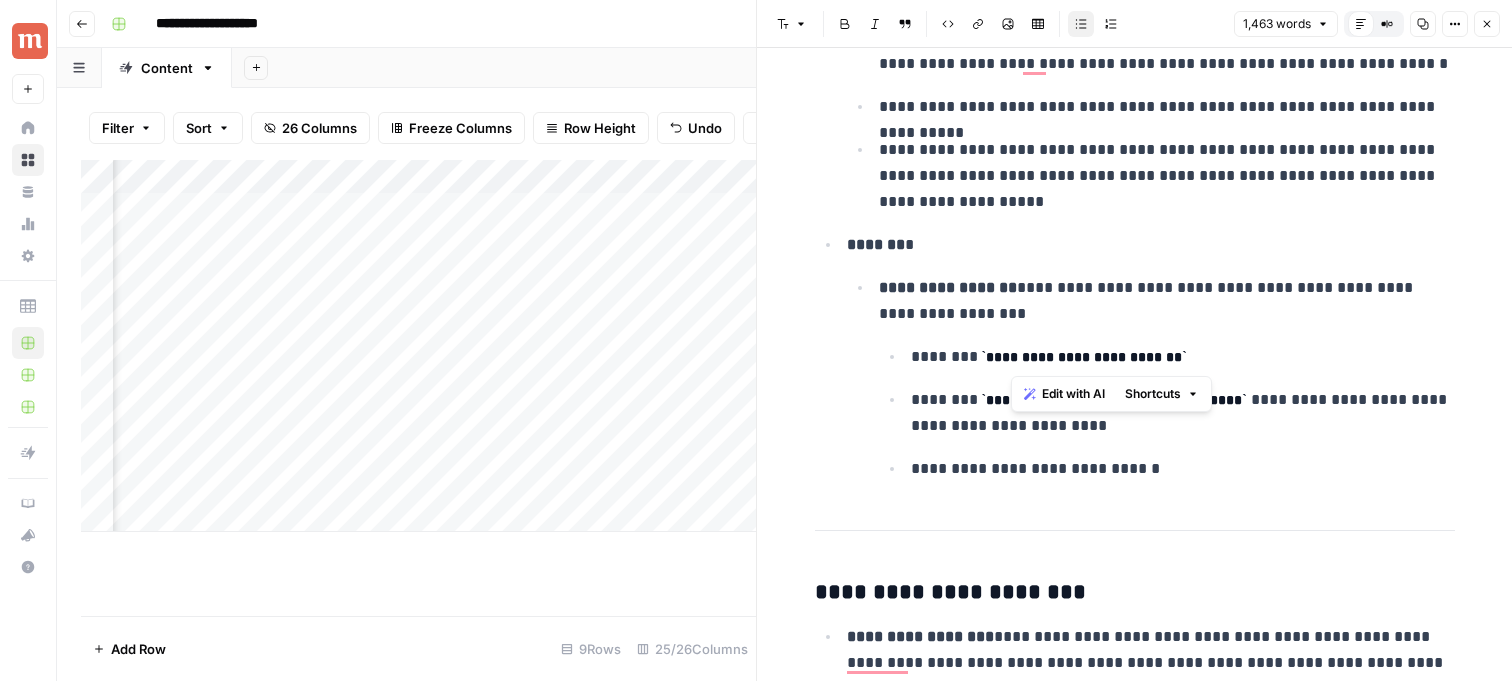 click at bounding box center [1135, 530] 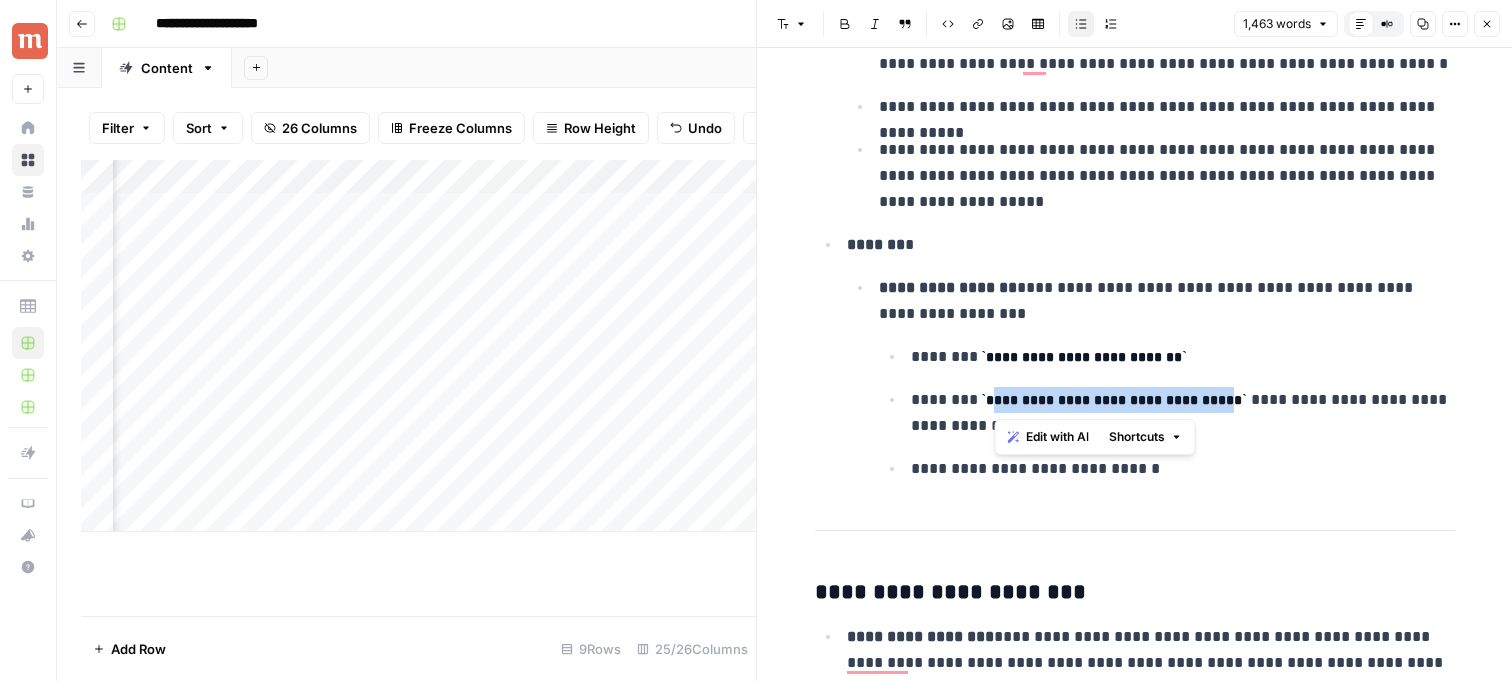 drag, startPoint x: 998, startPoint y: 404, endPoint x: 1268, endPoint y: 404, distance: 270 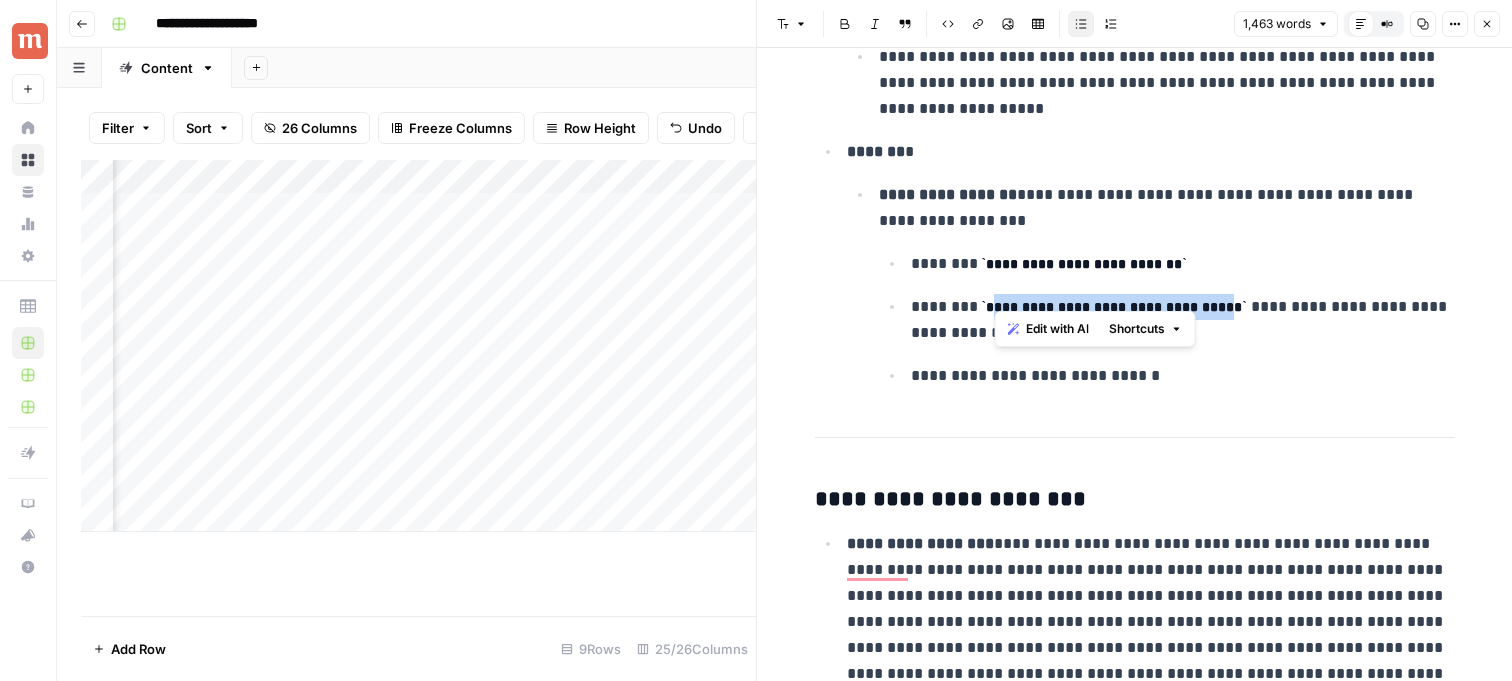 scroll, scrollTop: 2394, scrollLeft: 0, axis: vertical 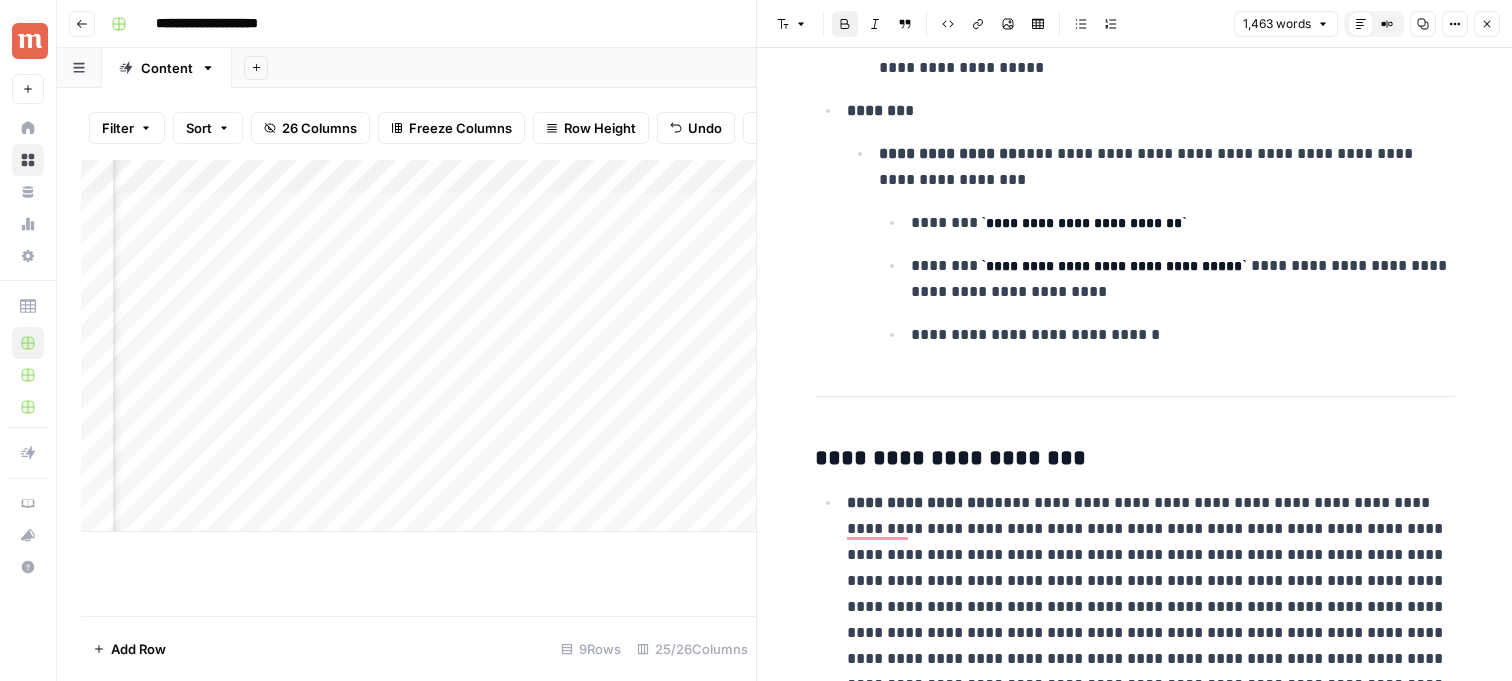 click on "**********" at bounding box center (1135, 442) 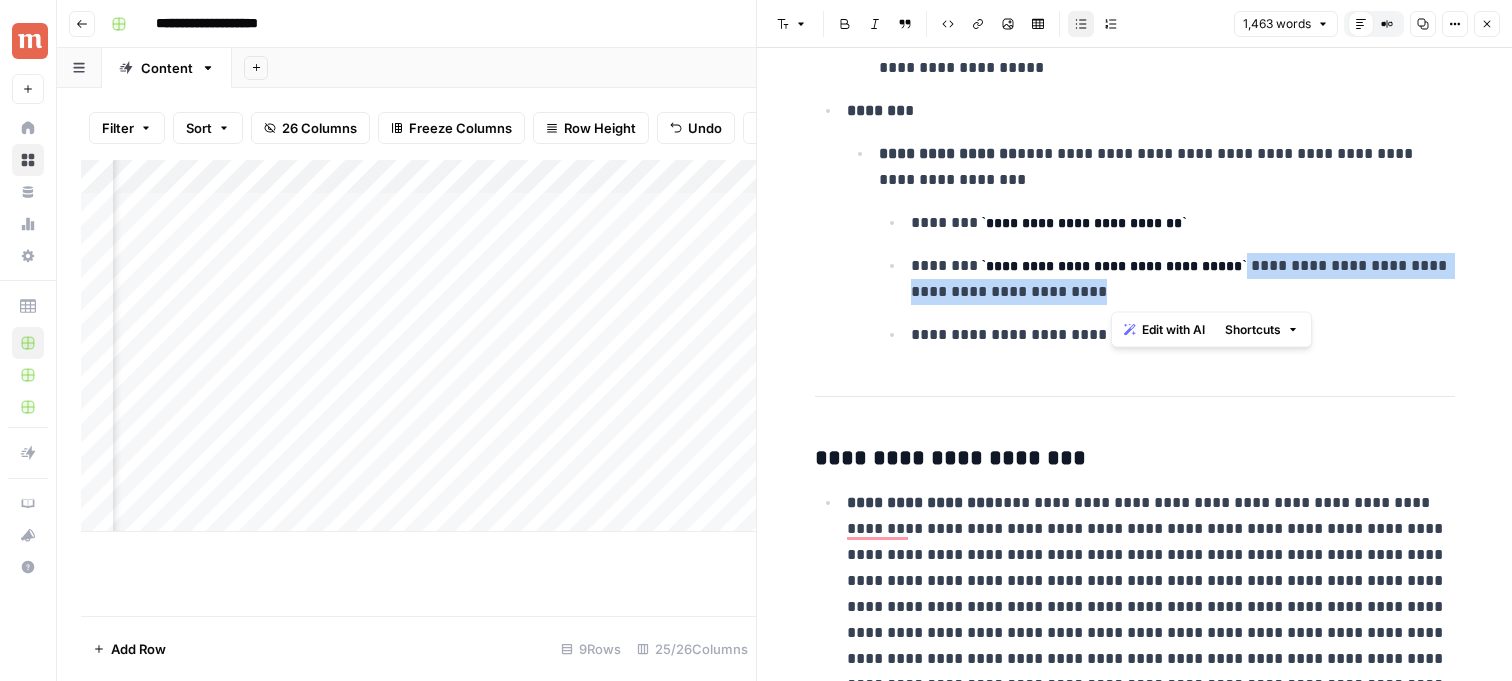 drag, startPoint x: 1282, startPoint y: 270, endPoint x: 1302, endPoint y: 287, distance: 26.24881 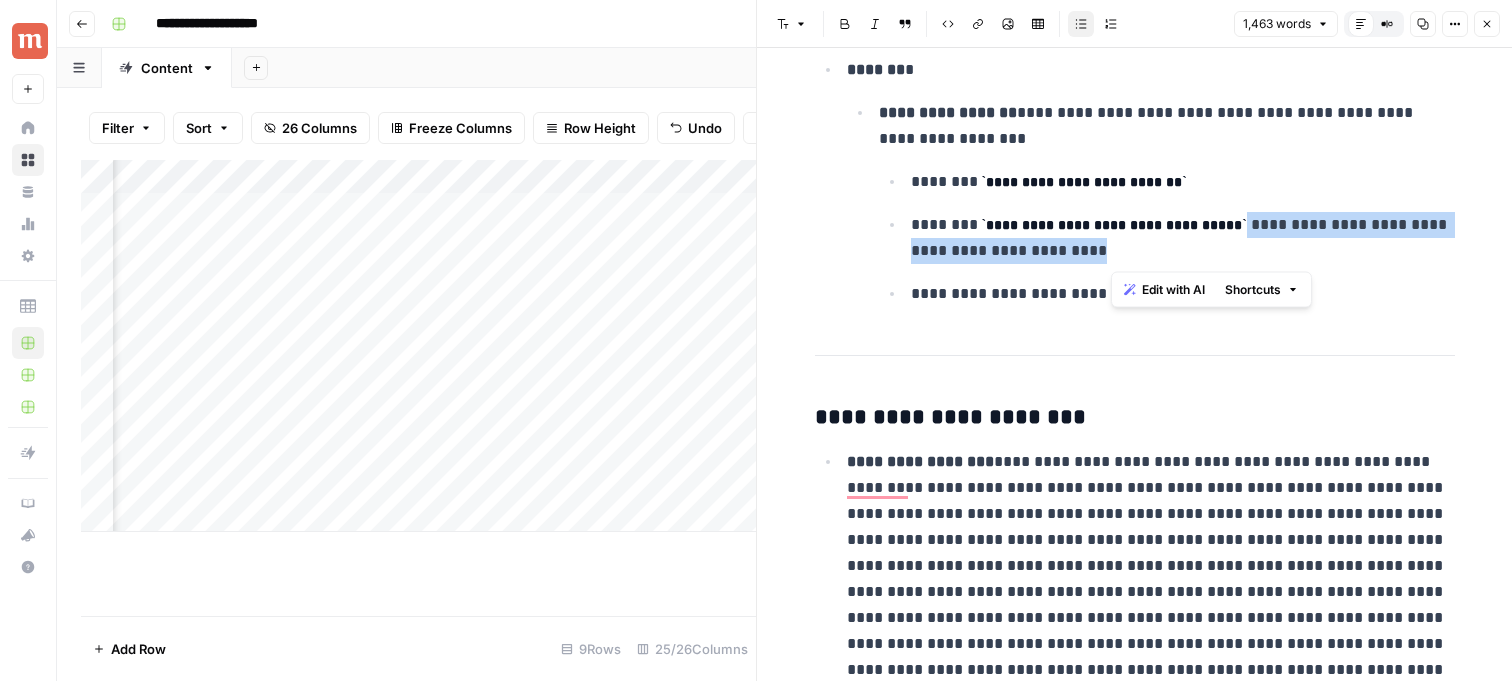 scroll, scrollTop: 2434, scrollLeft: 0, axis: vertical 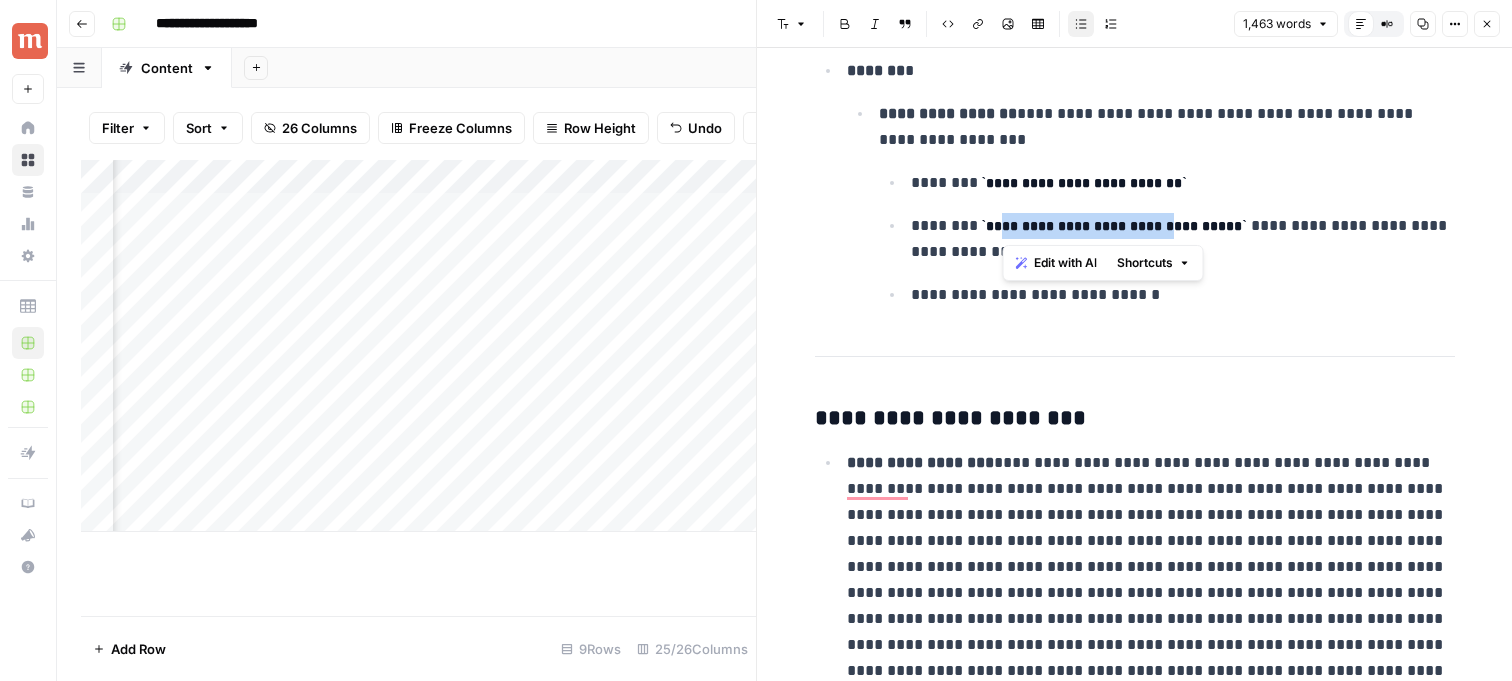 drag, startPoint x: 1002, startPoint y: 227, endPoint x: 1196, endPoint y: 231, distance: 194.04123 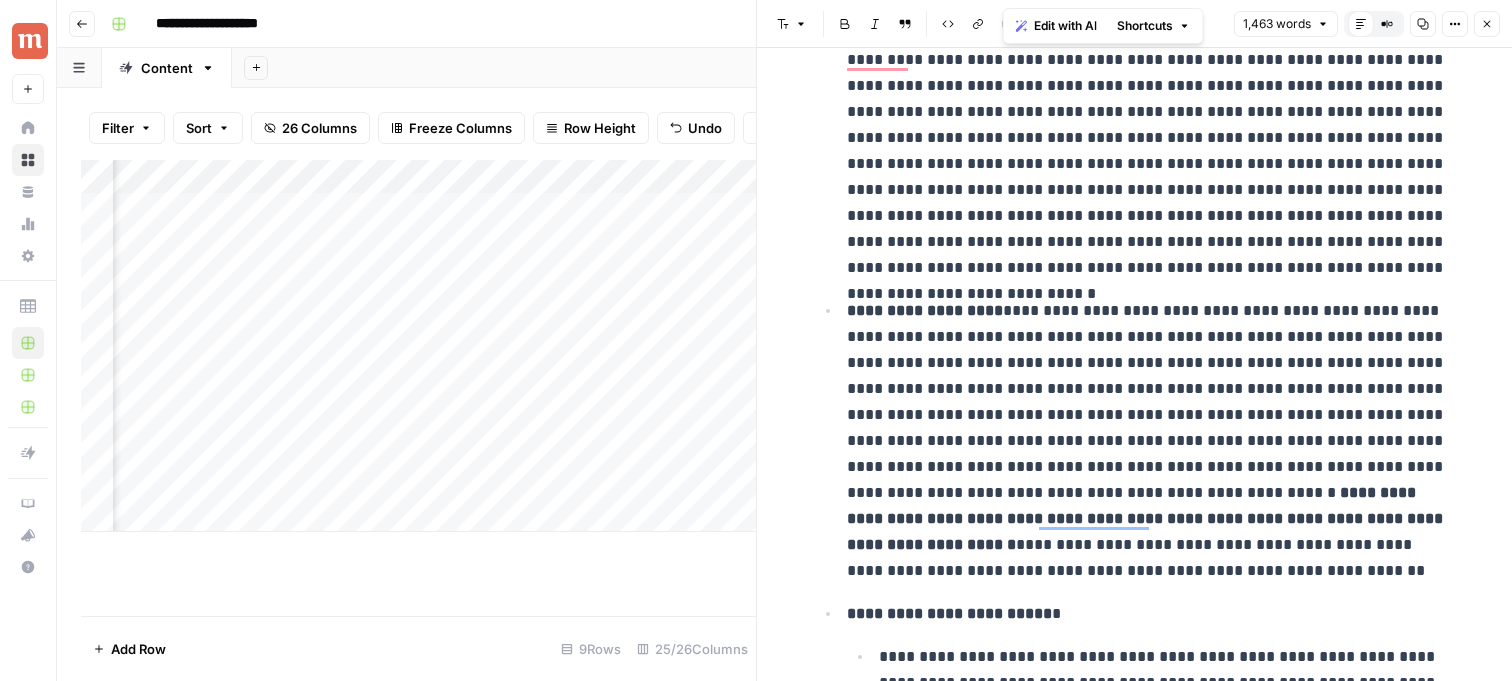 scroll, scrollTop: 2863, scrollLeft: 0, axis: vertical 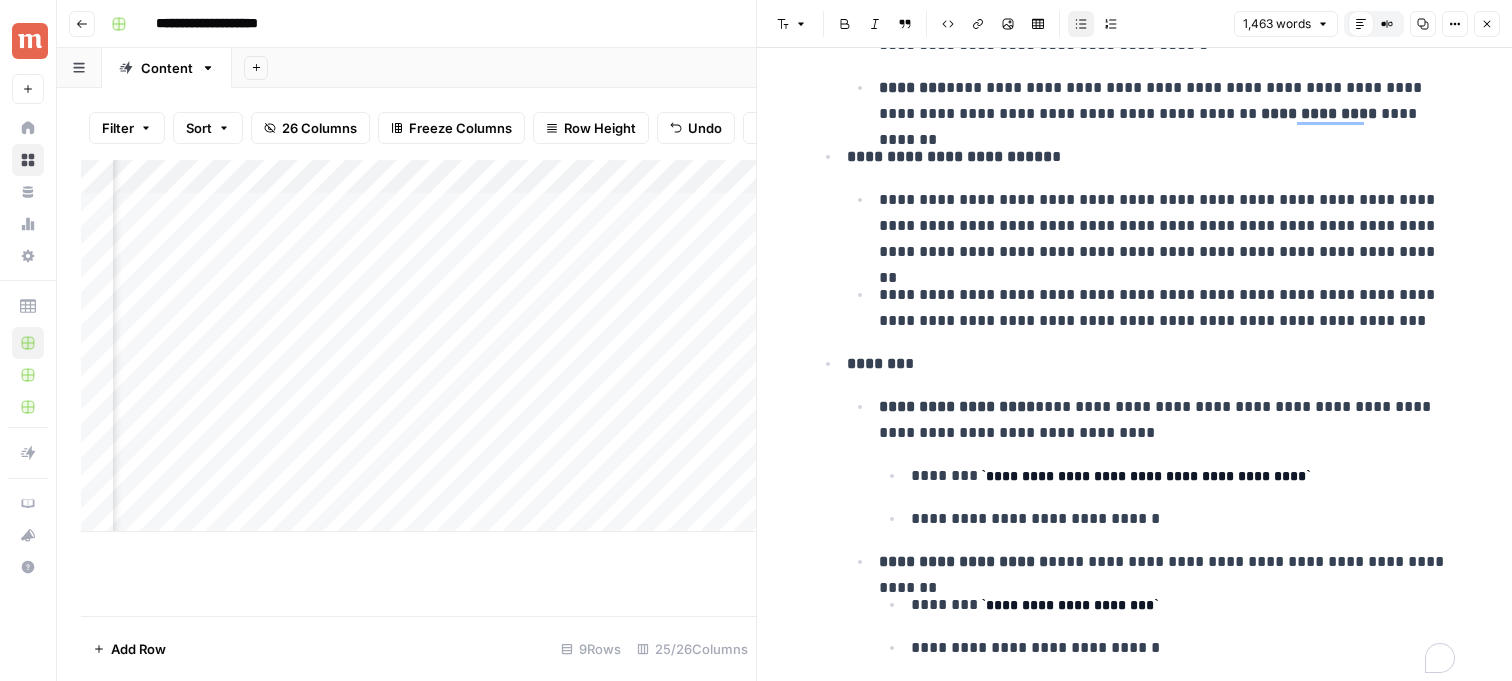 click 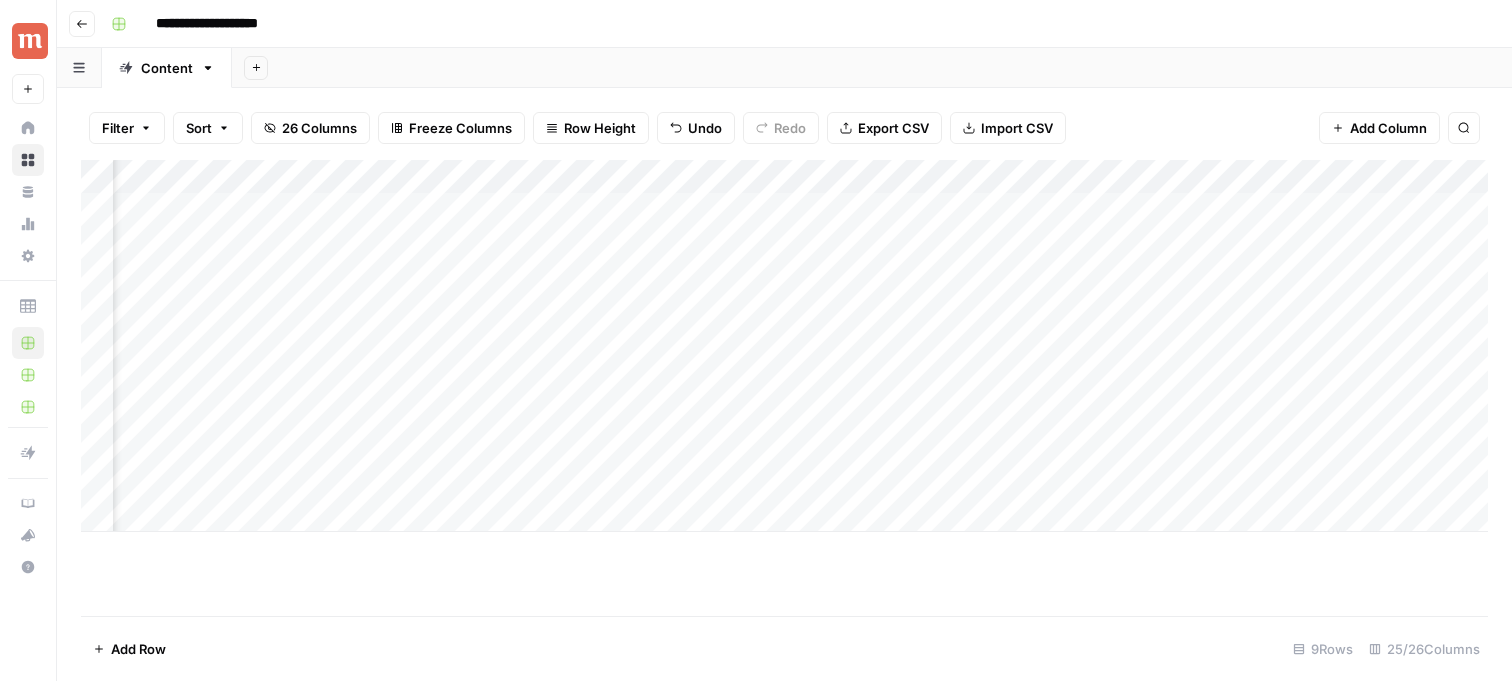 scroll, scrollTop: 0, scrollLeft: 1300, axis: horizontal 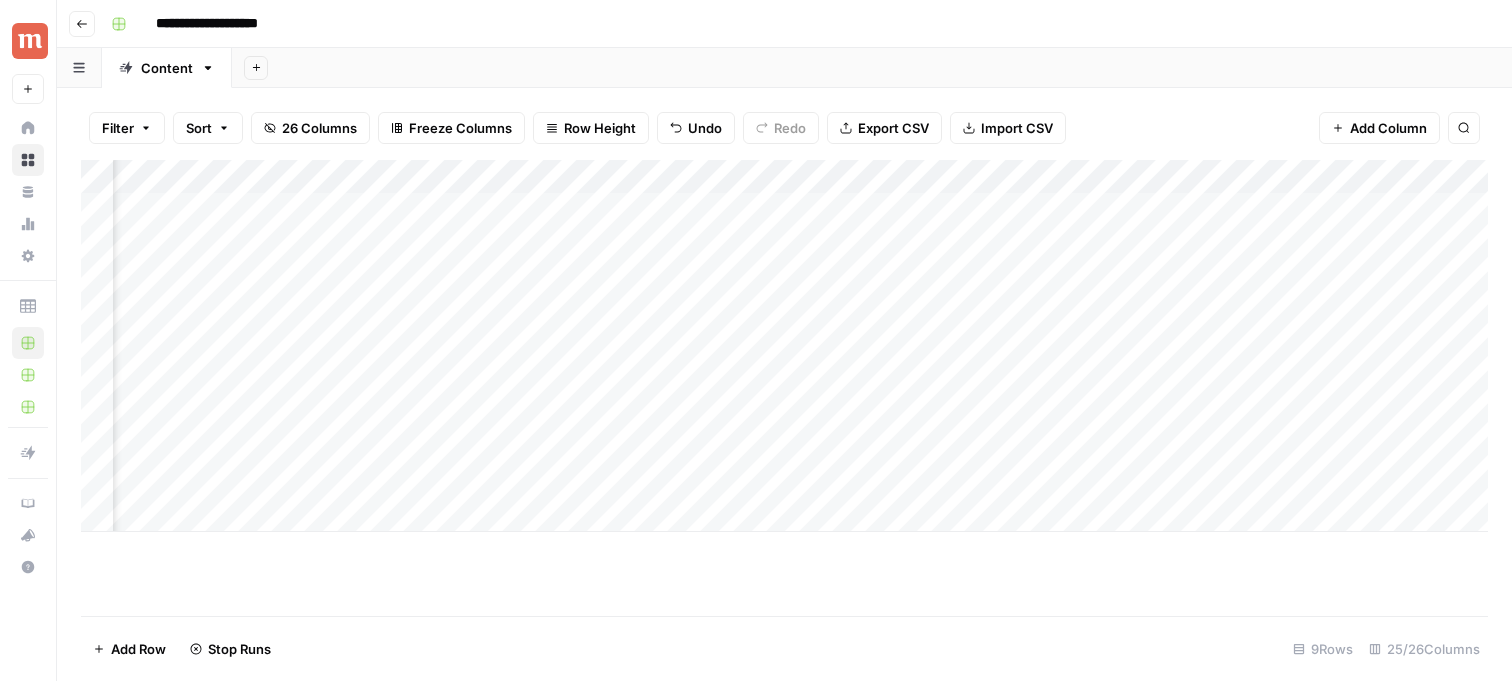 click on "Add Column" at bounding box center [784, 346] 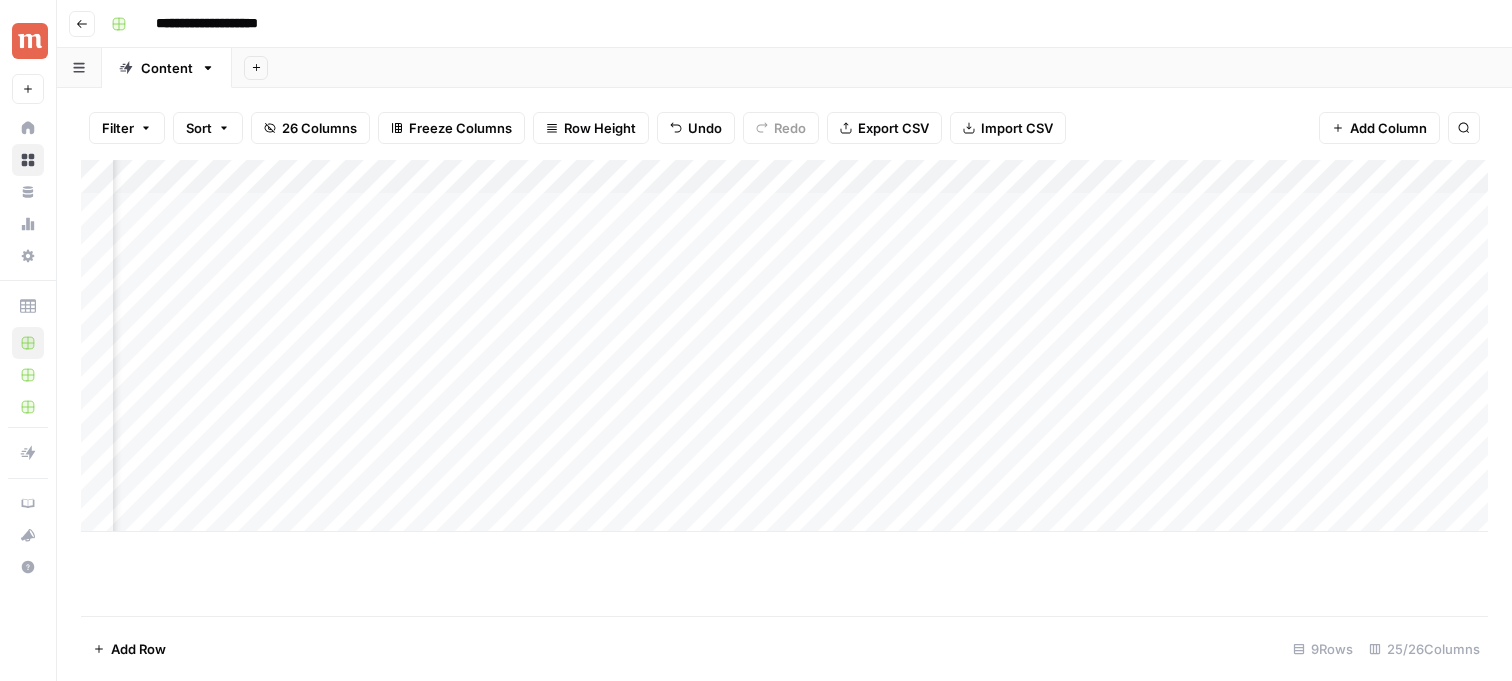 scroll, scrollTop: 0, scrollLeft: 2482, axis: horizontal 